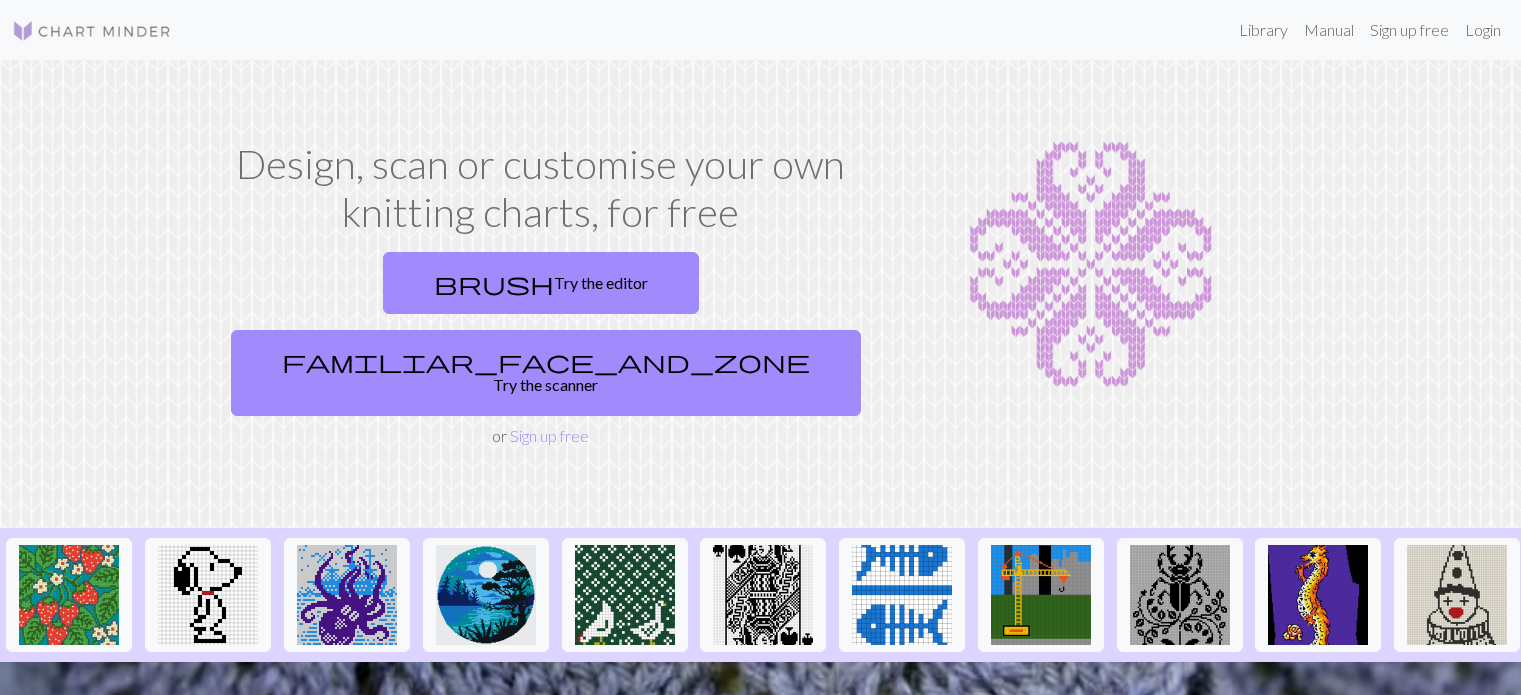 scroll, scrollTop: 0, scrollLeft: 0, axis: both 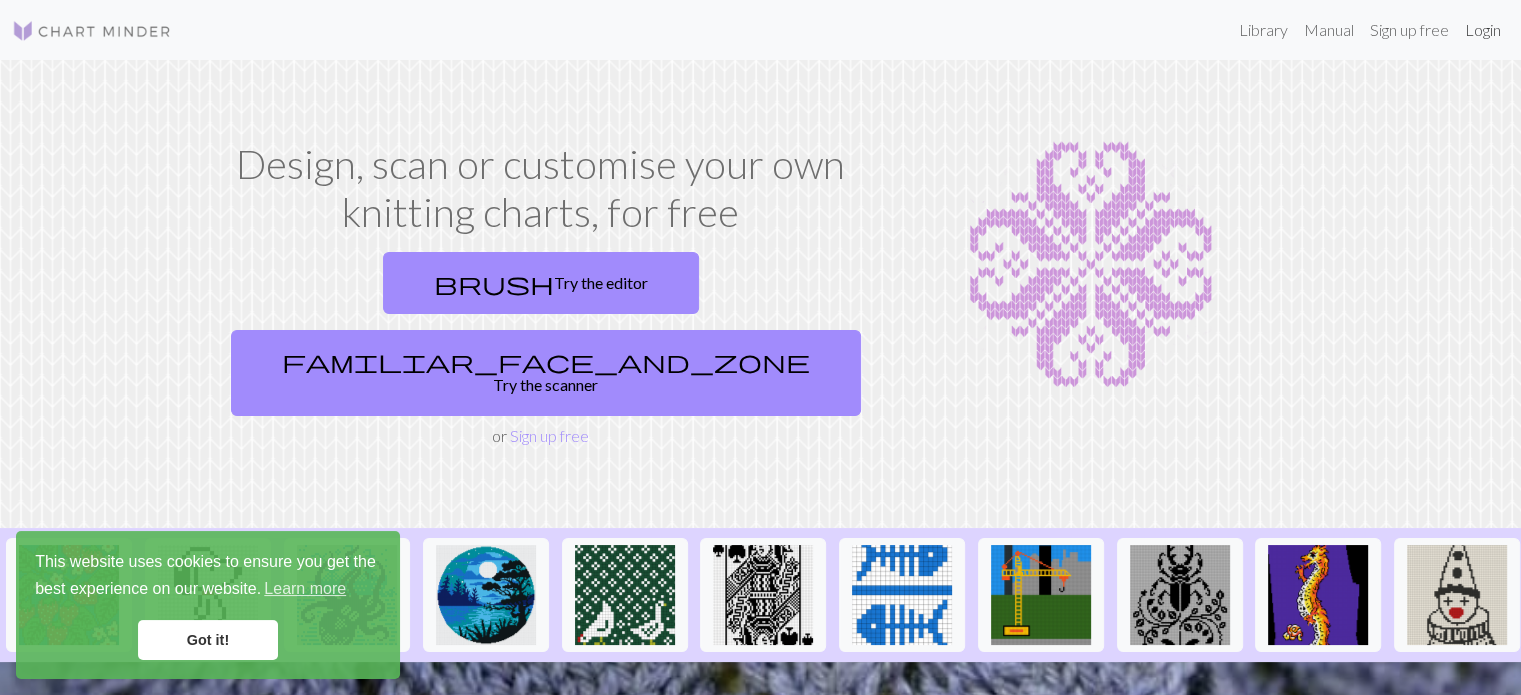 click on "Login" at bounding box center [1483, 30] 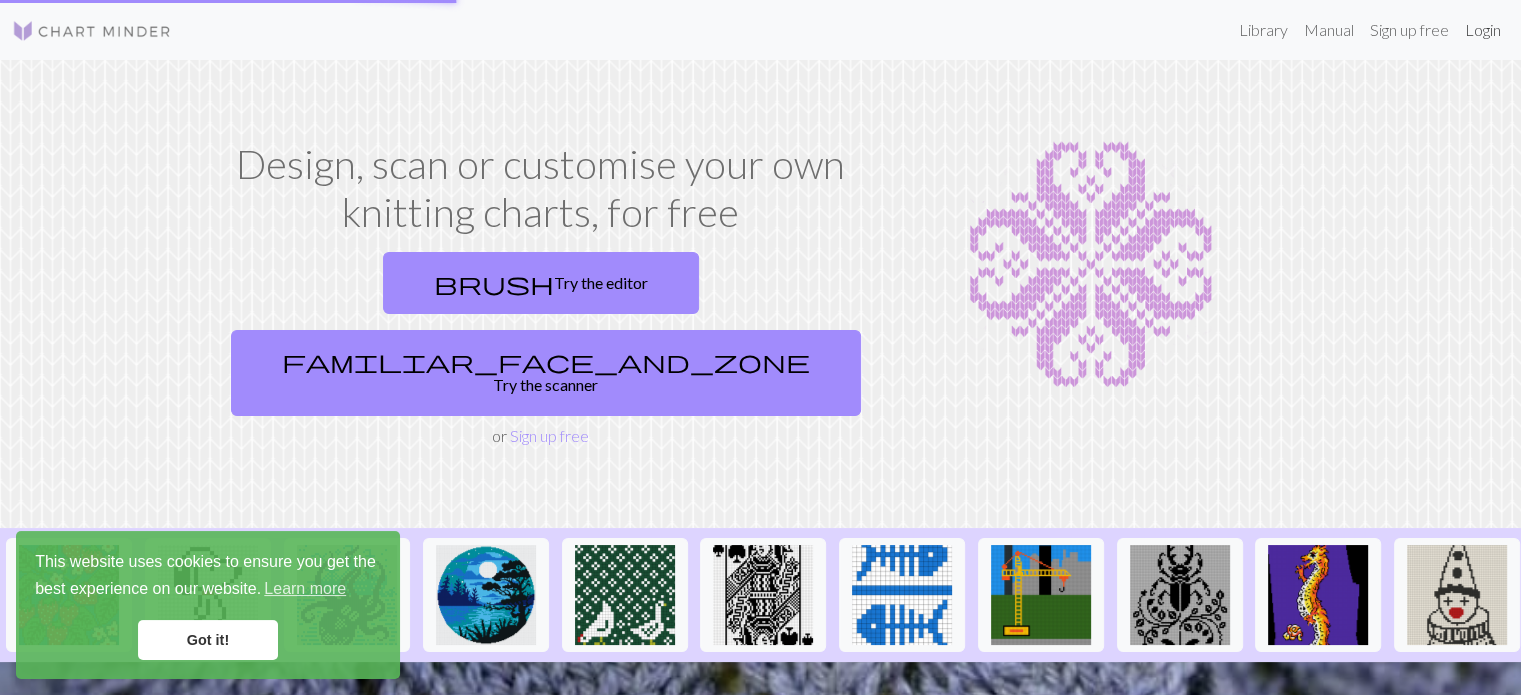 scroll, scrollTop: 0, scrollLeft: 0, axis: both 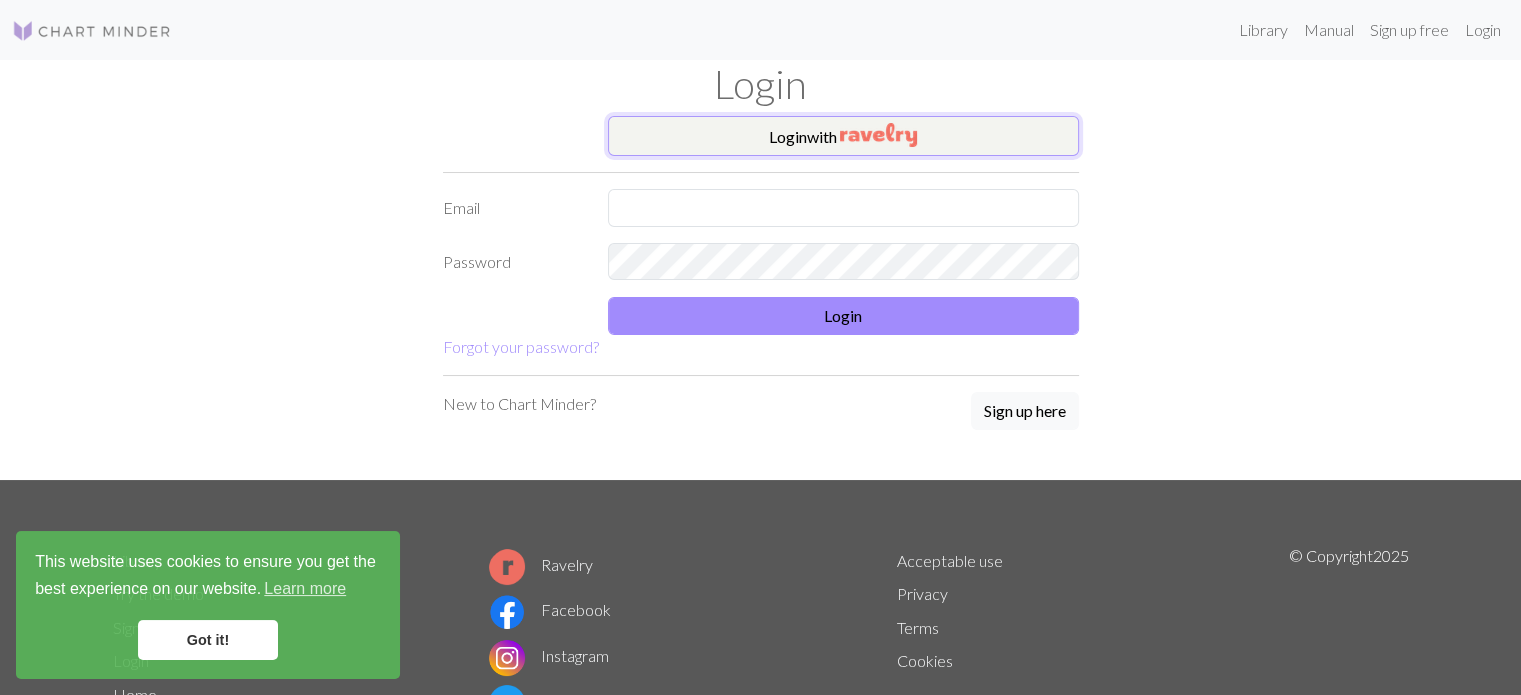 click on "Login  with" at bounding box center [843, 136] 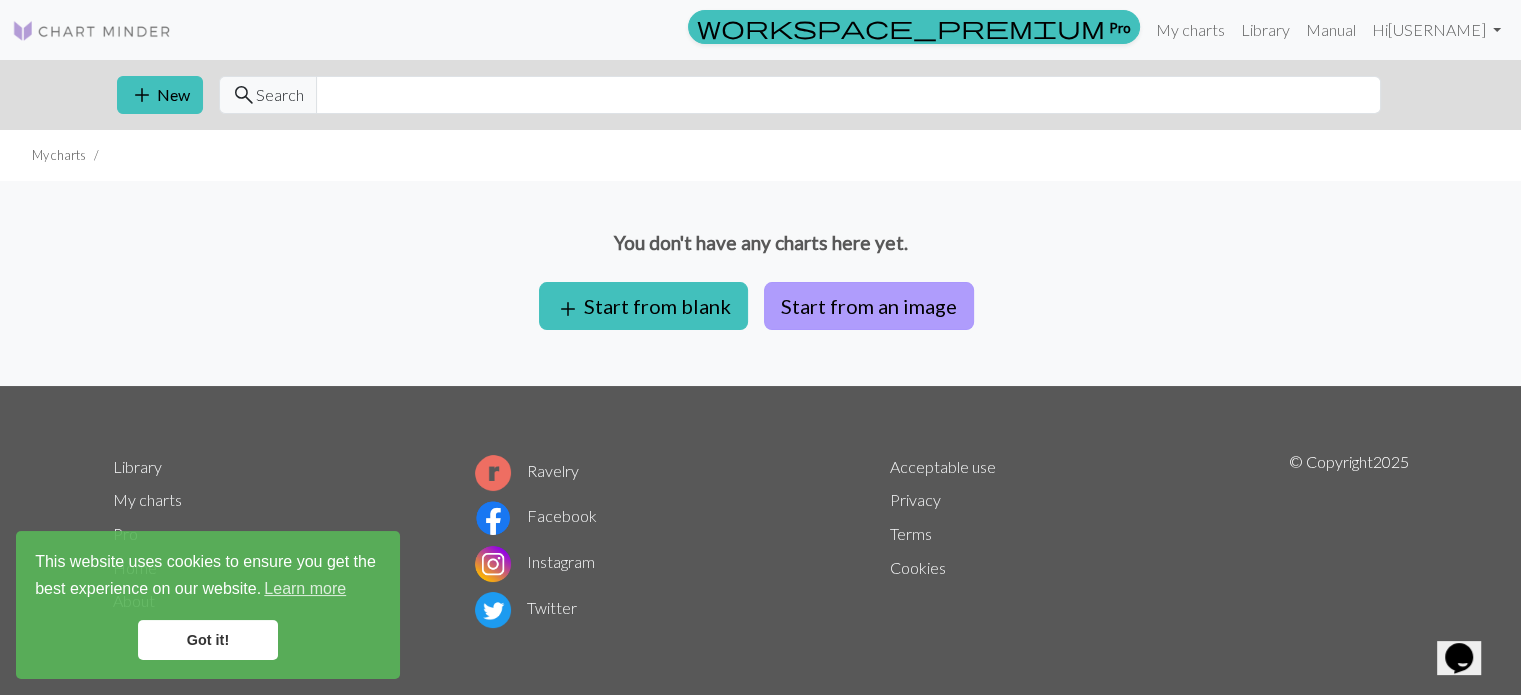 click on "Start from an image" at bounding box center [869, 306] 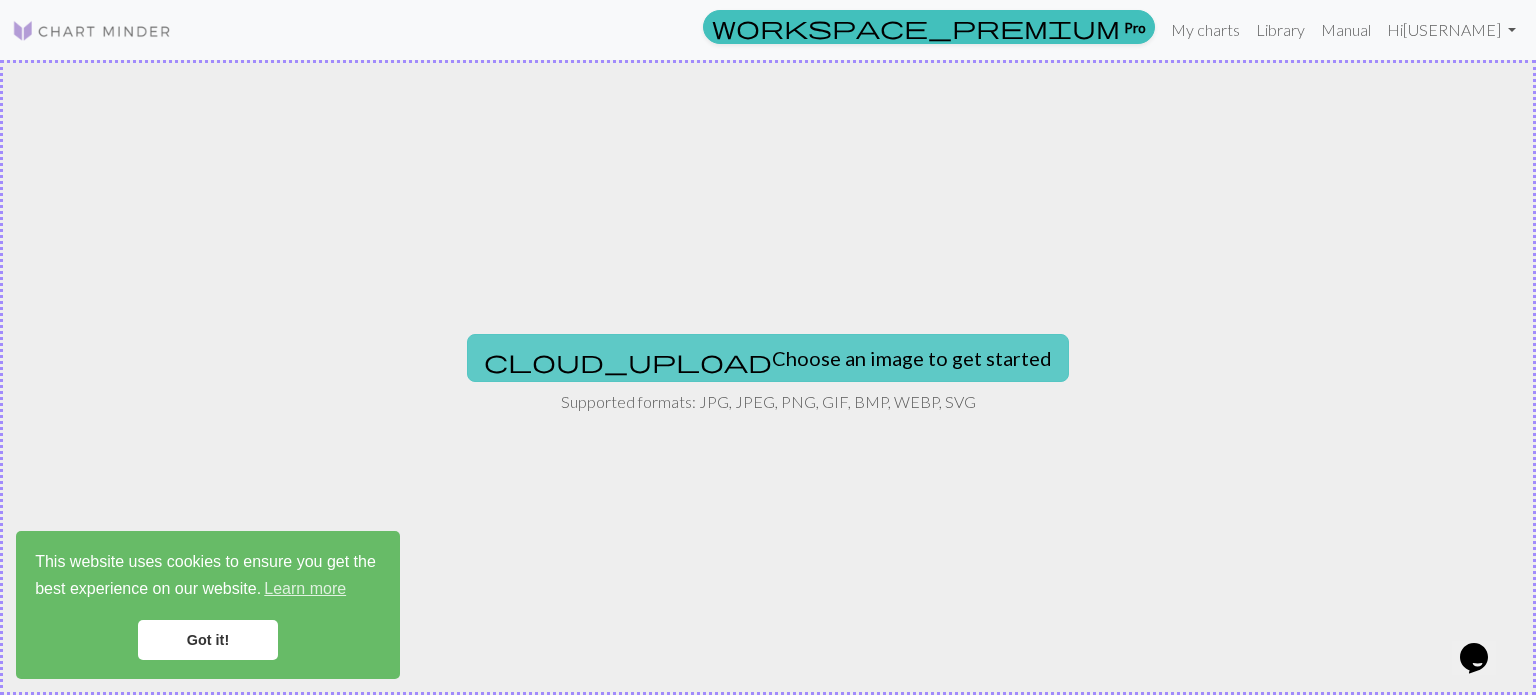 click on "cloud_upload  Choose an image to get started" at bounding box center (768, 358) 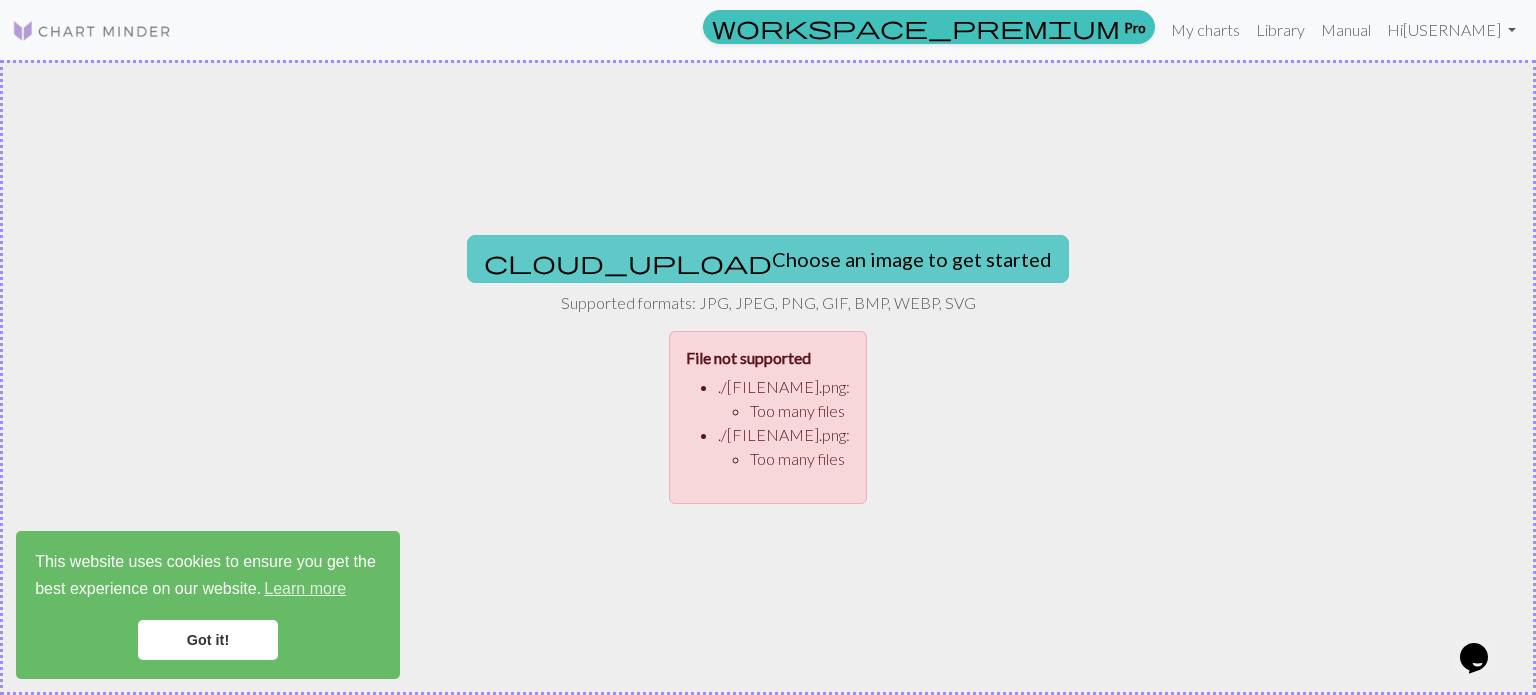 click on "cloud_upload  Choose an image to get started" at bounding box center [768, 259] 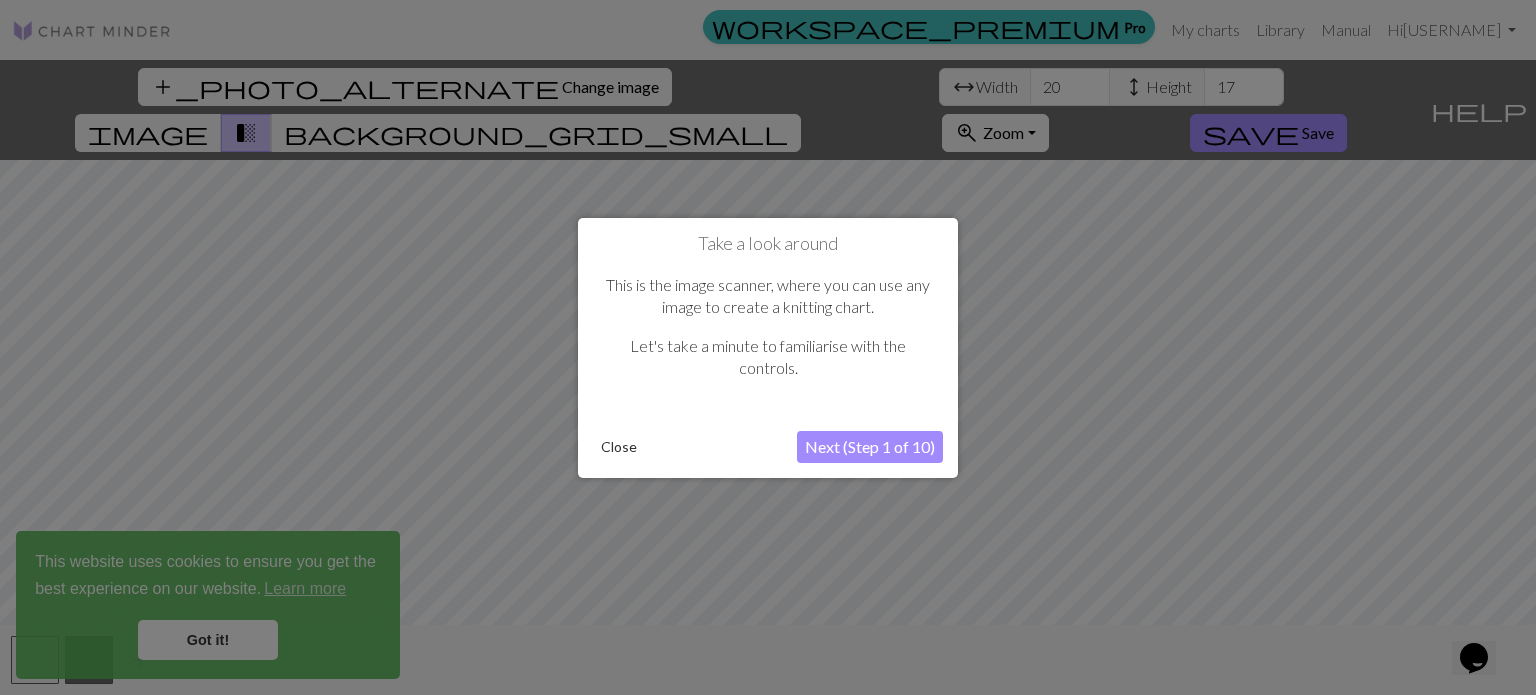 click on "Next (Step 1 of 10)" at bounding box center (870, 447) 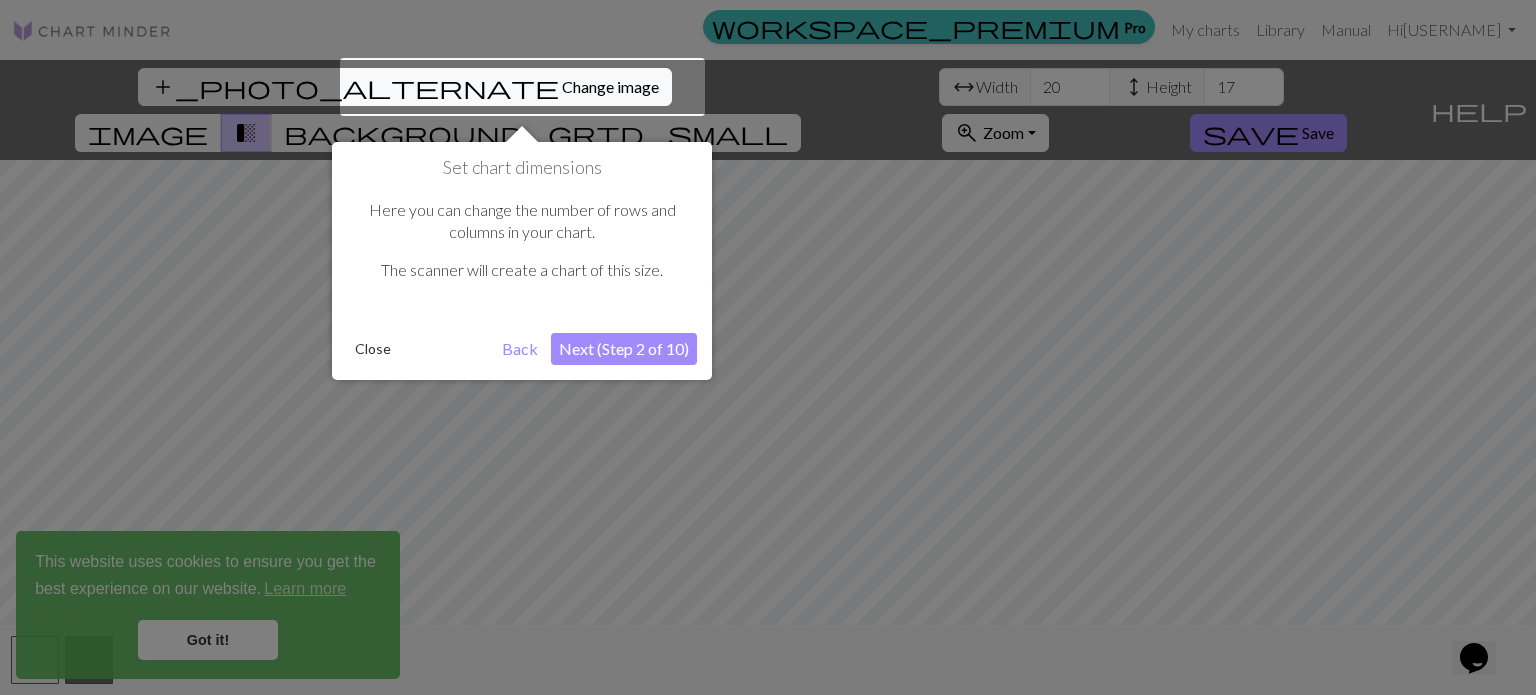 click on "Next (Step 2 of 10)" at bounding box center [624, 349] 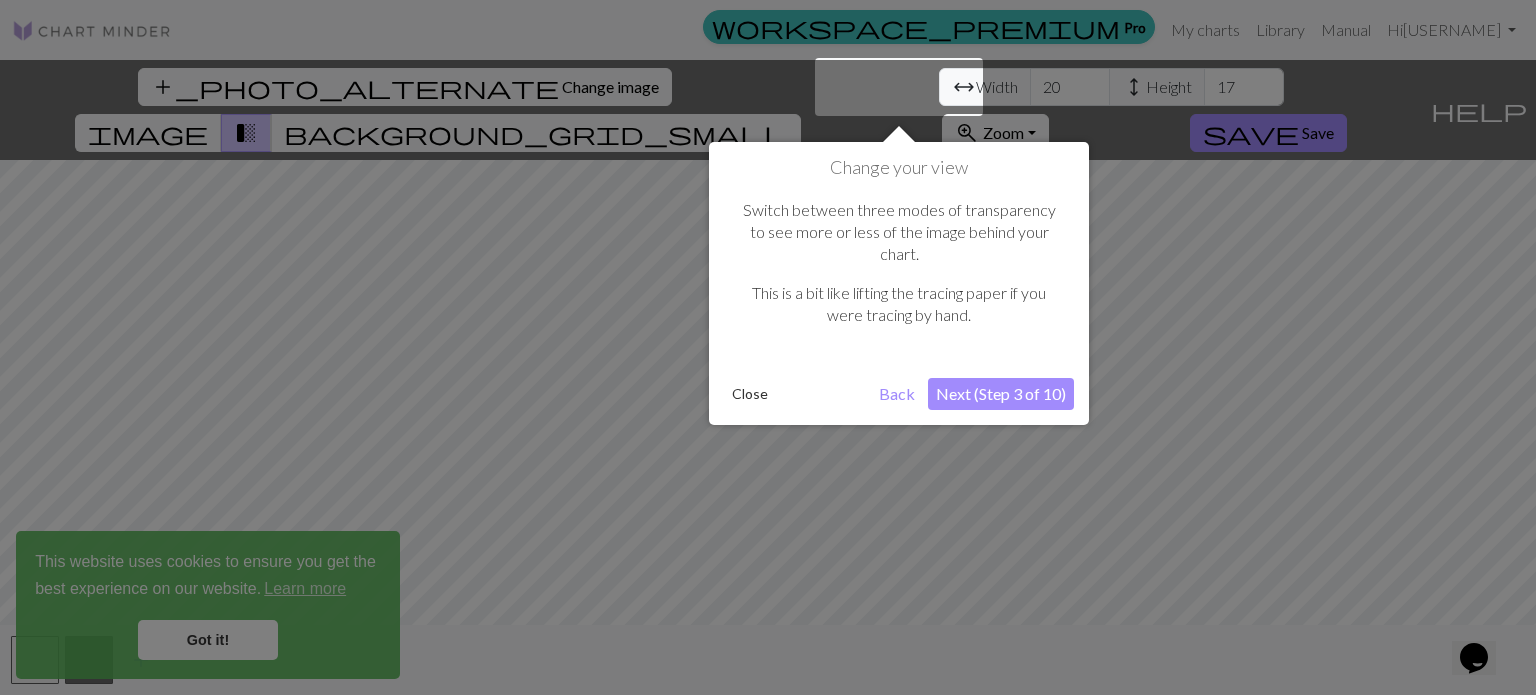 click on "Next (Step 3 of 10)" at bounding box center [1001, 394] 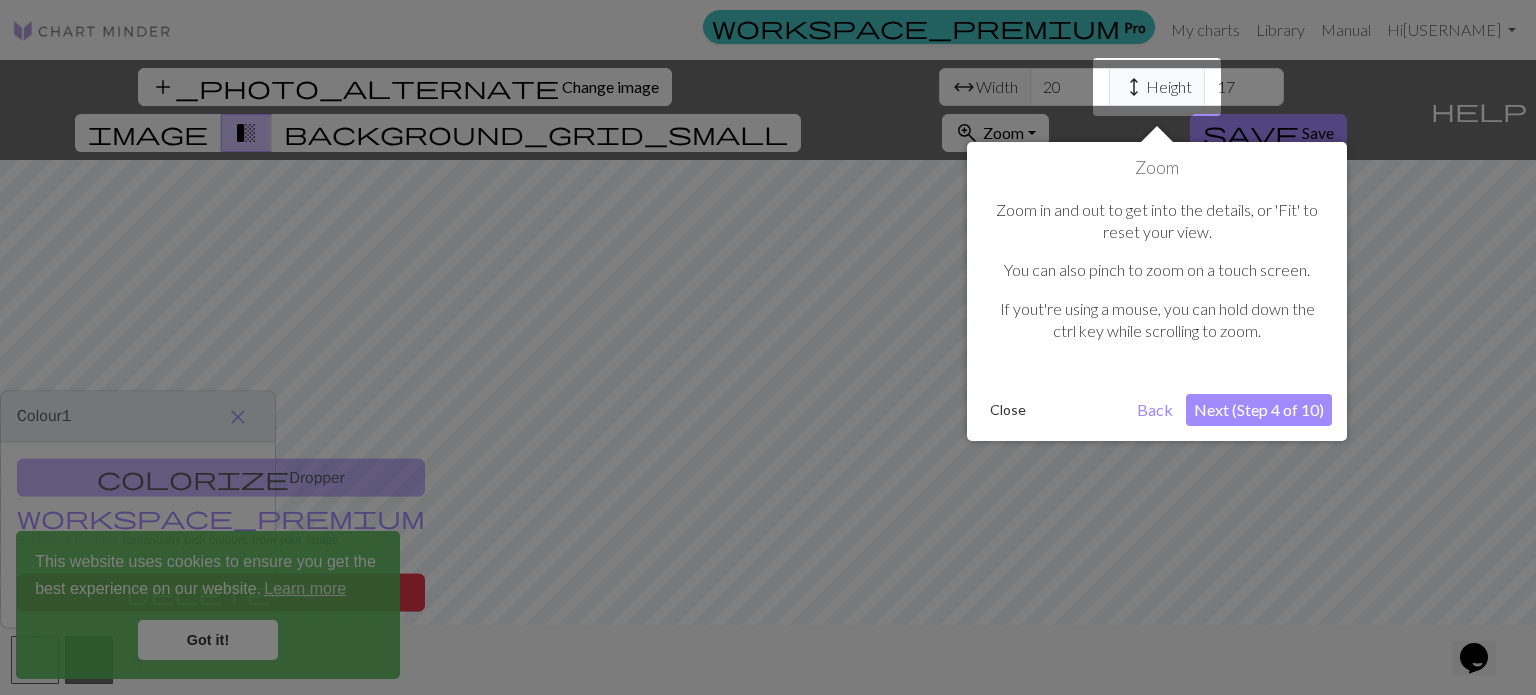 click on "Next (Step 4 of 10)" at bounding box center [1259, 410] 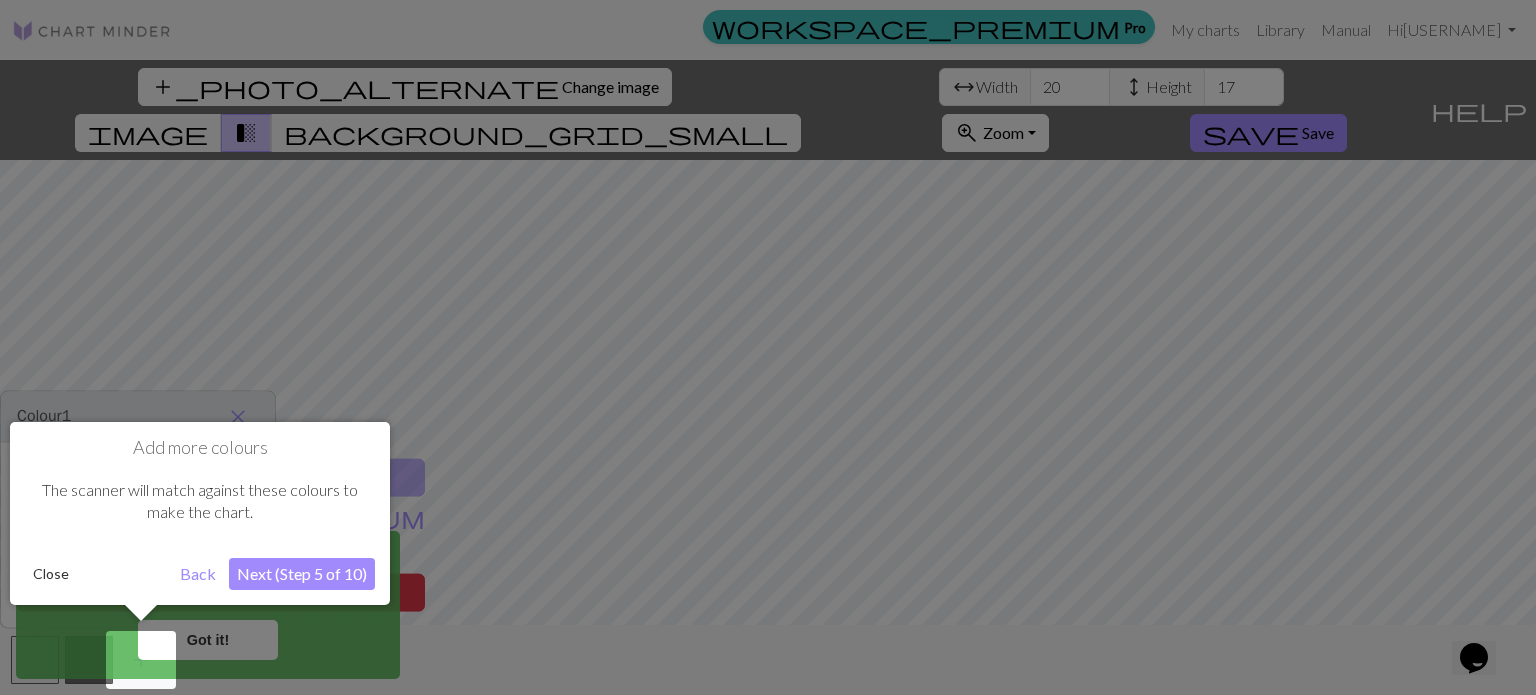 click on "Next (Step 5 of 10)" at bounding box center [302, 574] 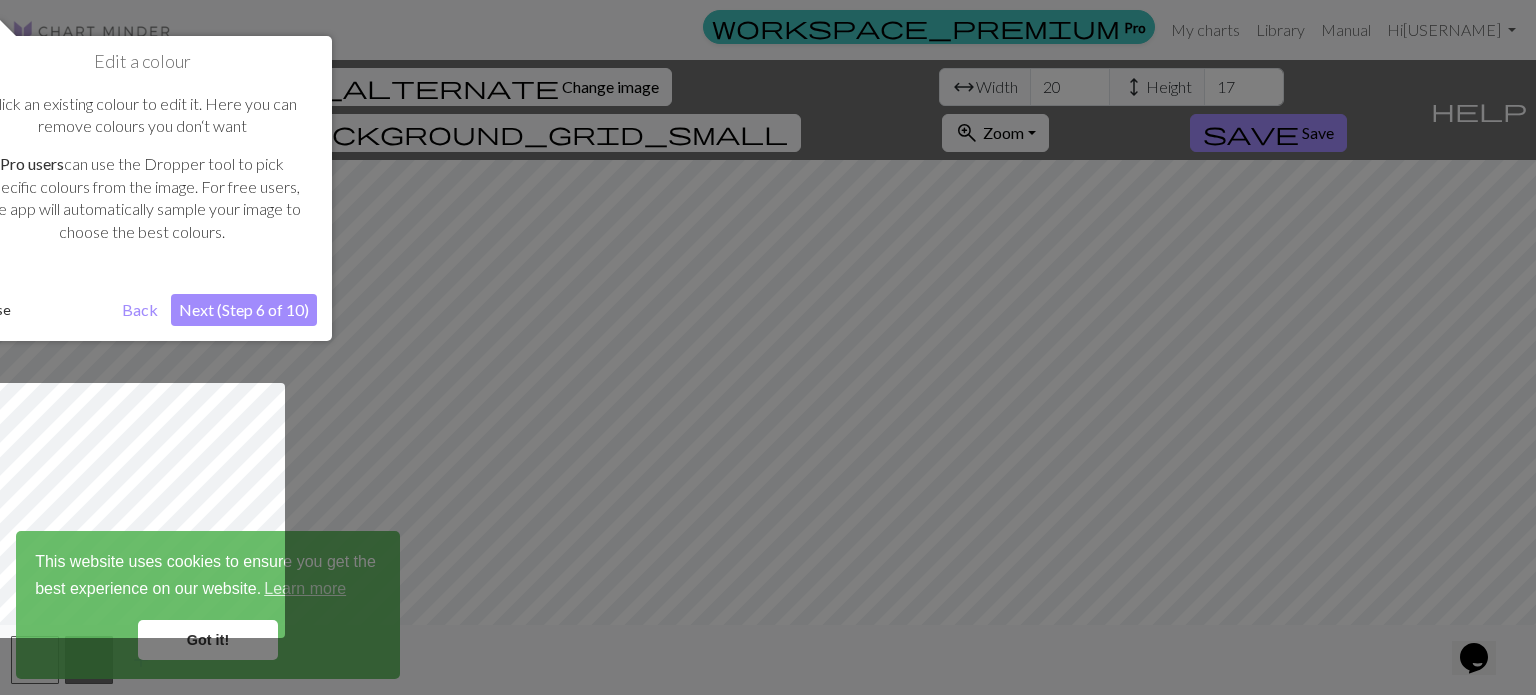 click on "Next (Step 6 of 10)" at bounding box center [244, 310] 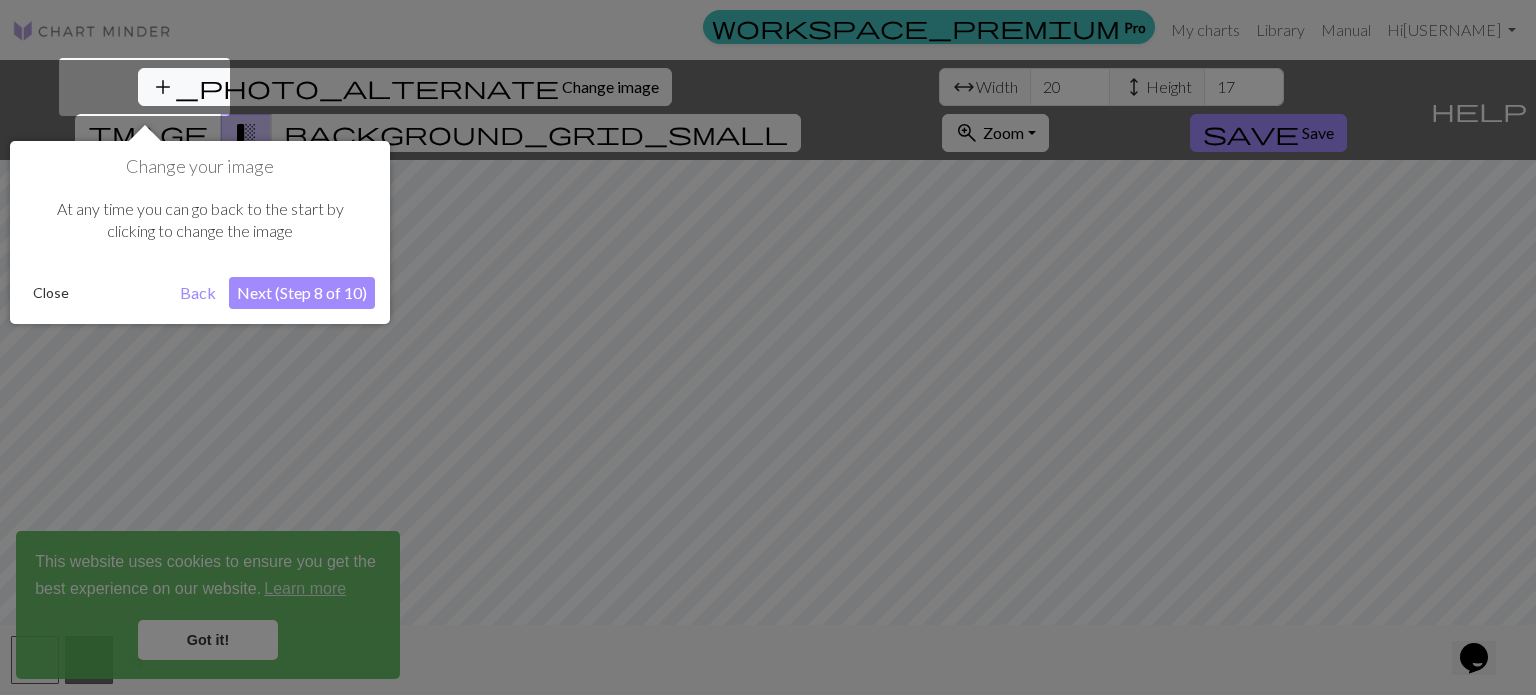 click on "Next (Step 8 of 10)" at bounding box center [302, 293] 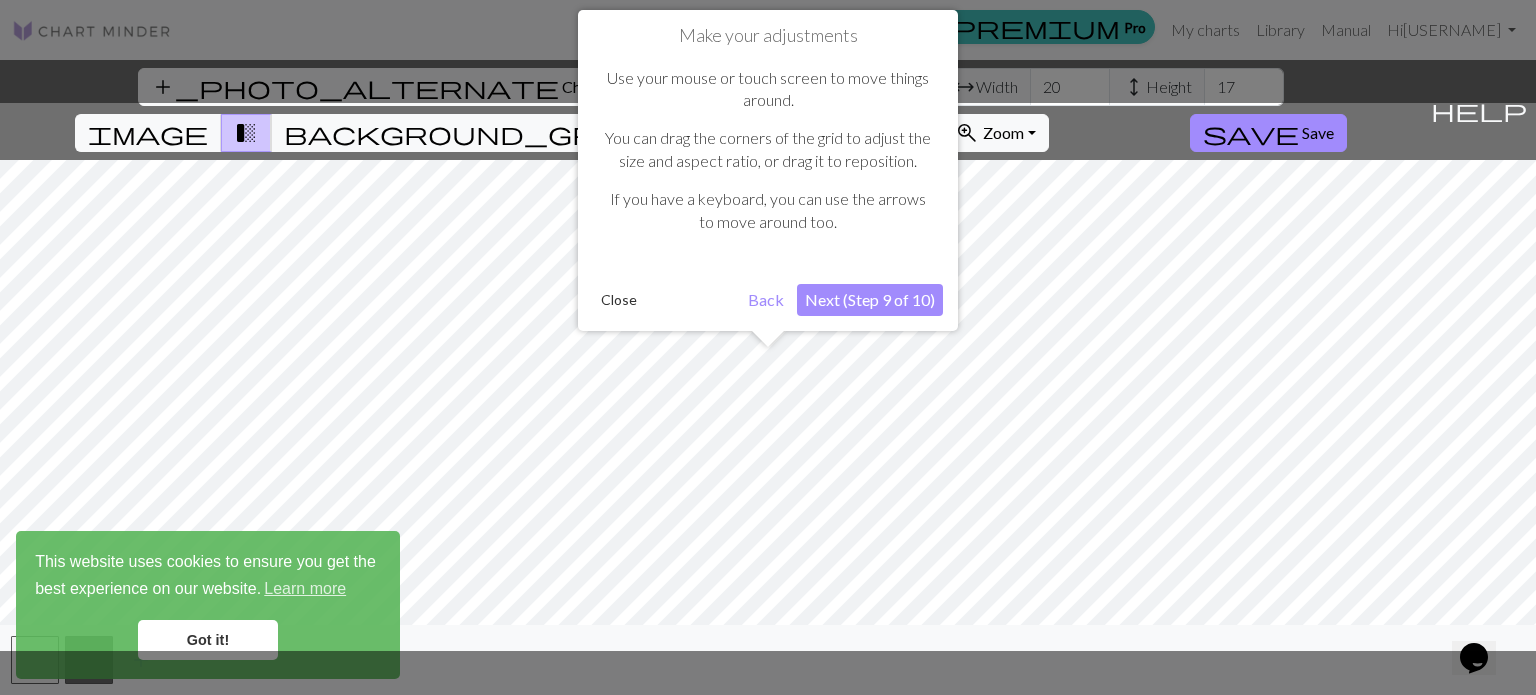 click on "Next (Step 9 of 10)" at bounding box center (870, 300) 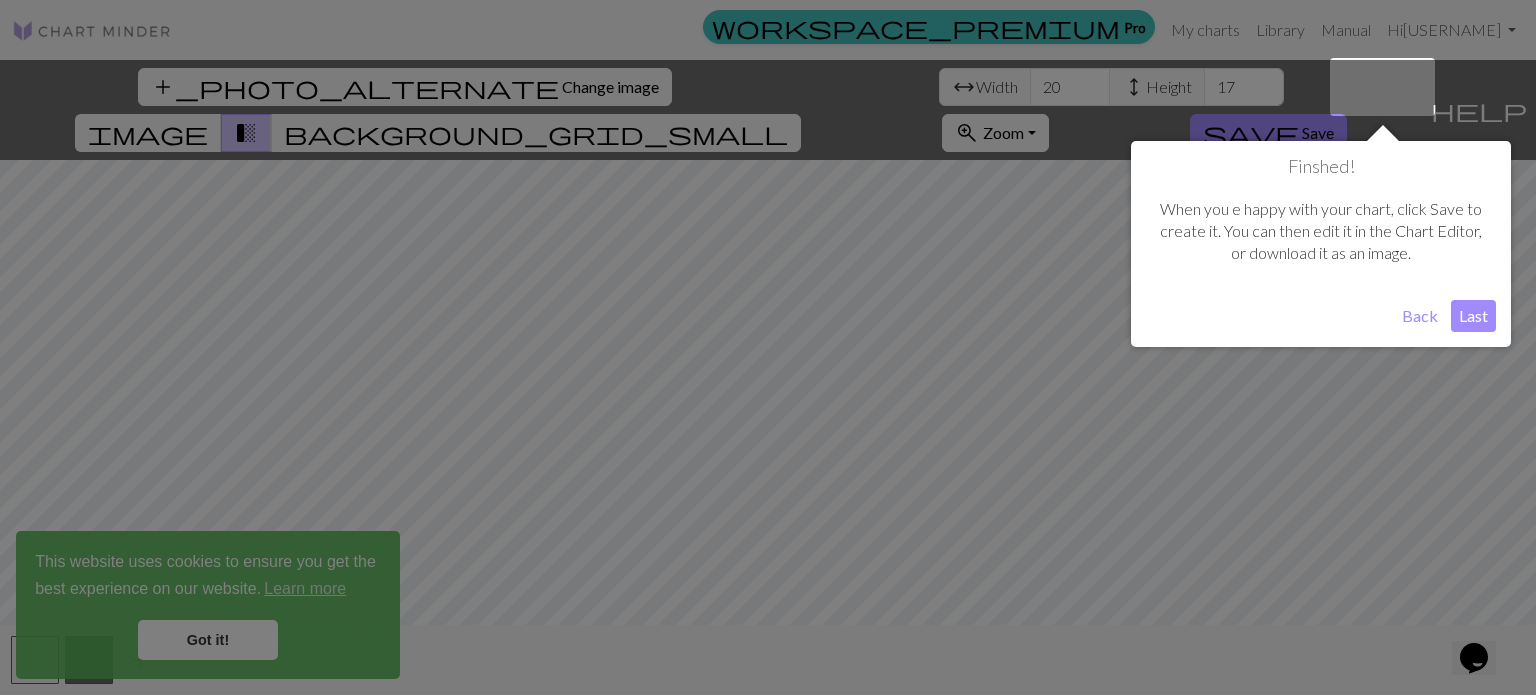 click on "Last" at bounding box center [1473, 316] 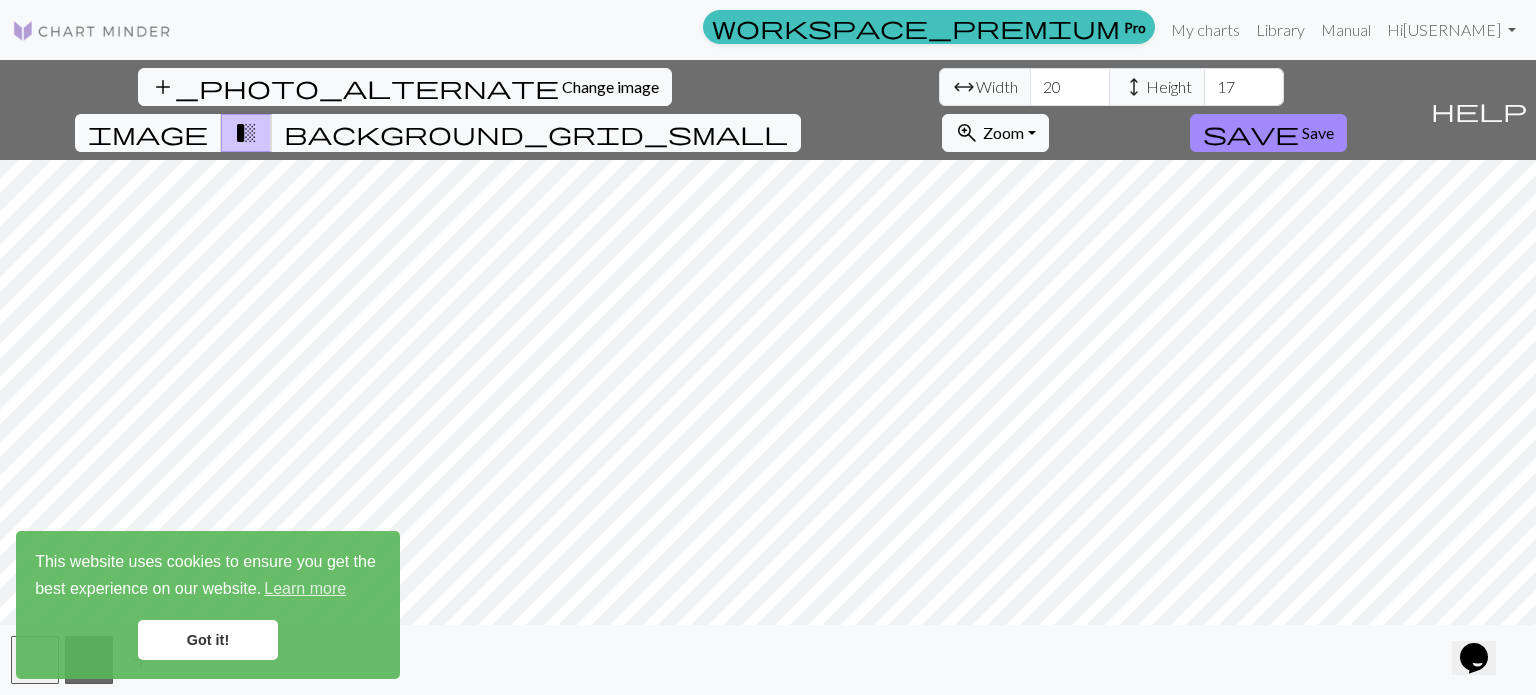 click on "image" at bounding box center (148, 133) 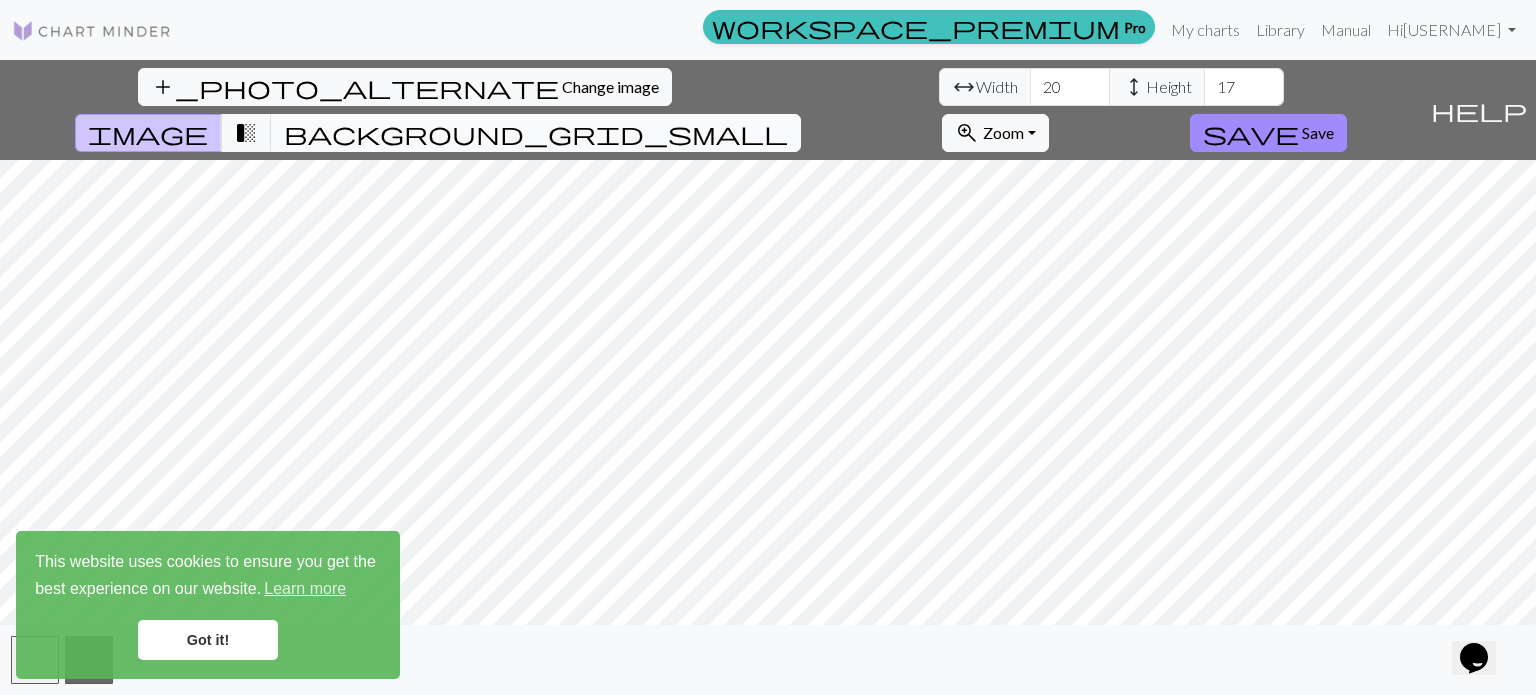 click on "background_grid_small" at bounding box center [536, 133] 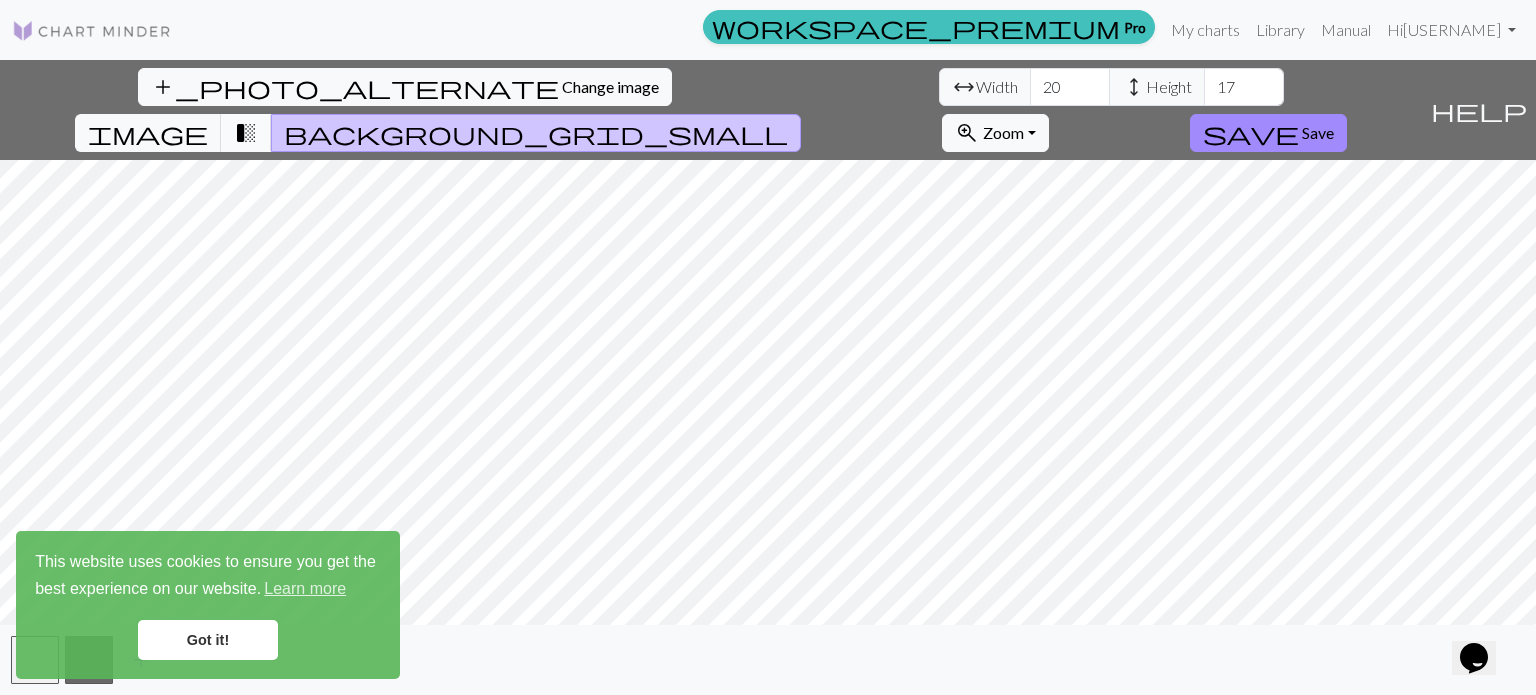 click on "transition_fade" at bounding box center (246, 133) 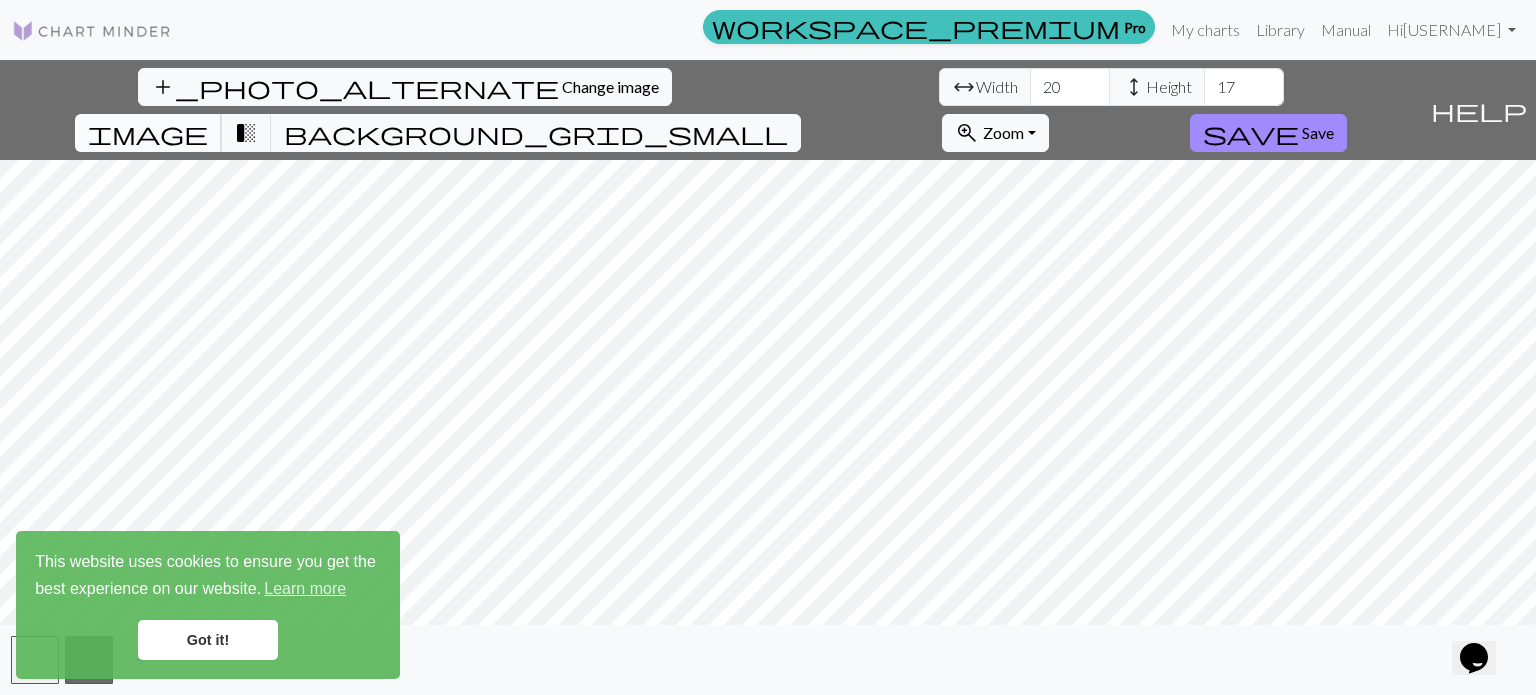 click on "image" at bounding box center [148, 133] 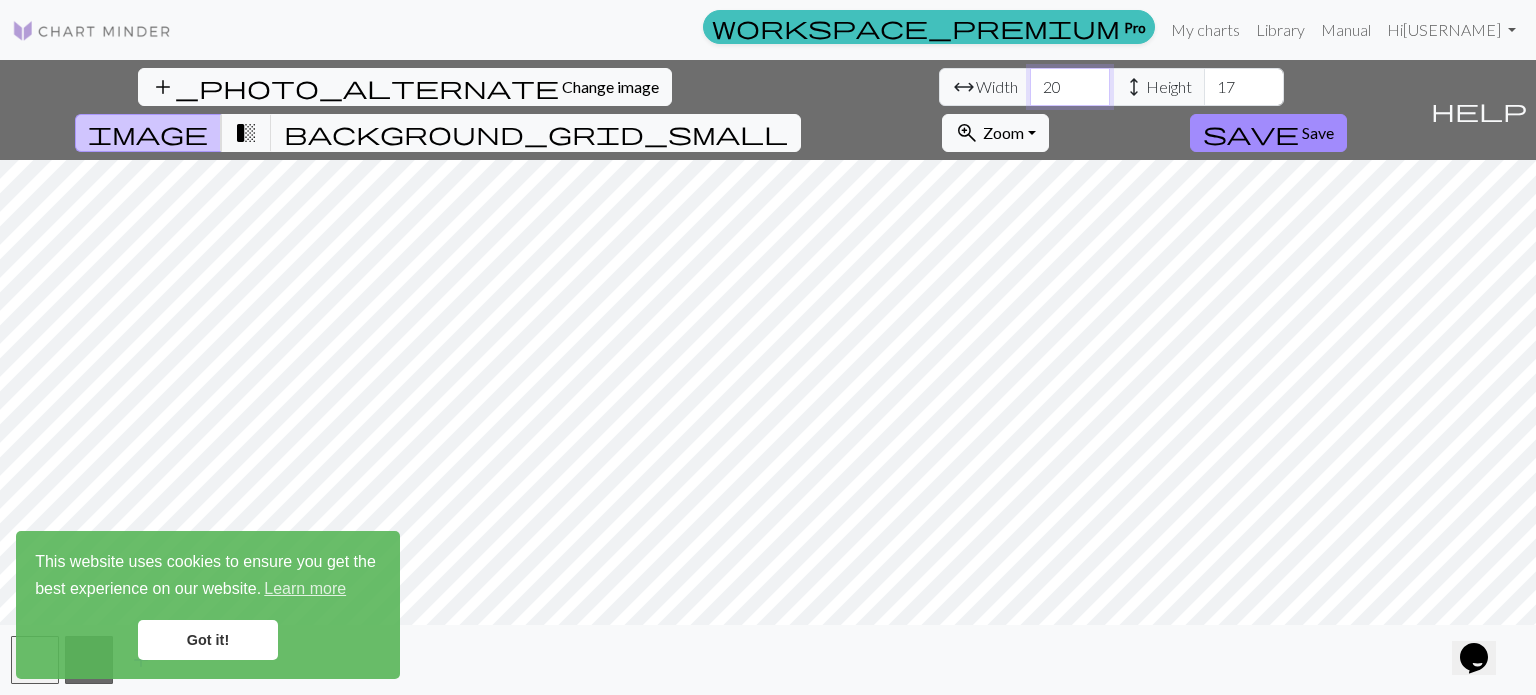 click on "20" at bounding box center (1070, 87) 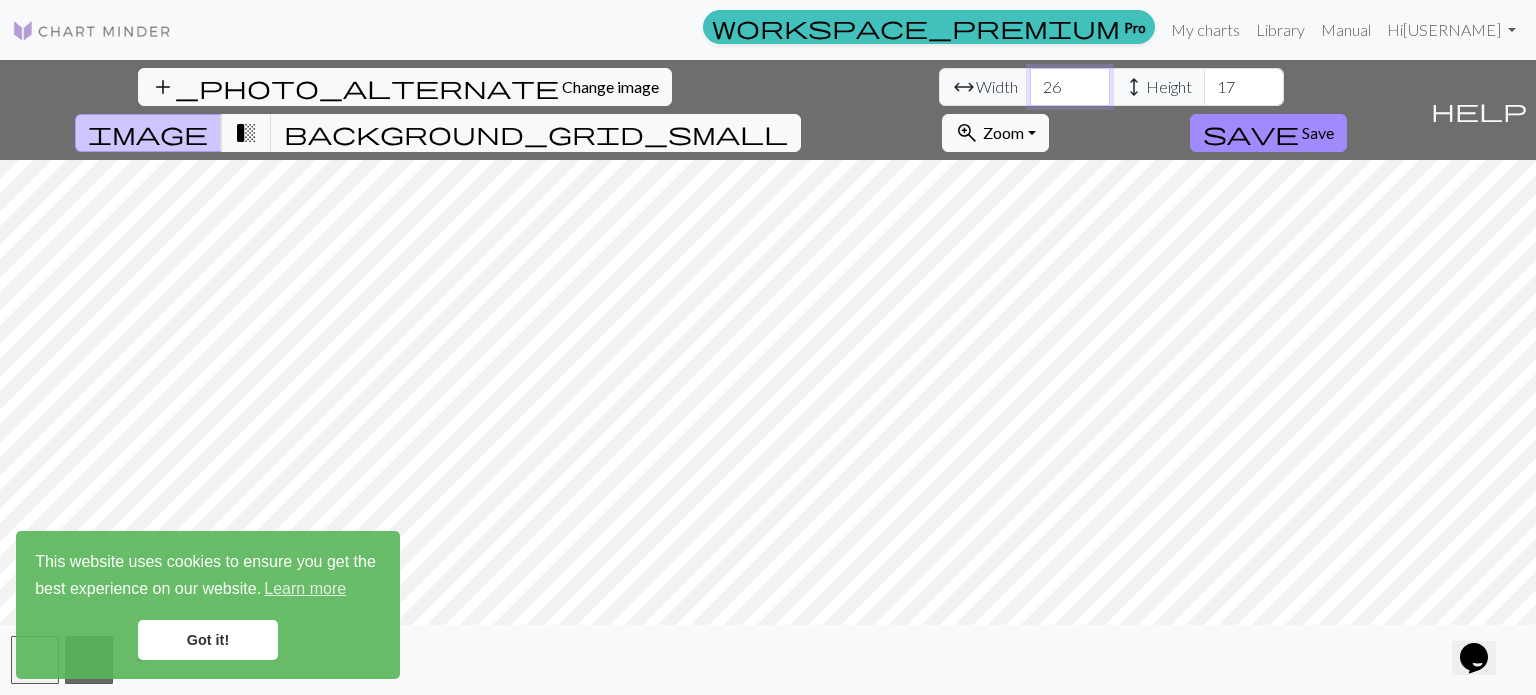 type on "26" 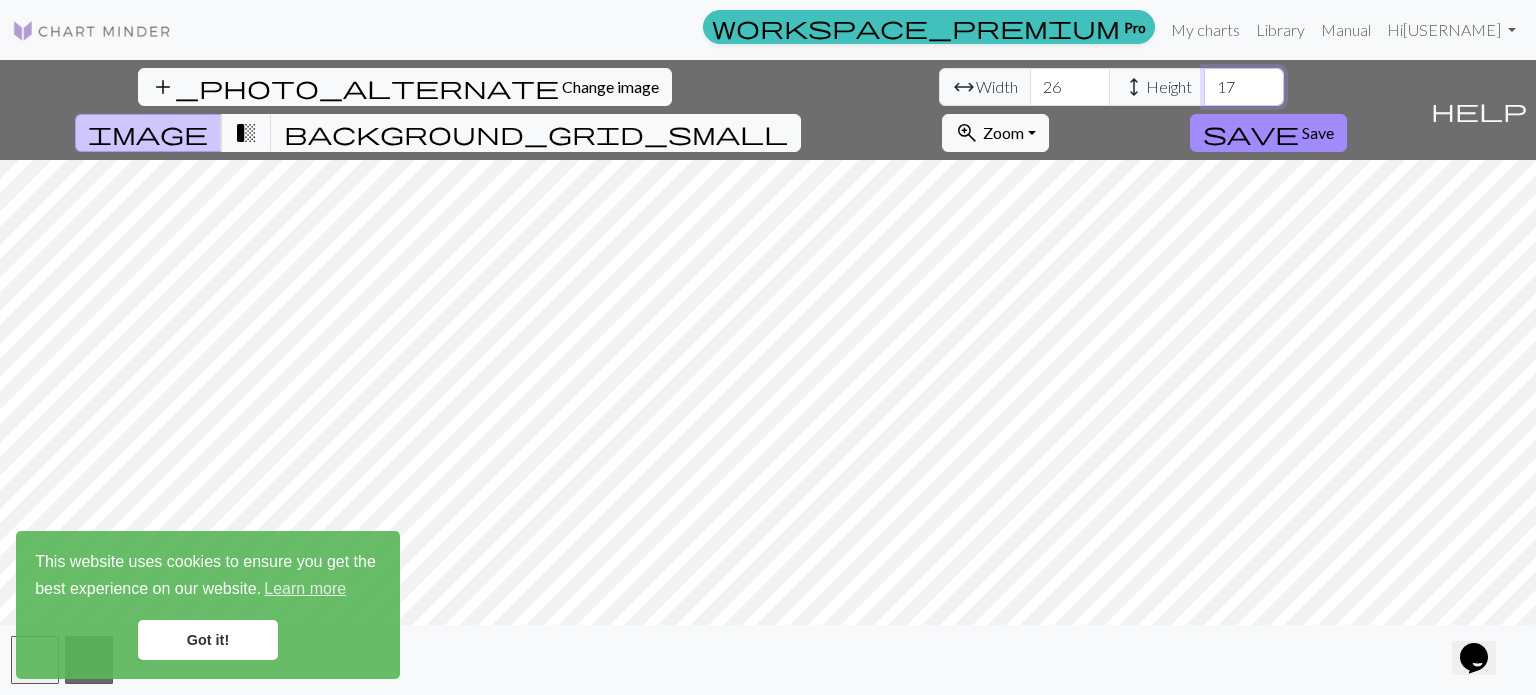click on "17" at bounding box center [1244, 87] 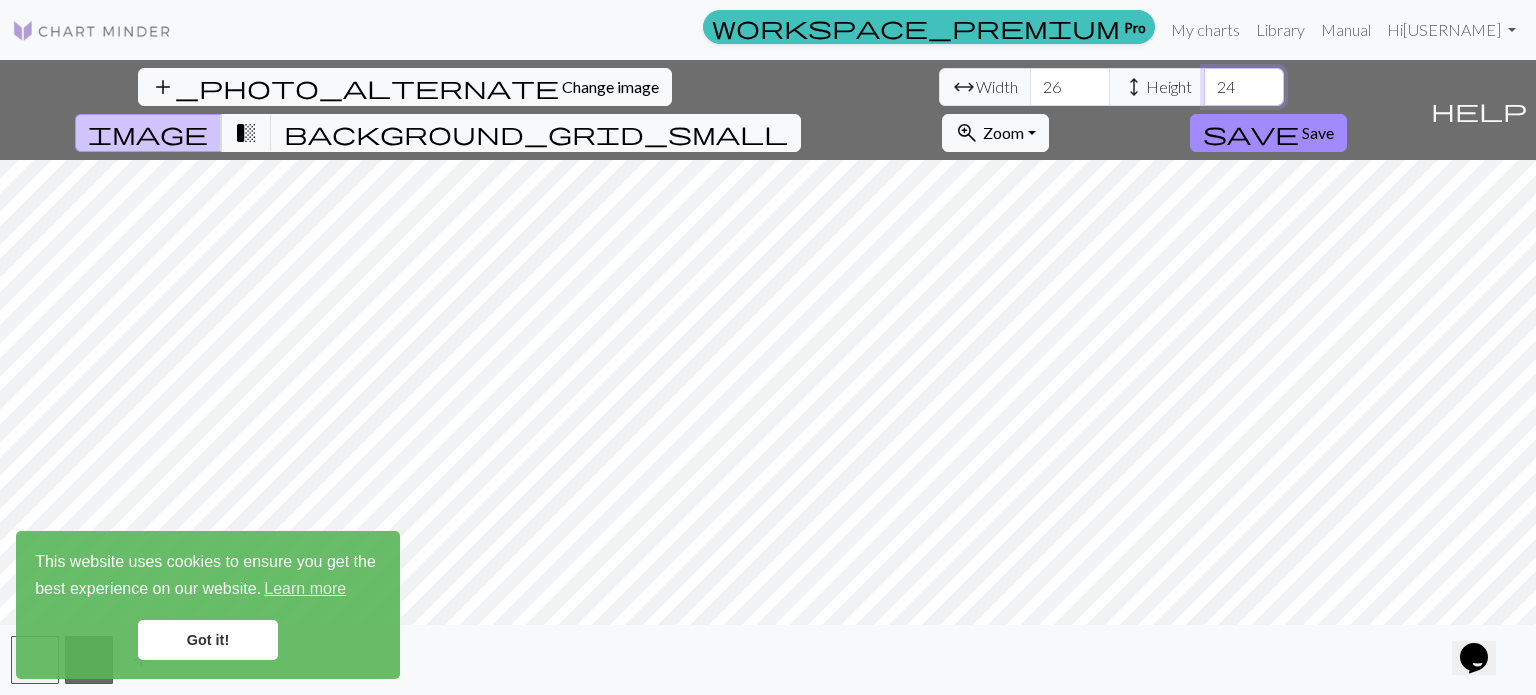 type on "24" 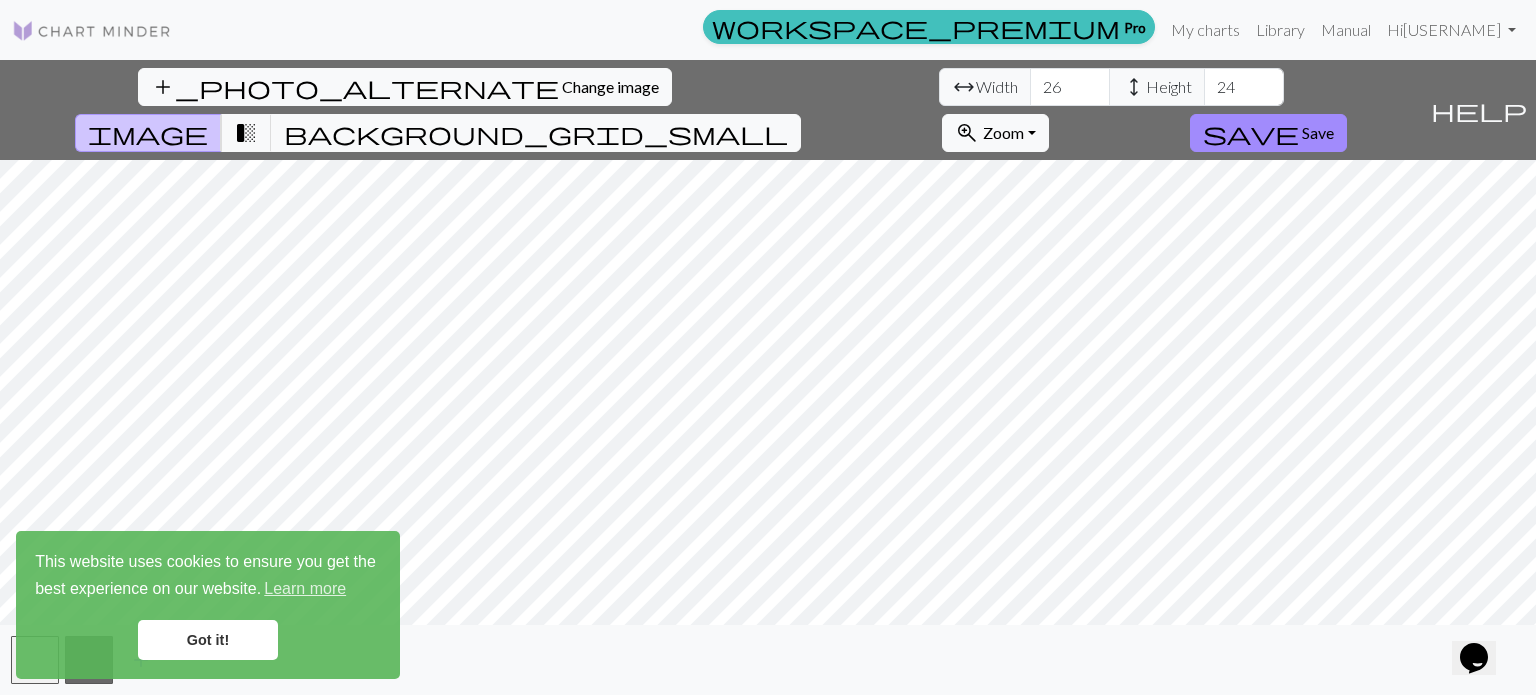 type 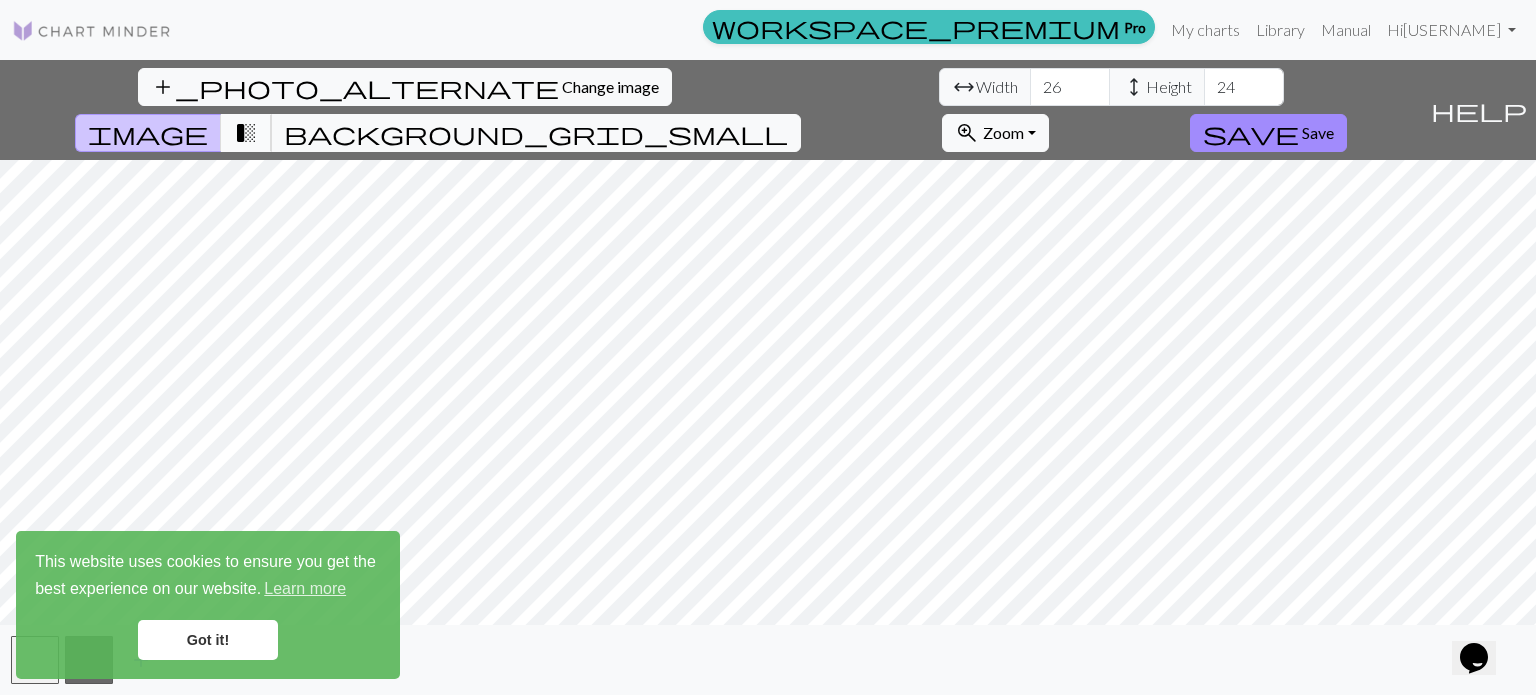 click on "transition_fade" at bounding box center (246, 133) 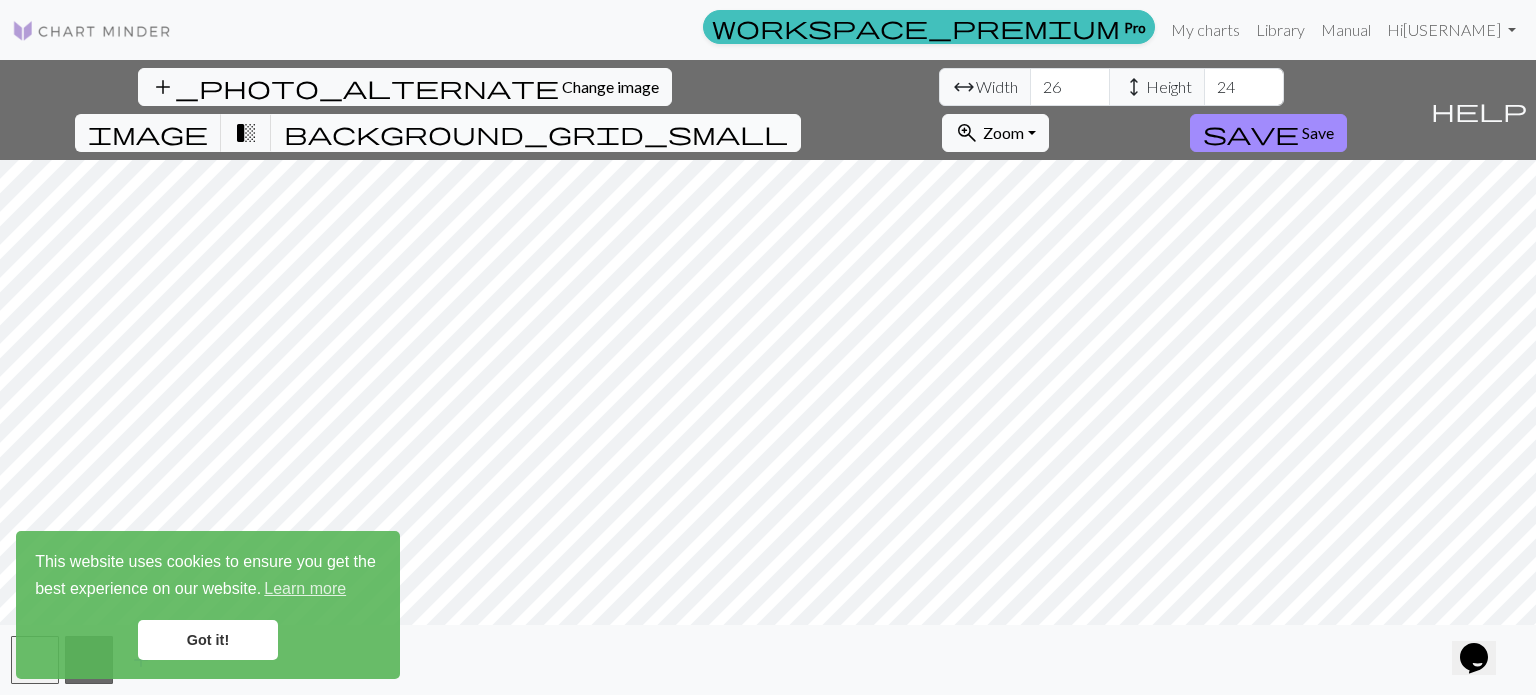 click on "background_grid_small" at bounding box center [536, 133] 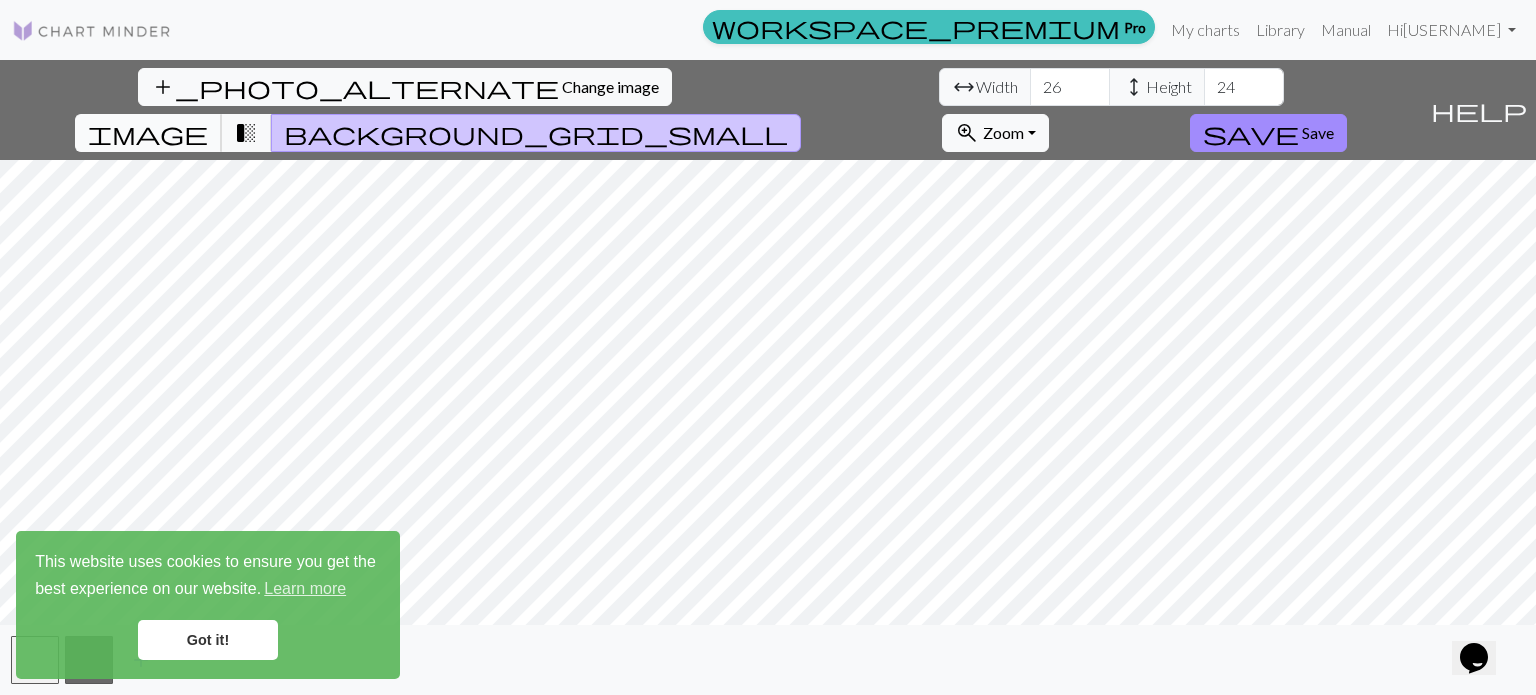 click on "image" at bounding box center (148, 133) 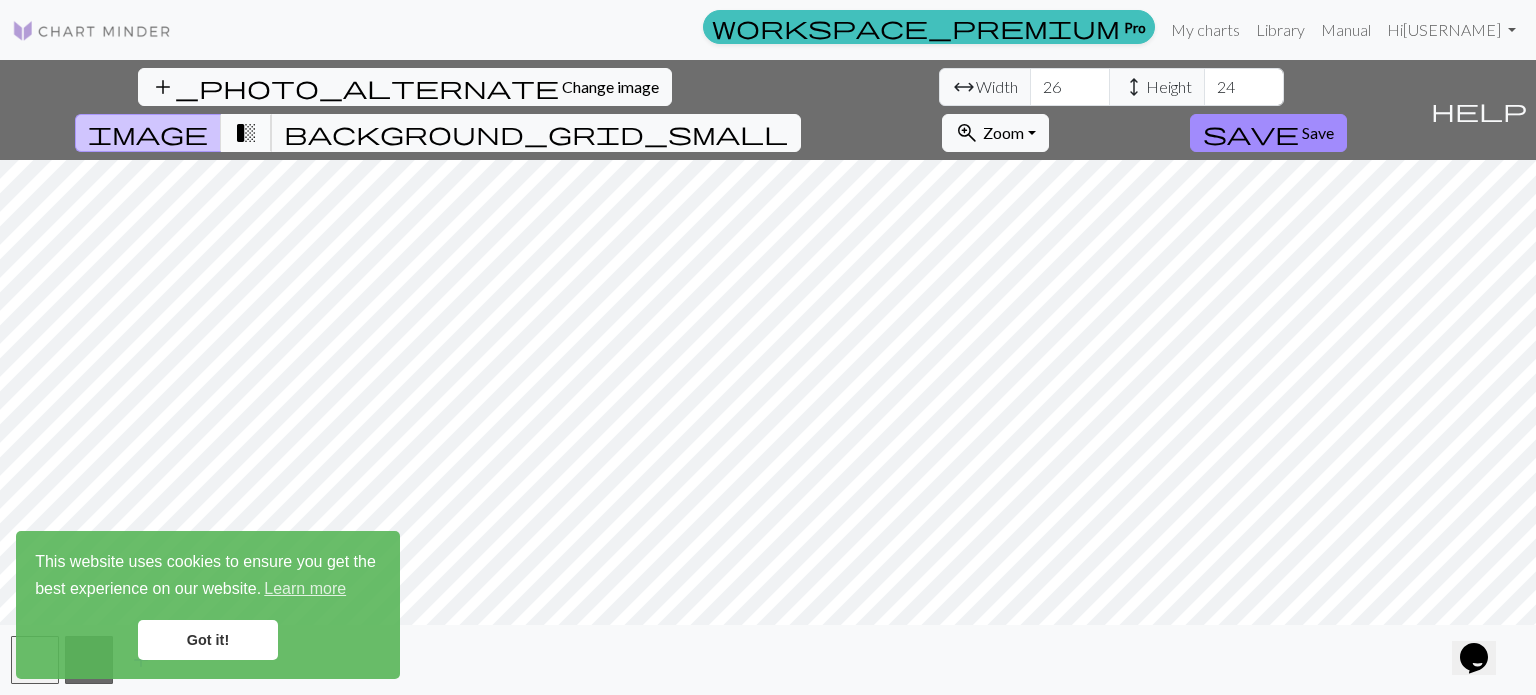 click on "transition_fade" at bounding box center (246, 133) 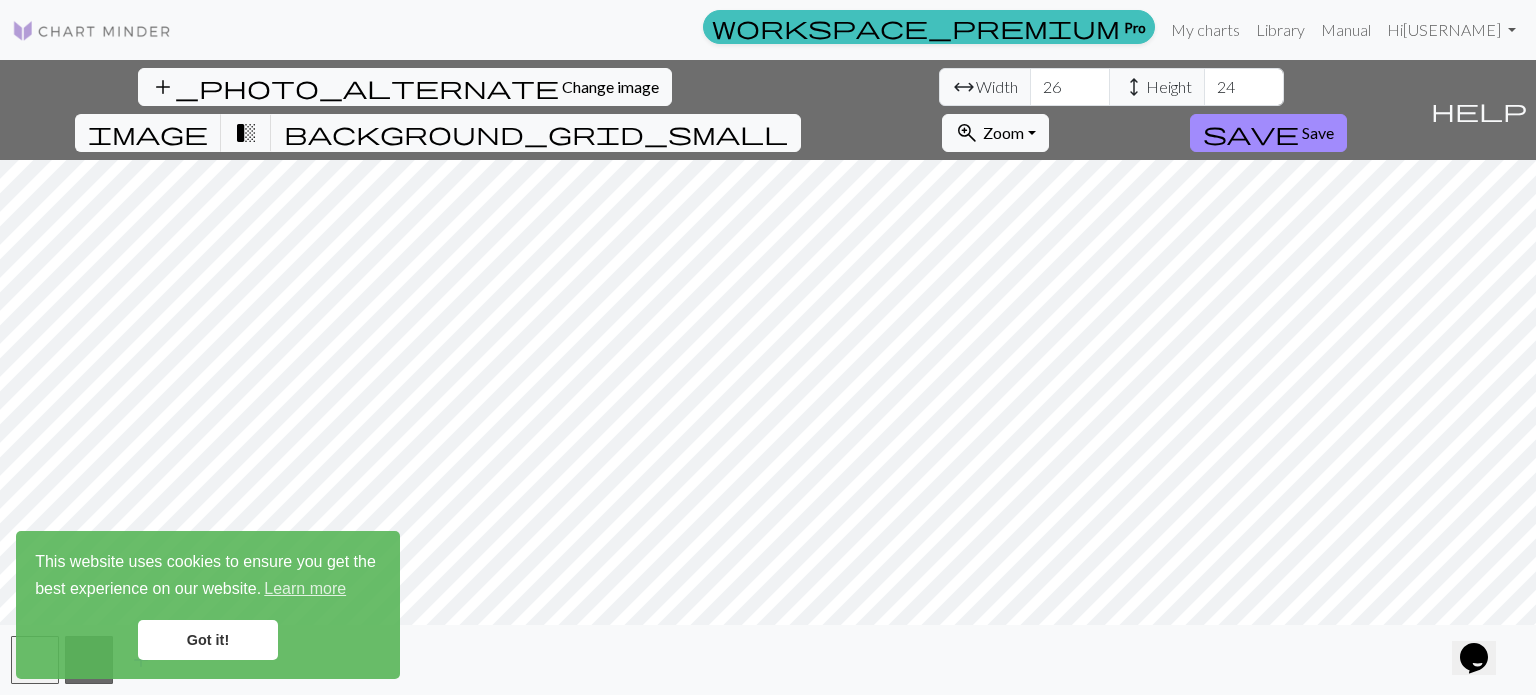 click on "Got it!" at bounding box center [208, 640] 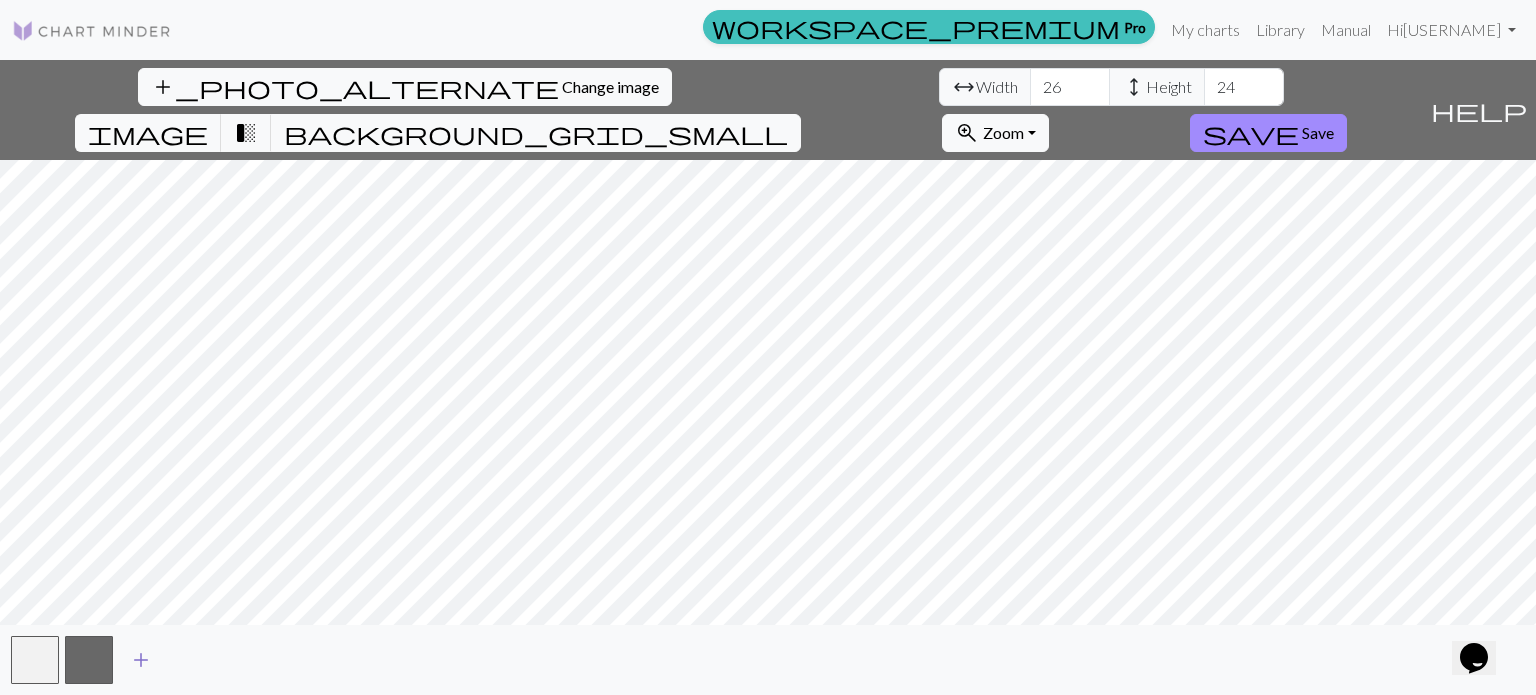 click on "add" at bounding box center [141, 660] 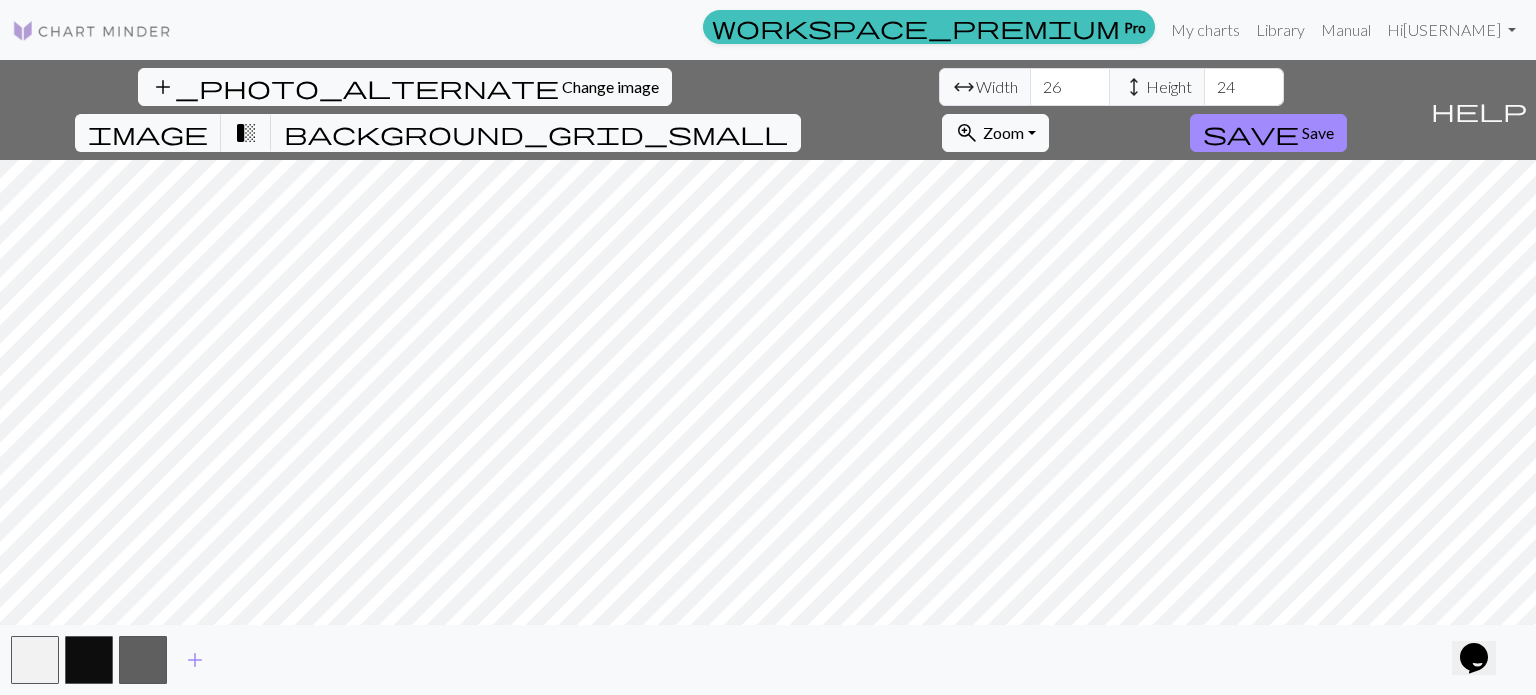 drag, startPoint x: 79, startPoint y: 656, endPoint x: 220, endPoint y: 678, distance: 142.706 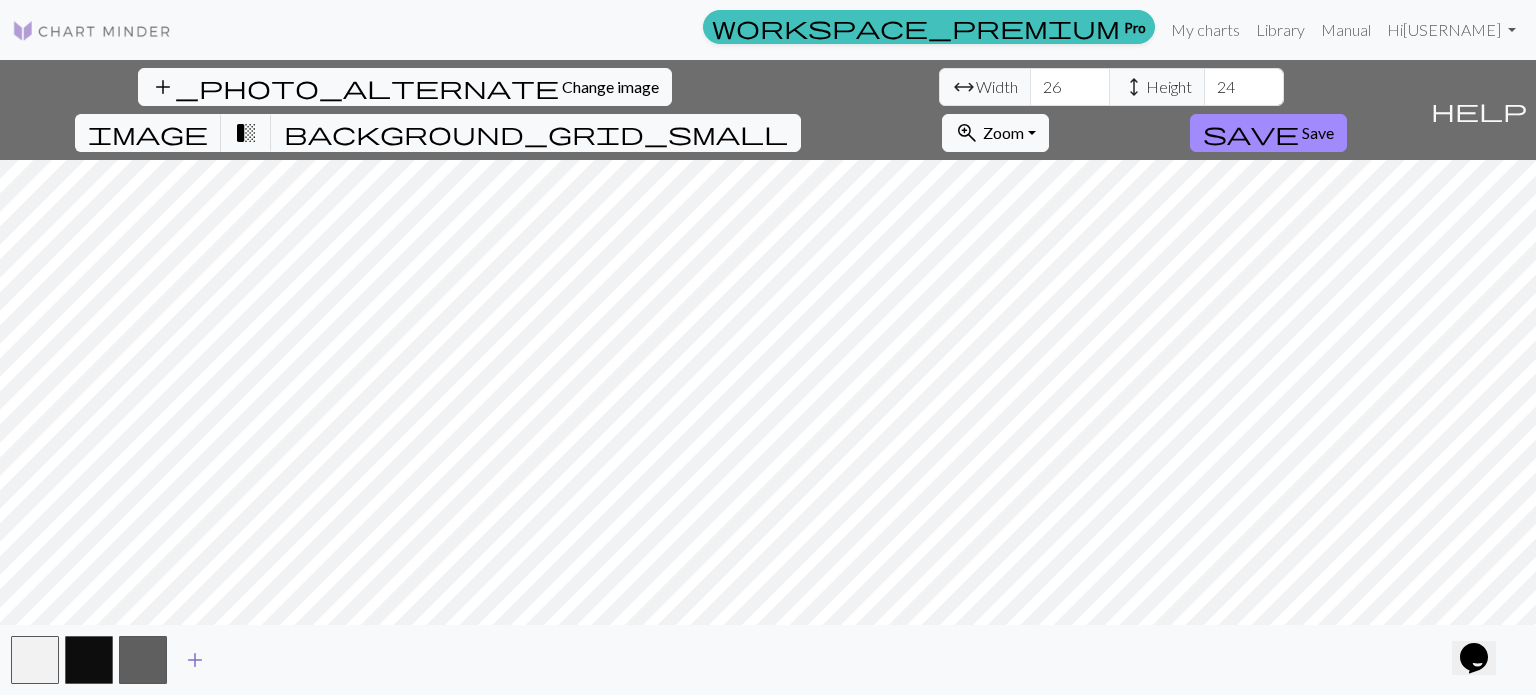 click on "add" at bounding box center (195, 660) 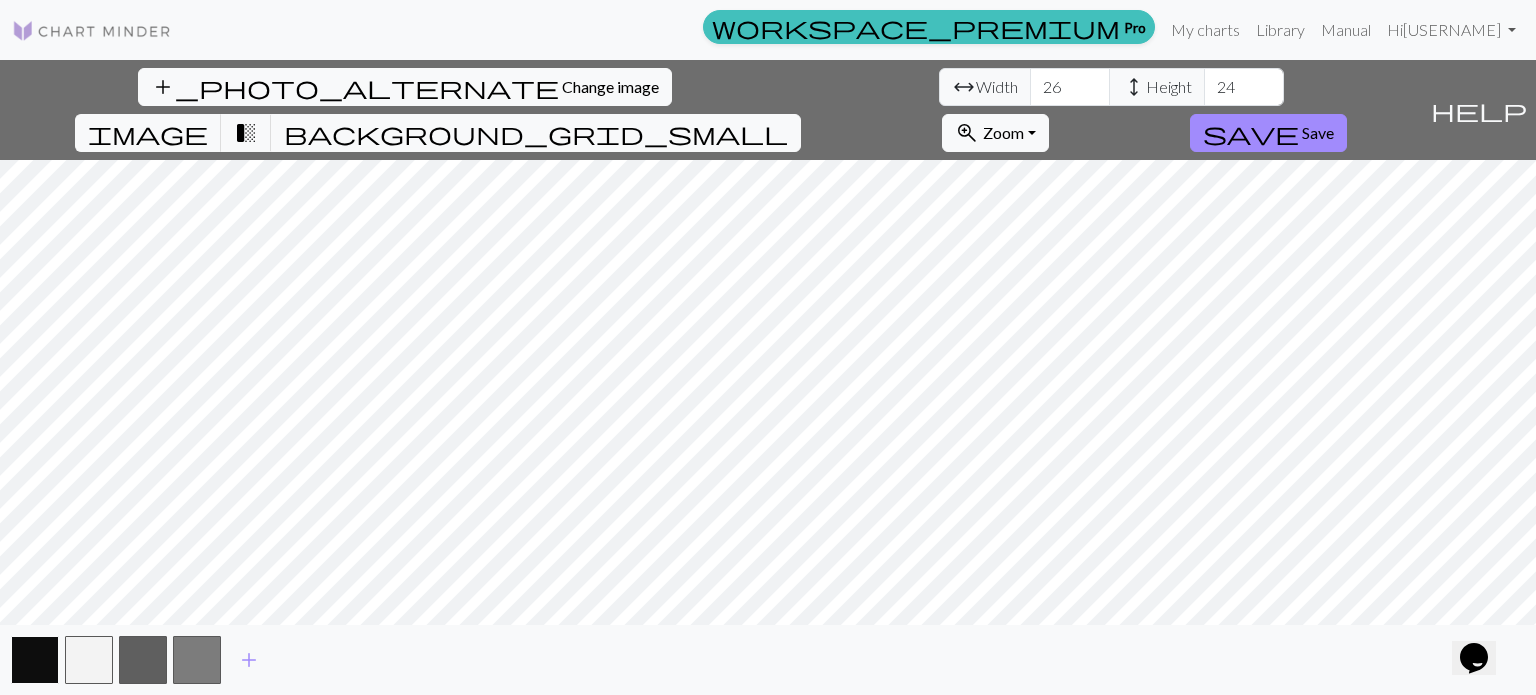 click on "add_photo_alternate   Change image arrow_range   Width 26 height   Height 24 image transition_fade background_grid_small zoom_in Zoom Zoom Fit all Fit width Fit height 50% 100% 150% 200% save   Save help Show me around add" at bounding box center (768, 377) 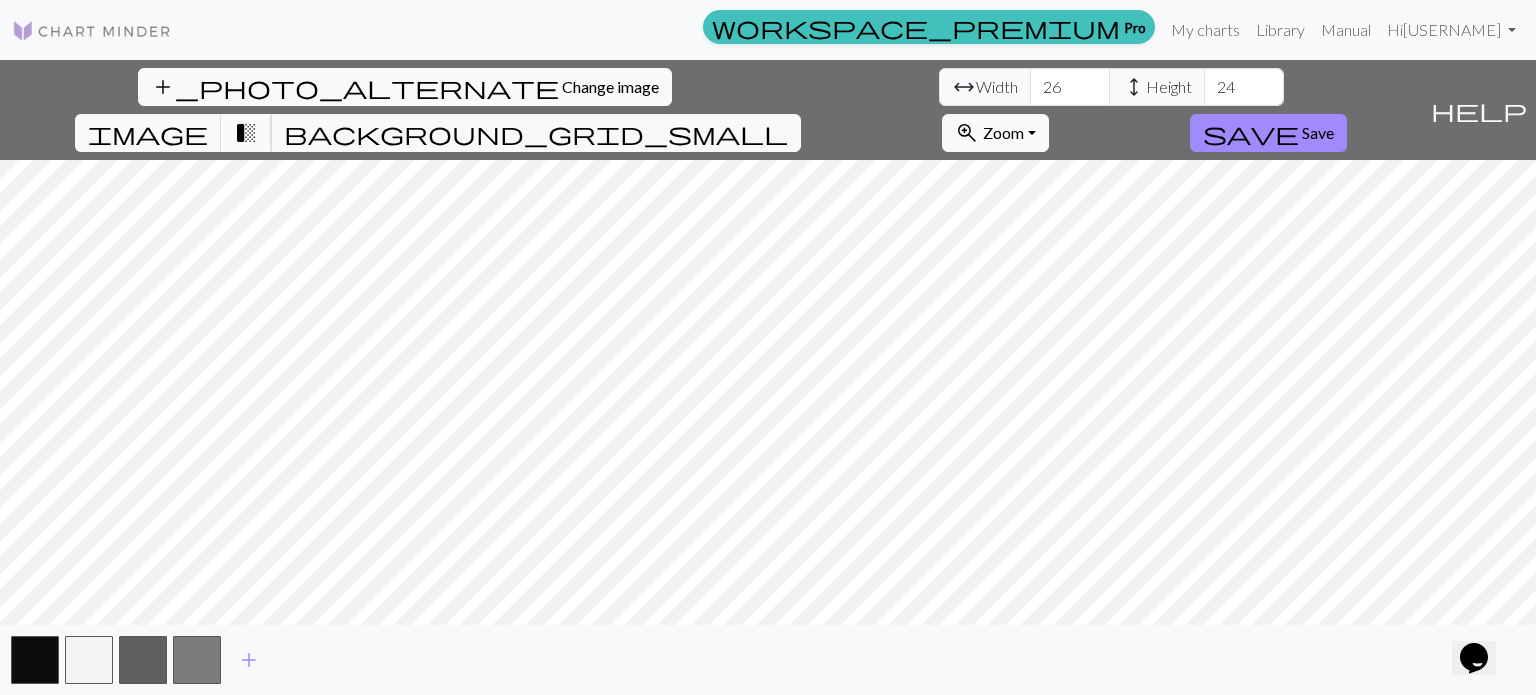 click on "transition_fade" at bounding box center (246, 133) 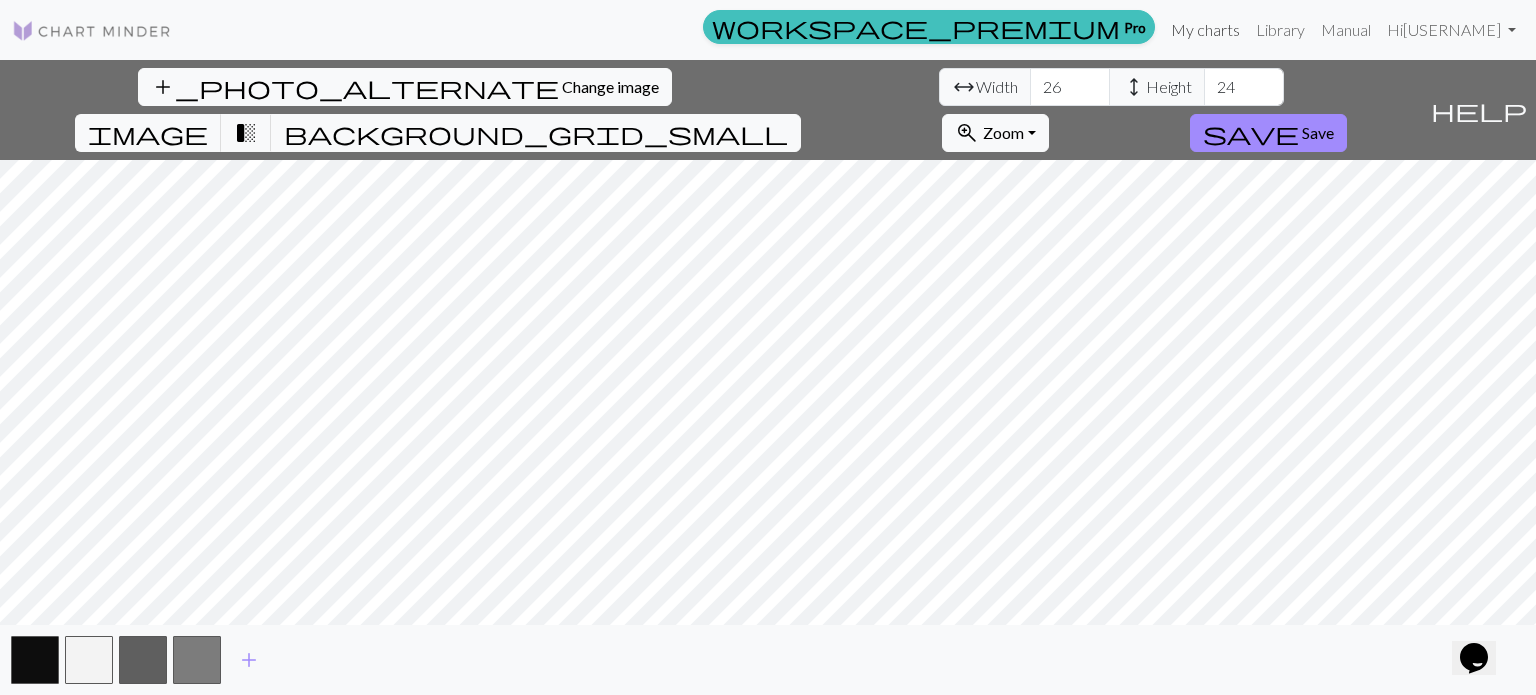 click on "My charts" at bounding box center [1205, 30] 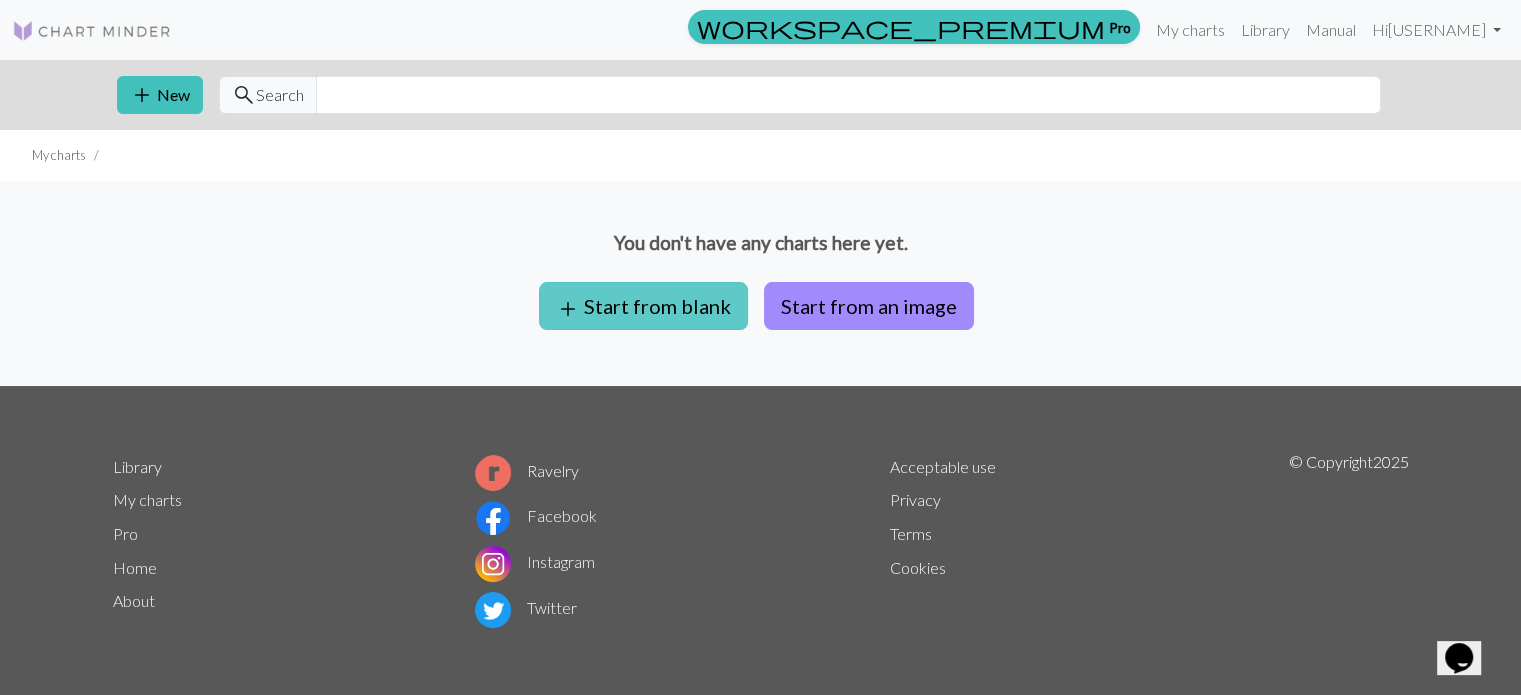 click on "add   Start from blank" at bounding box center (643, 306) 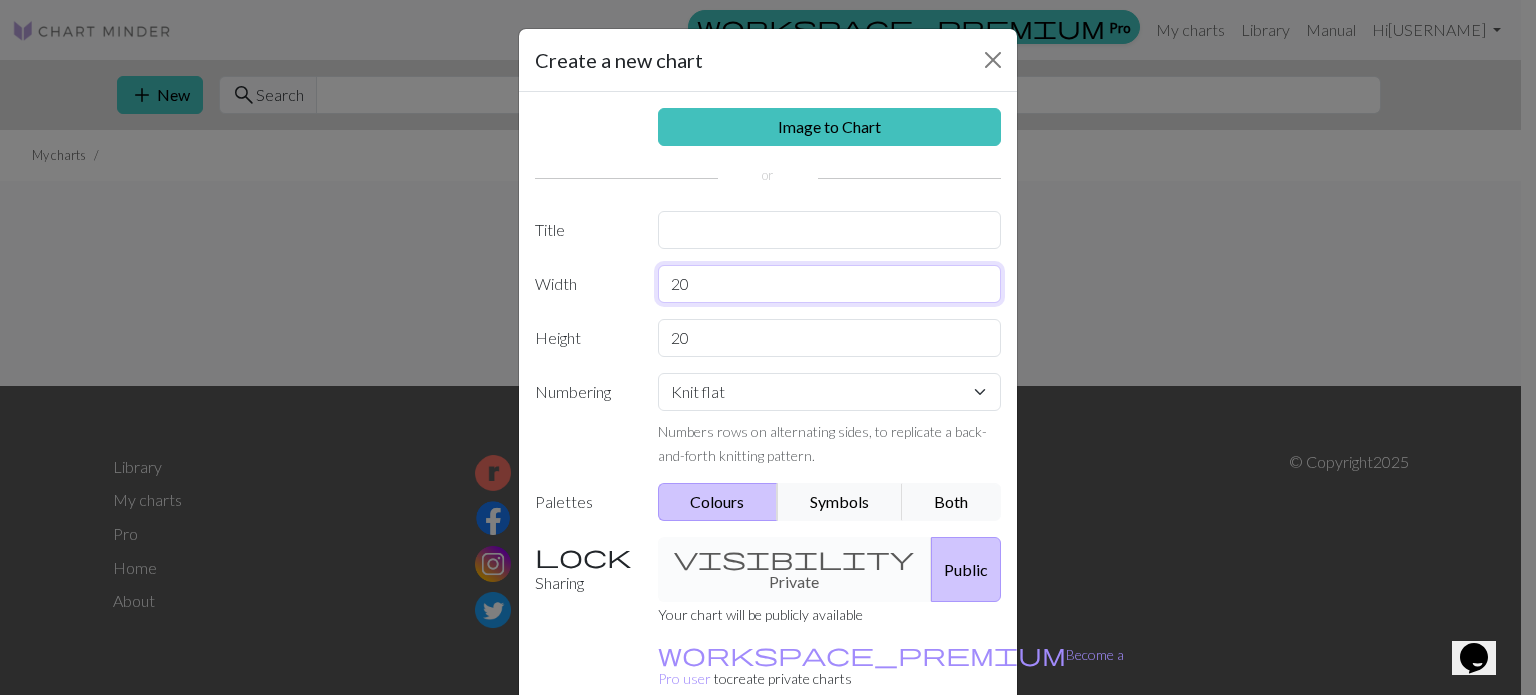 drag, startPoint x: 759, startPoint y: 275, endPoint x: 618, endPoint y: 276, distance: 141.00354 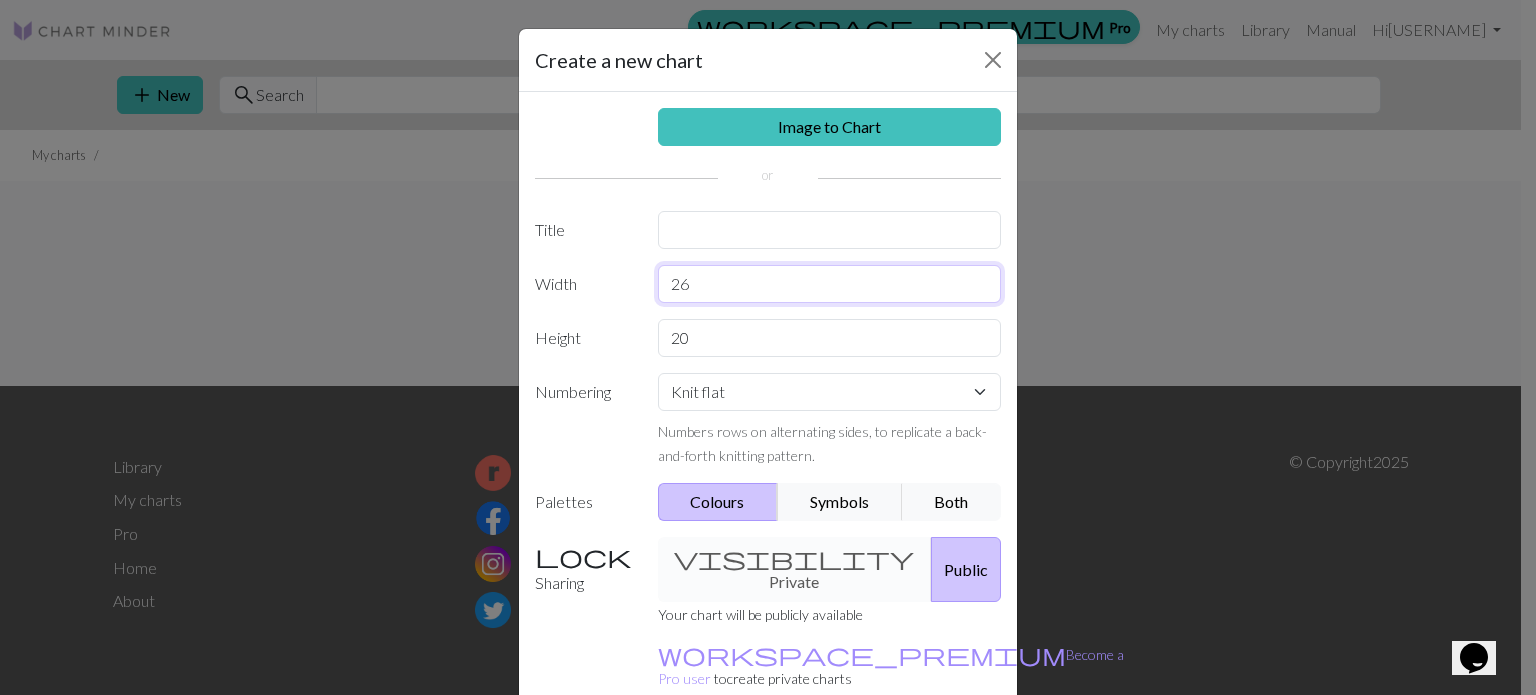 type on "26" 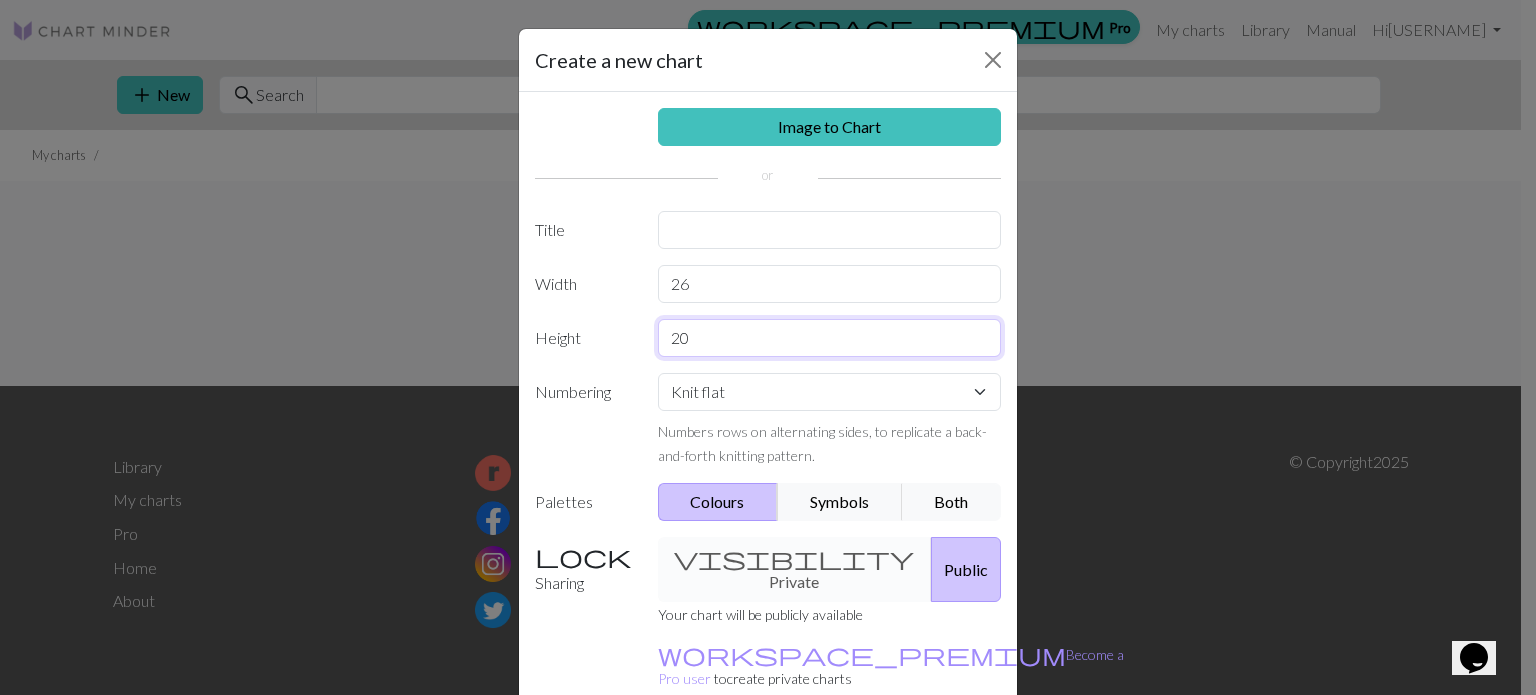 drag, startPoint x: 713, startPoint y: 342, endPoint x: 501, endPoint y: 338, distance: 212.03773 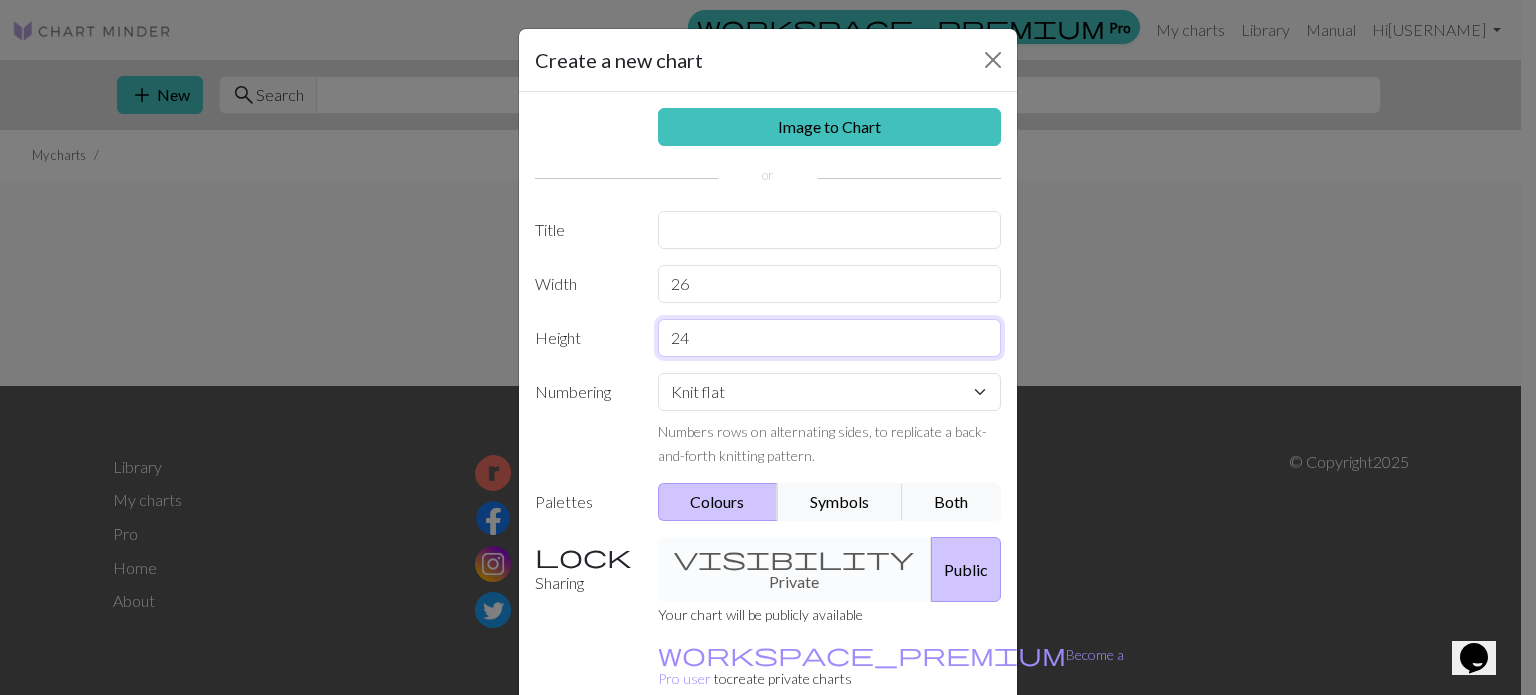 type on "24" 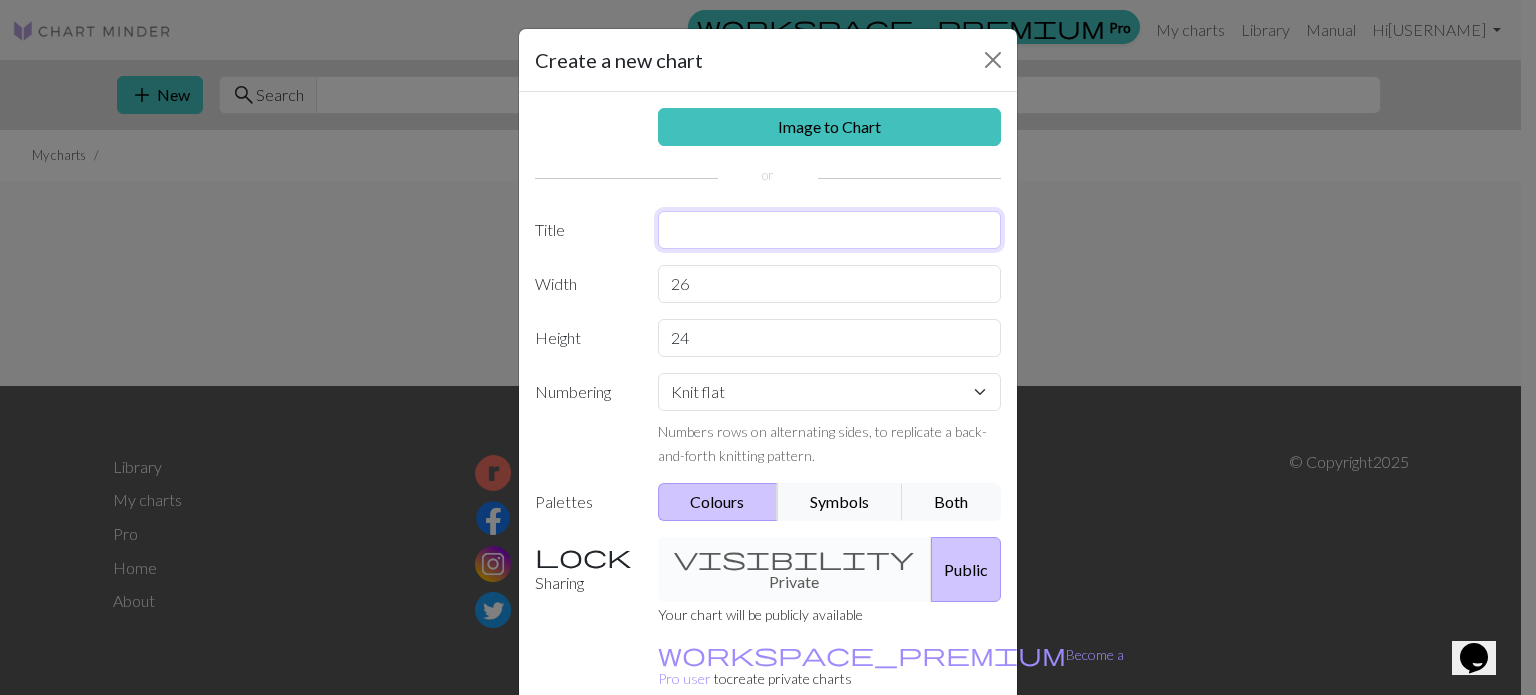 click at bounding box center (830, 230) 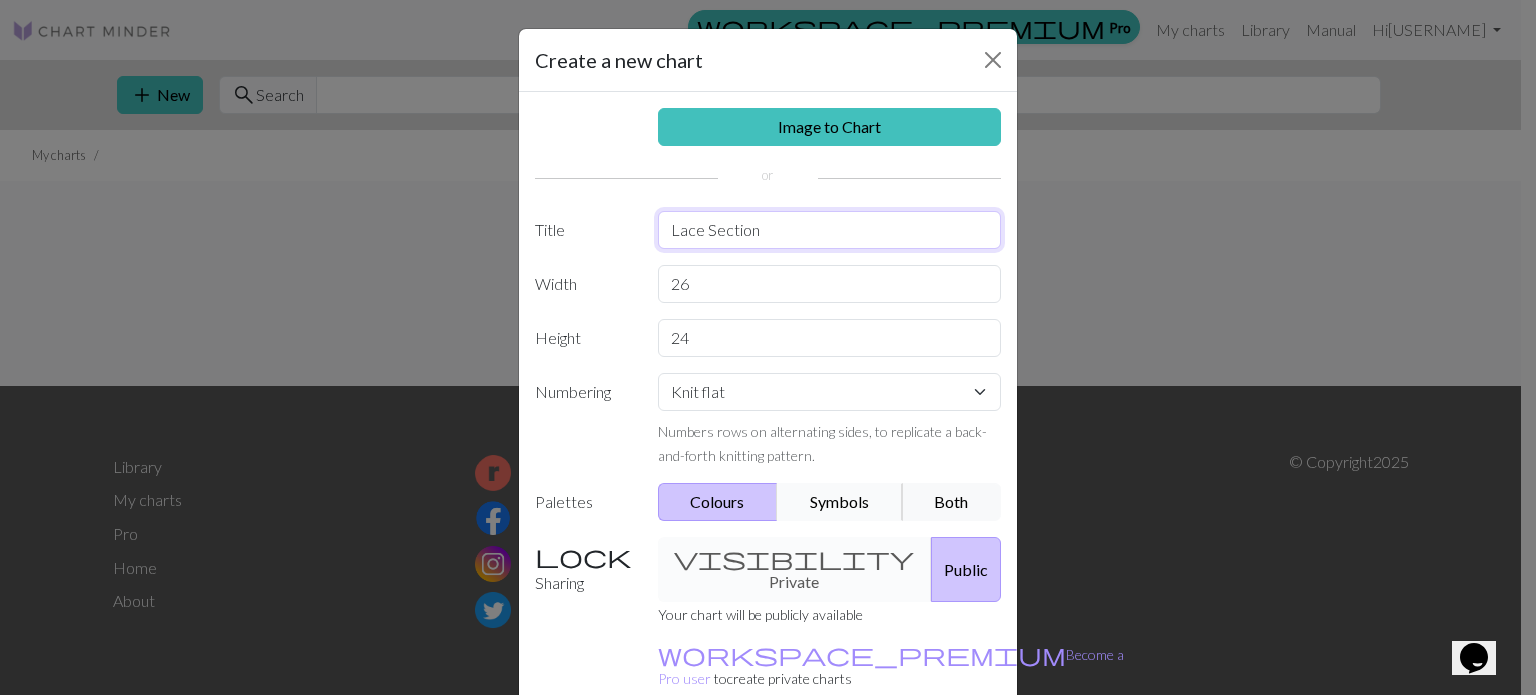 type on "Lace Section" 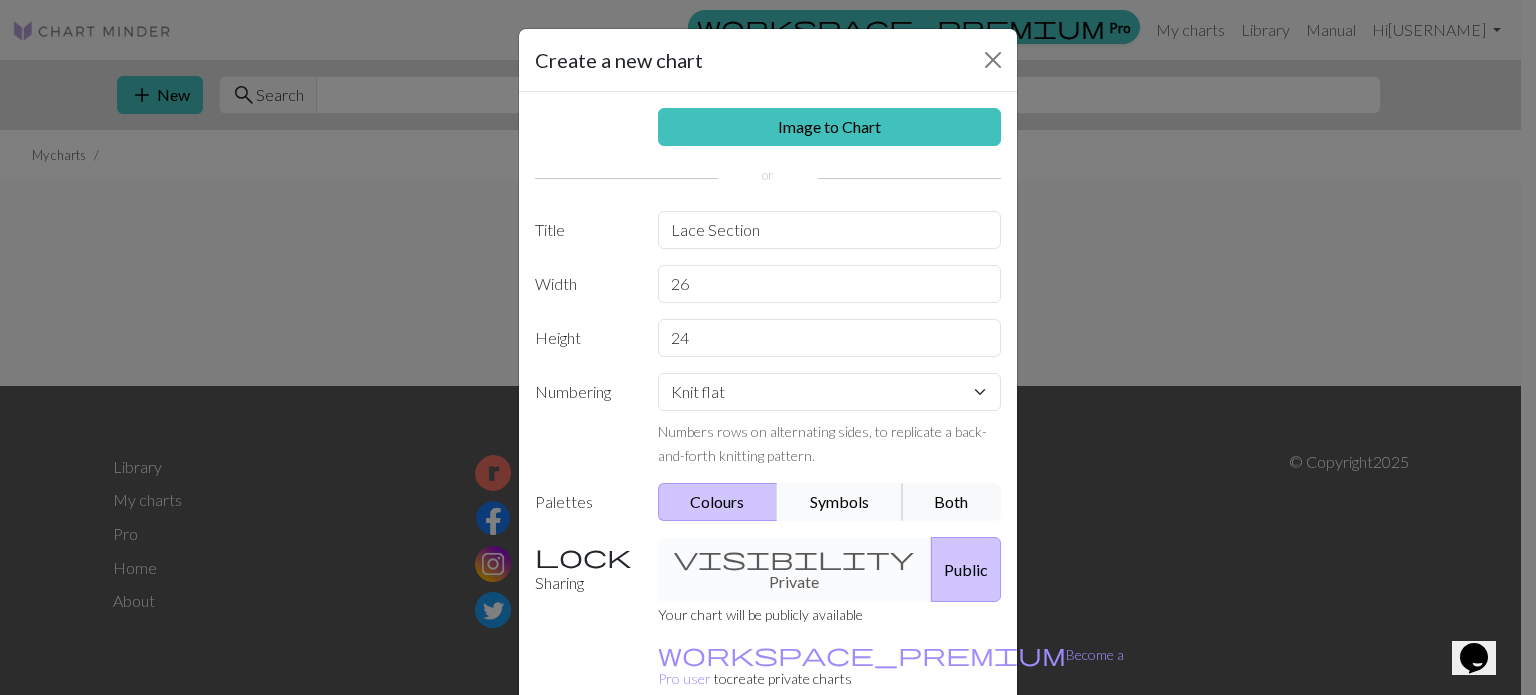 click on "Symbols" at bounding box center (840, 502) 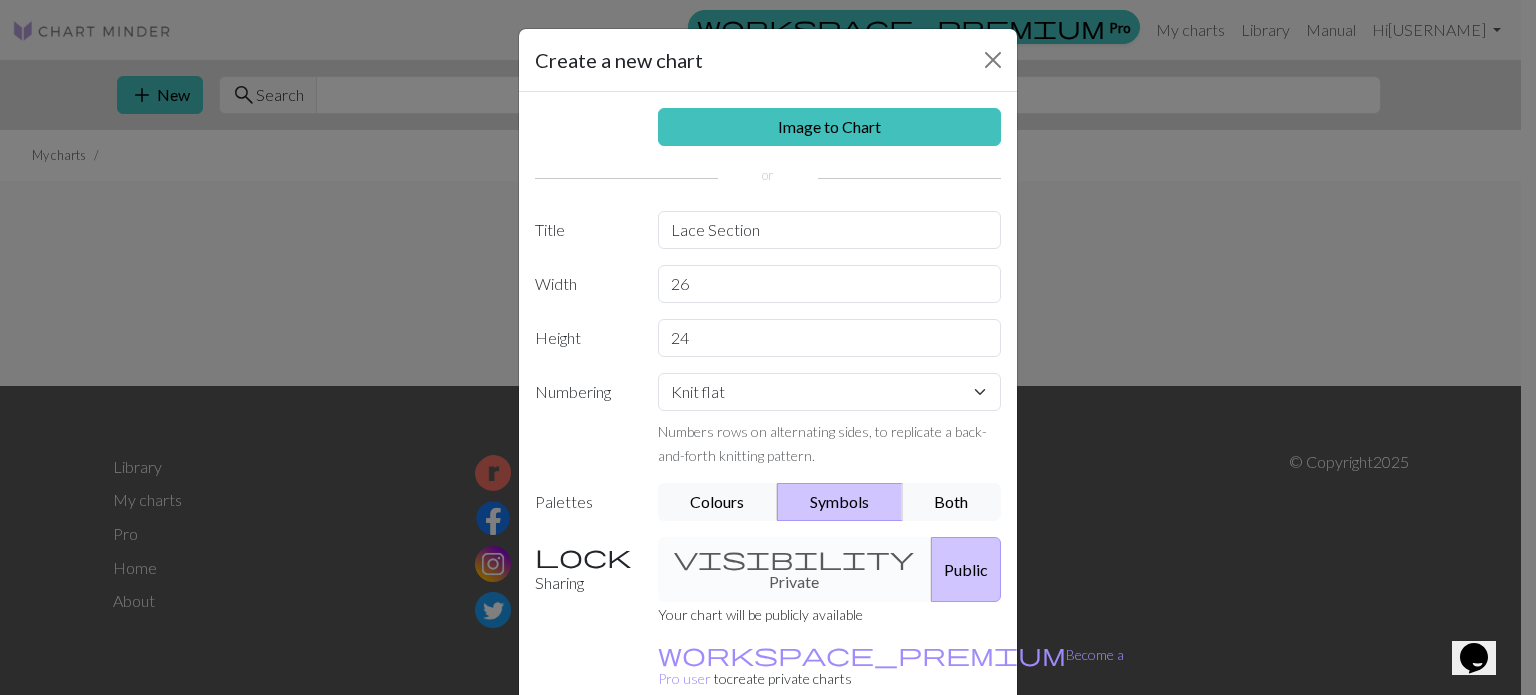 scroll, scrollTop: 92, scrollLeft: 0, axis: vertical 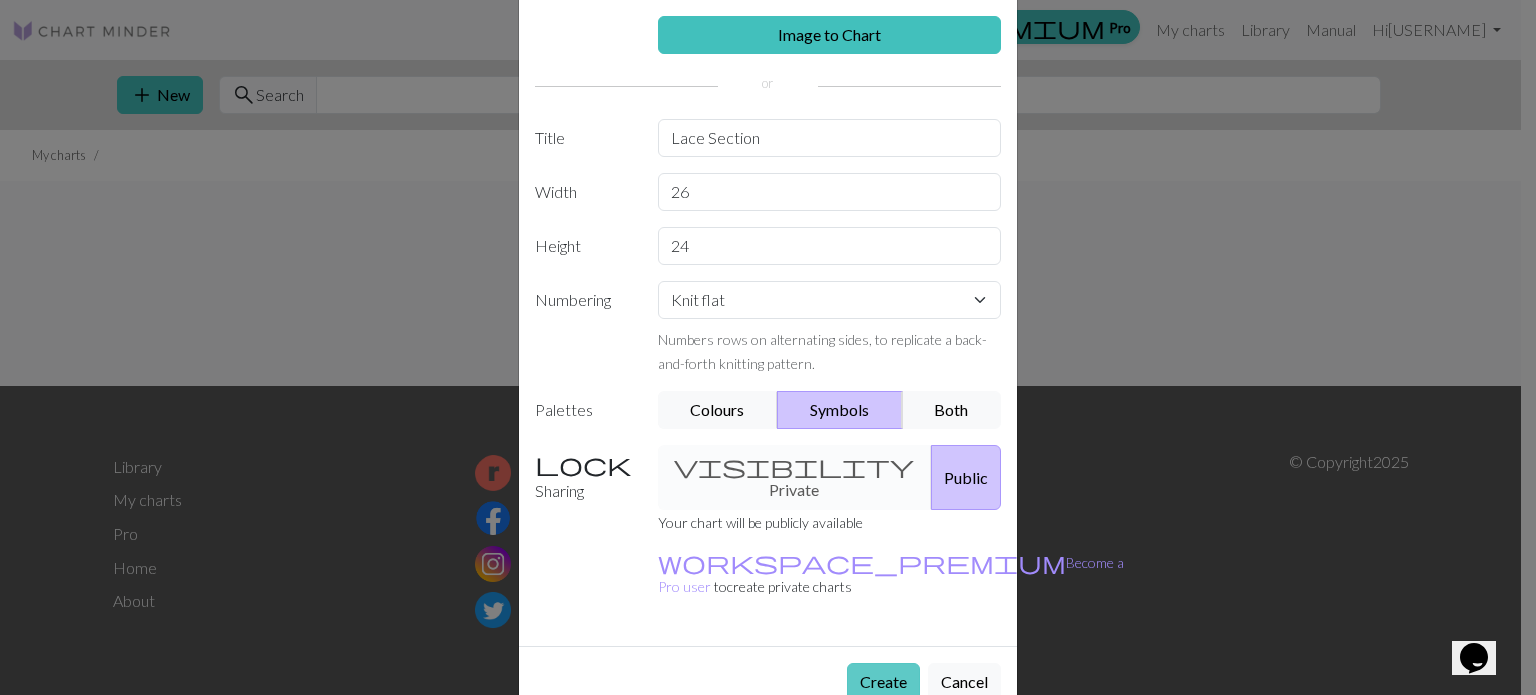 click on "Create" at bounding box center (883, 682) 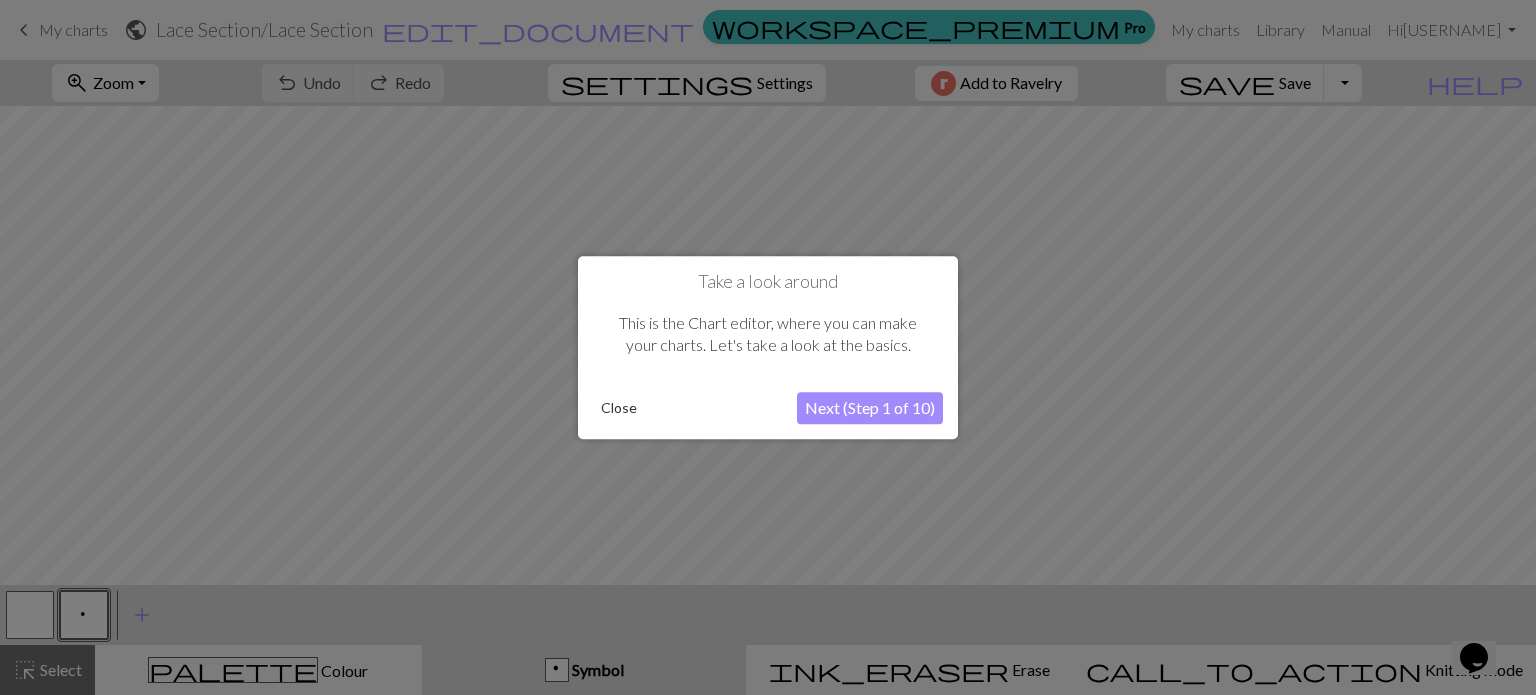 click on "Next (Step 1 of 10)" at bounding box center [870, 408] 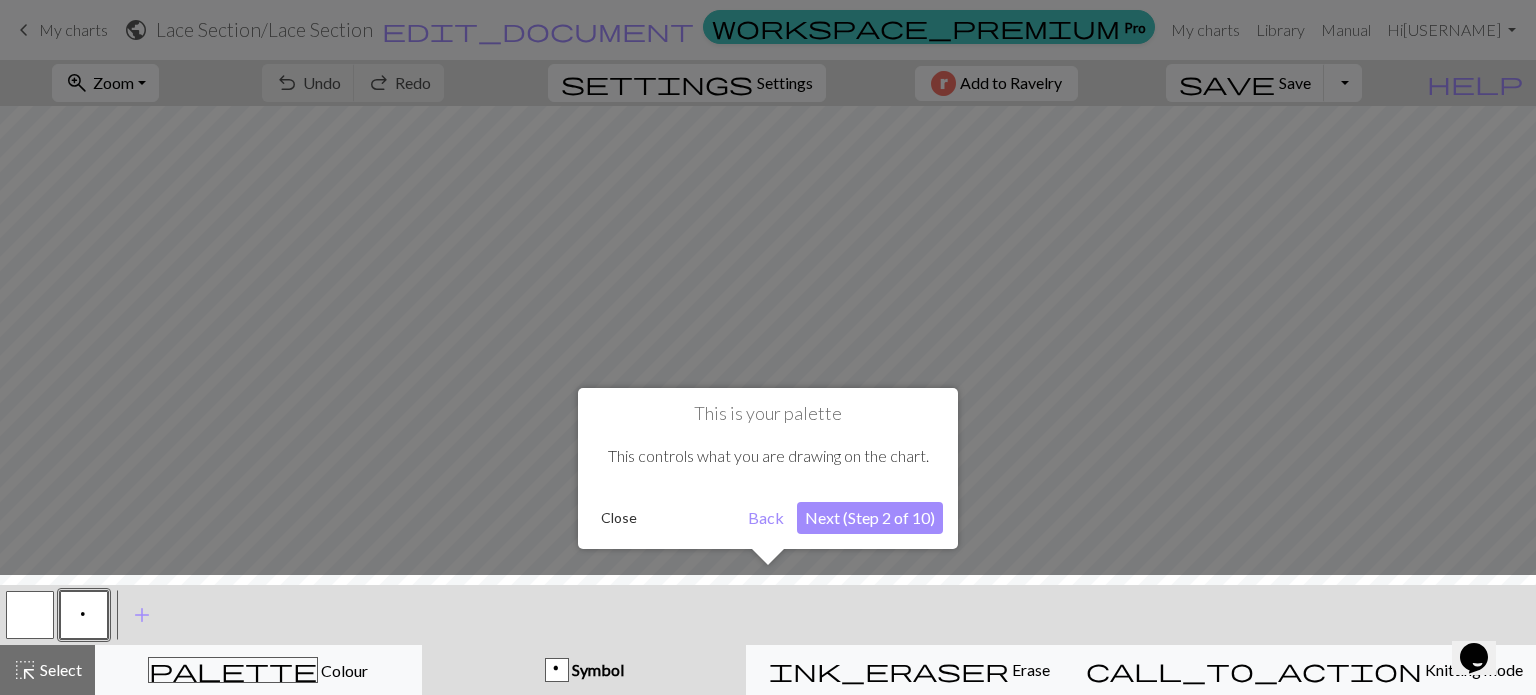 click on "Next (Step 2 of 10)" at bounding box center (870, 518) 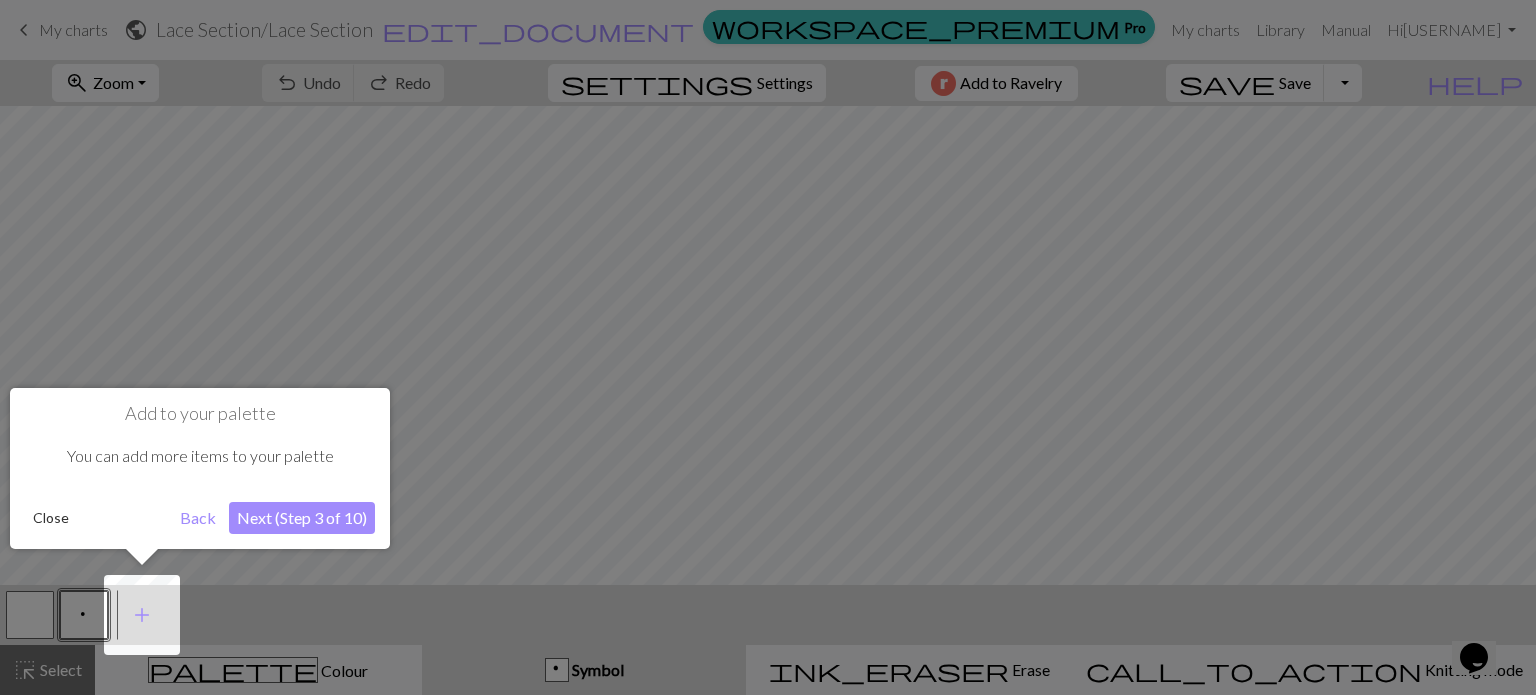 click on "Next (Step 3 of 10)" at bounding box center [302, 518] 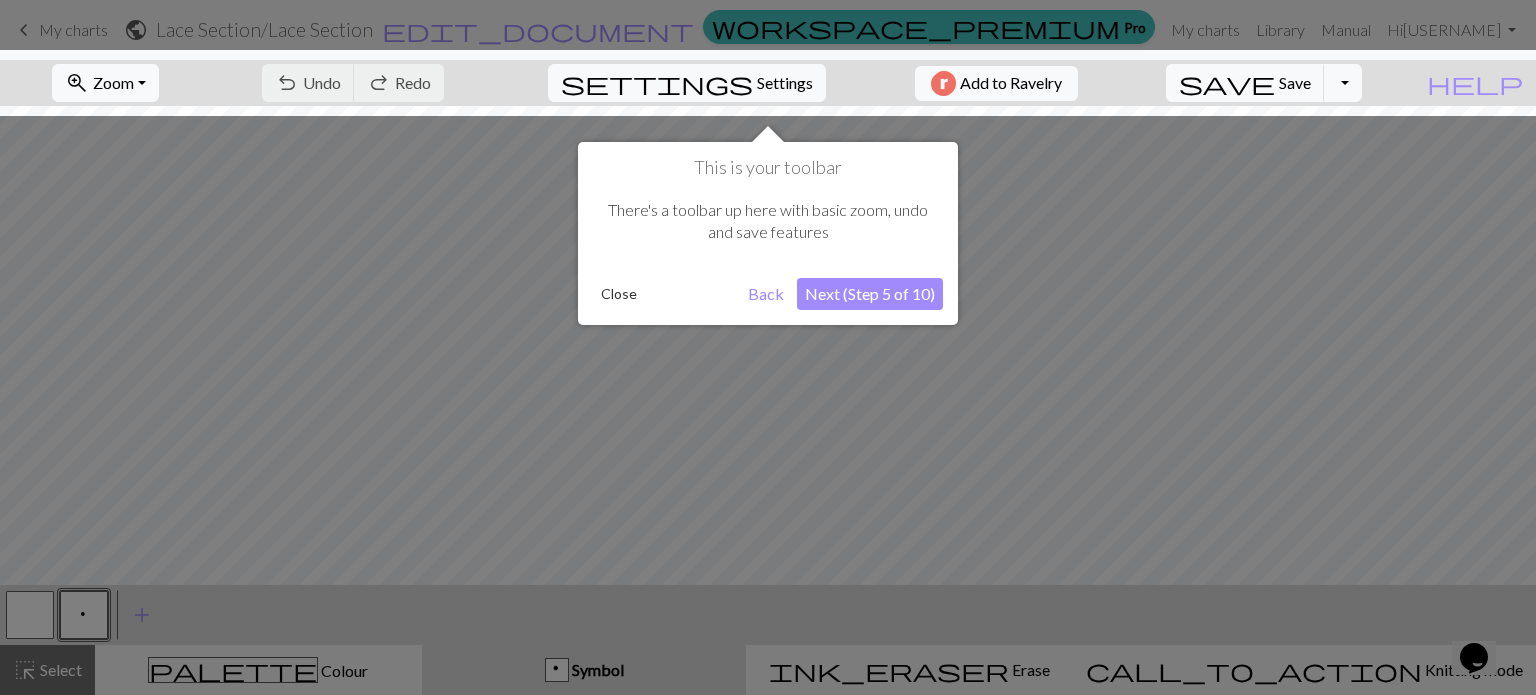 click on "Next (Step 5 of 10)" at bounding box center (870, 294) 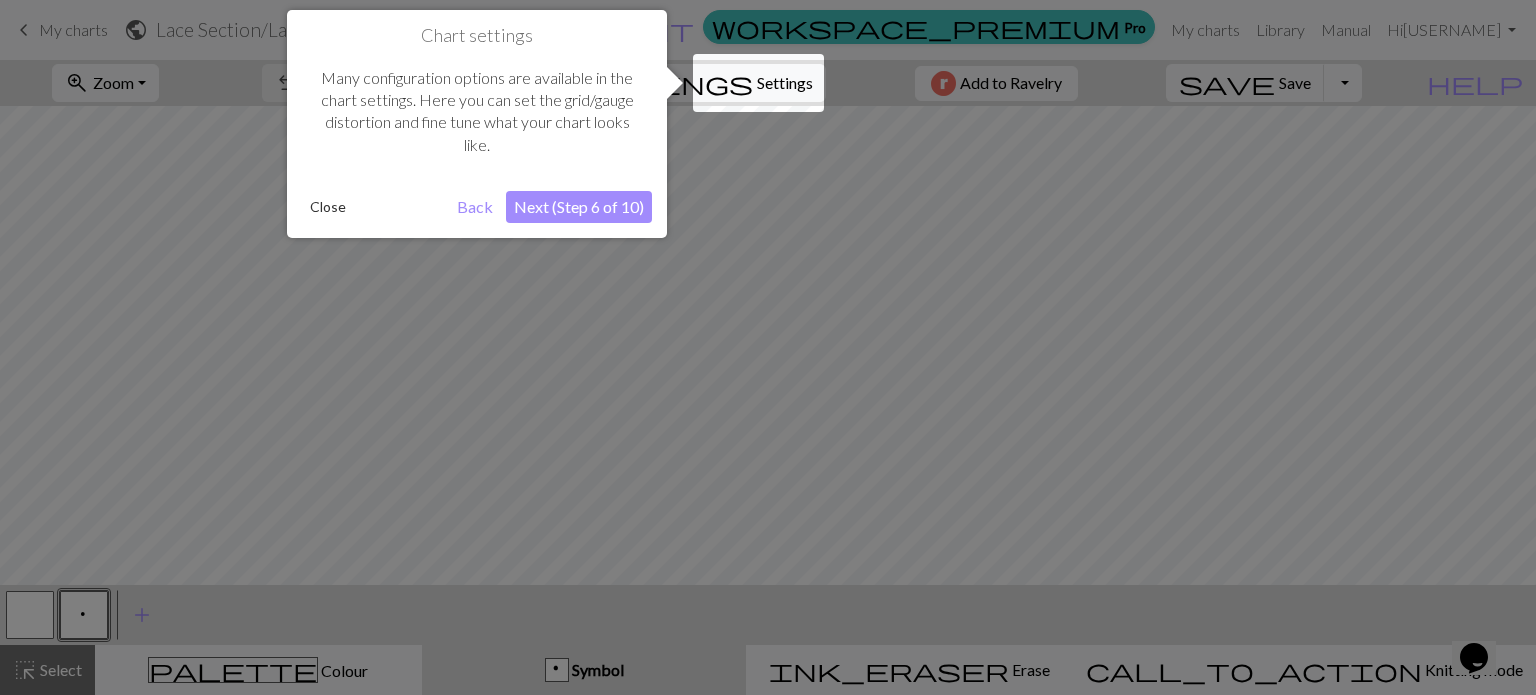 click on "Next (Step 6 of 10)" at bounding box center (579, 207) 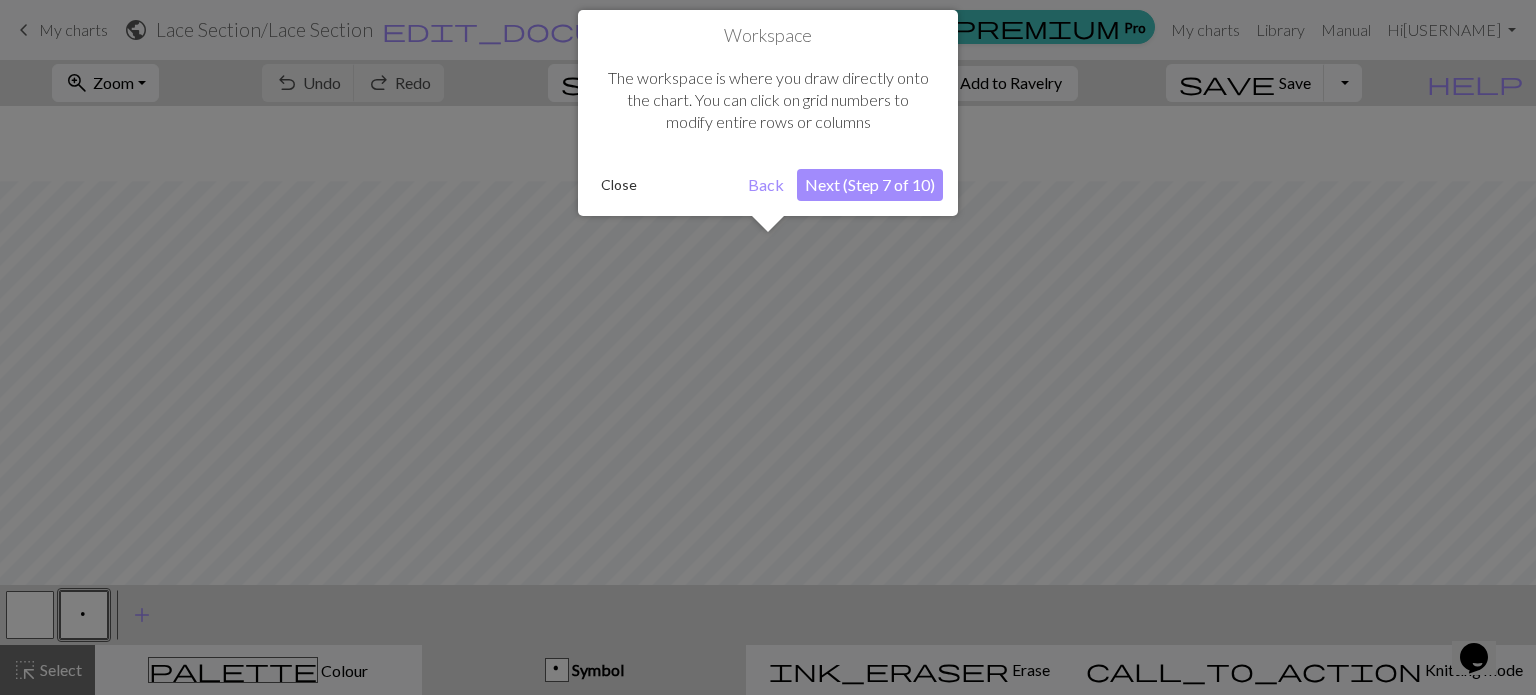 scroll, scrollTop: 75, scrollLeft: 0, axis: vertical 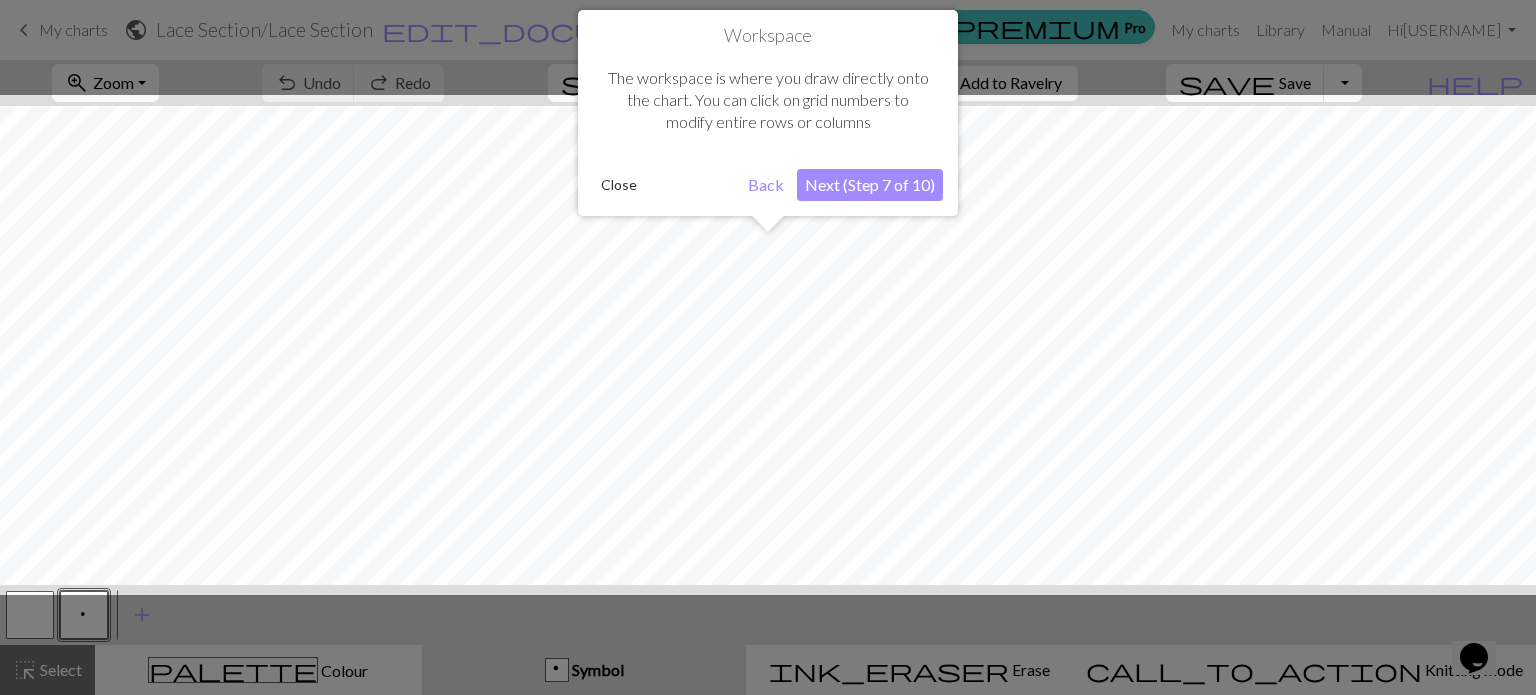 click on "Next (Step 7 of 10)" at bounding box center (870, 185) 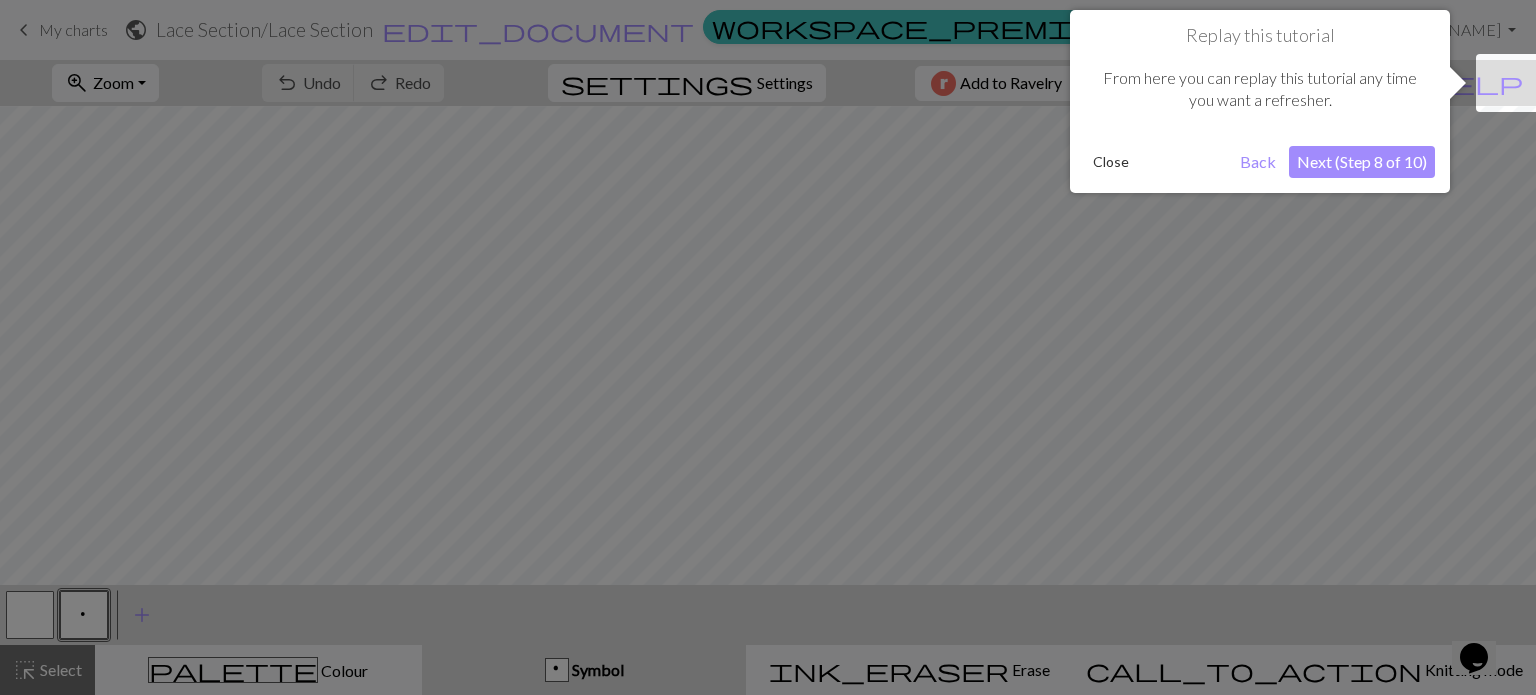 click on "Next (Step 8 of 10)" at bounding box center [1362, 162] 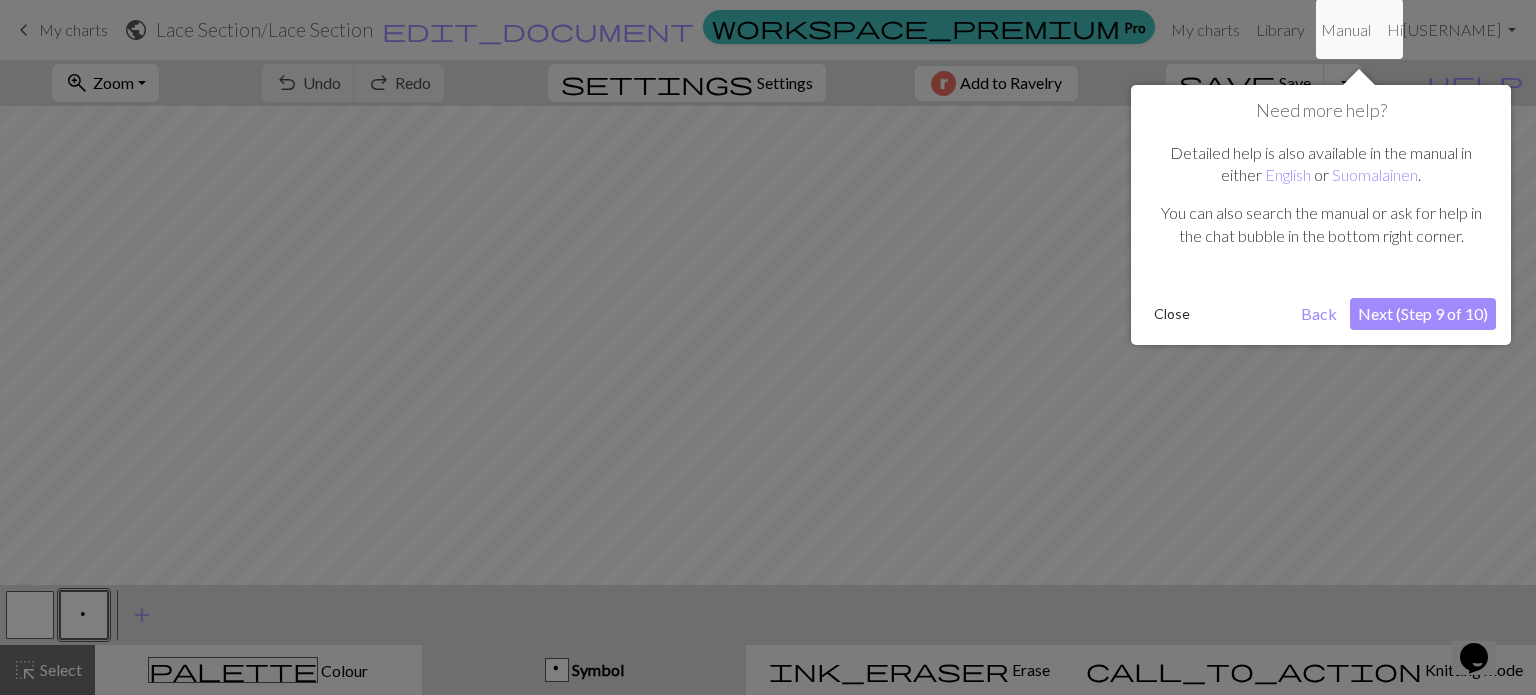 click on "Next (Step 9 of 10)" at bounding box center (1423, 314) 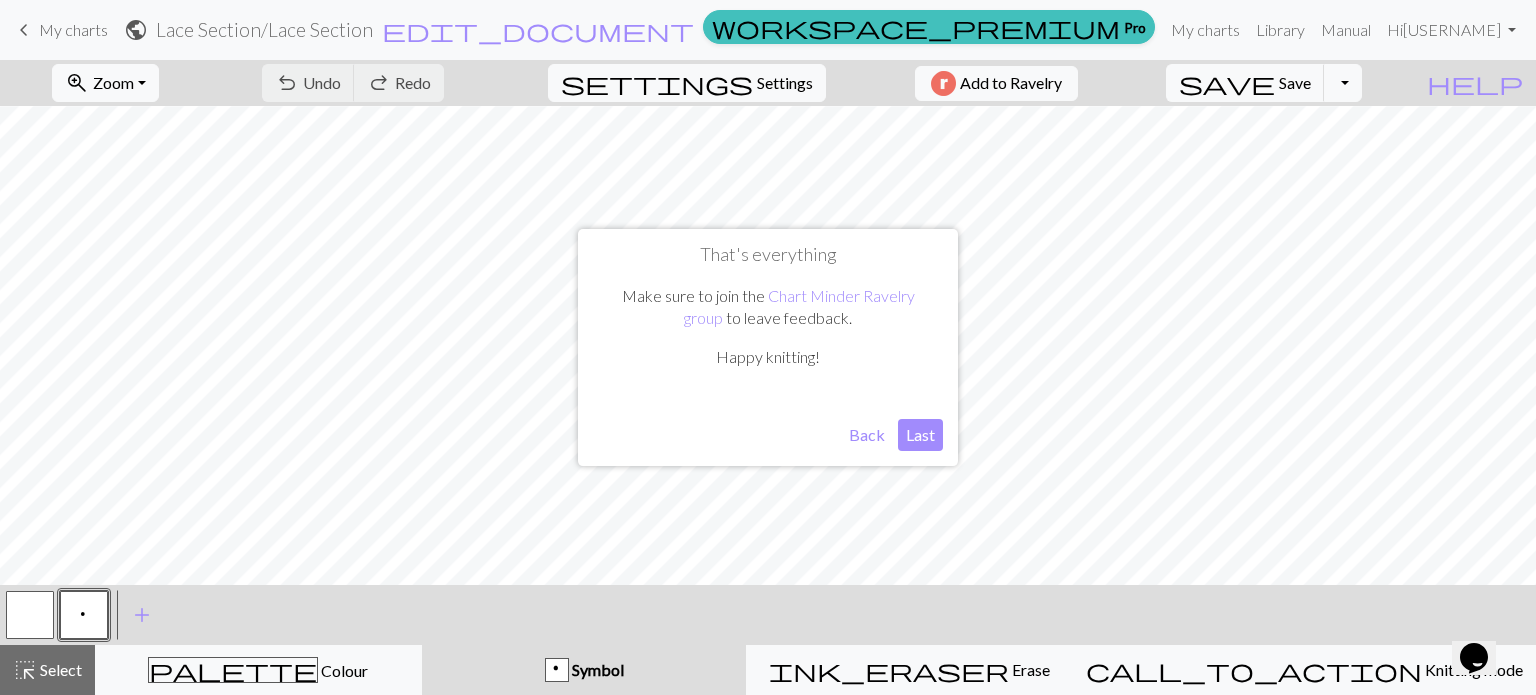 click on "Last" at bounding box center (920, 435) 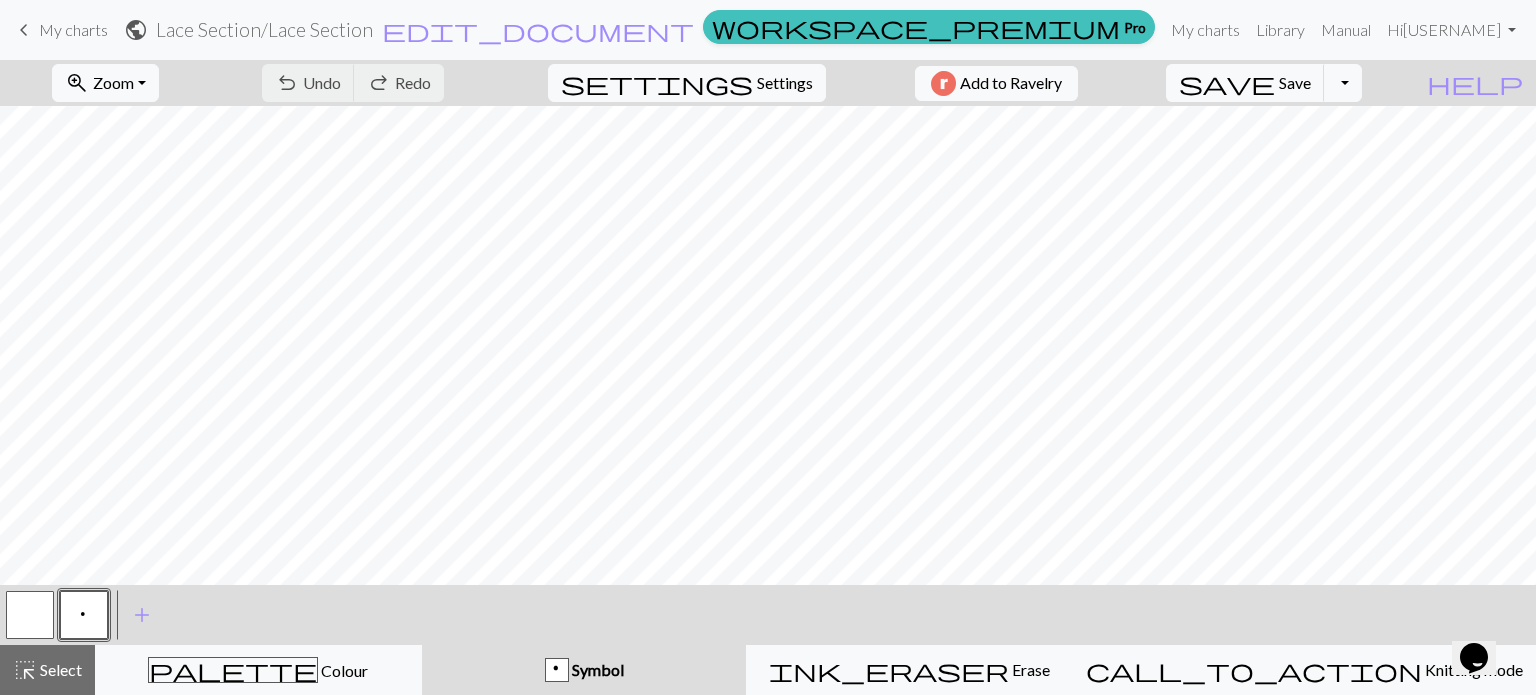 click on "p" at bounding box center (84, 617) 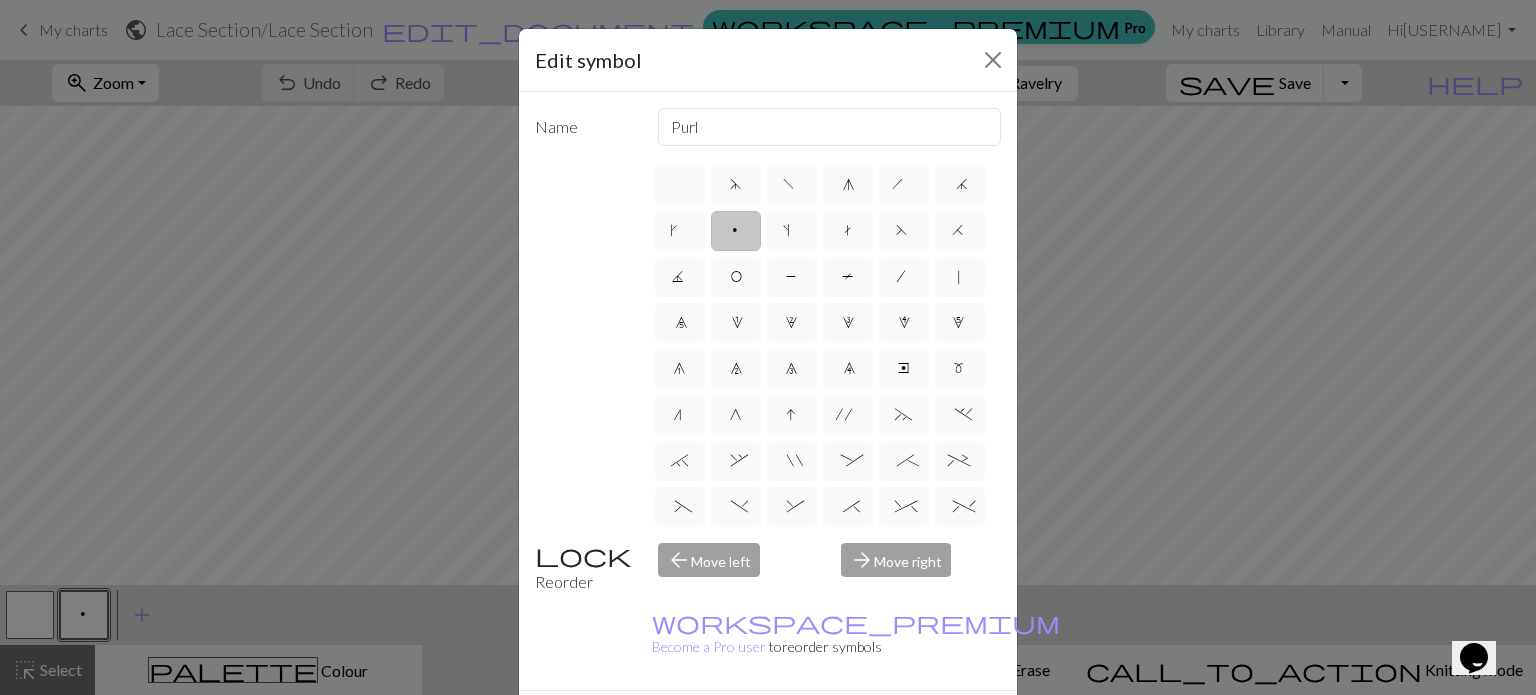click on "p" at bounding box center [736, 233] 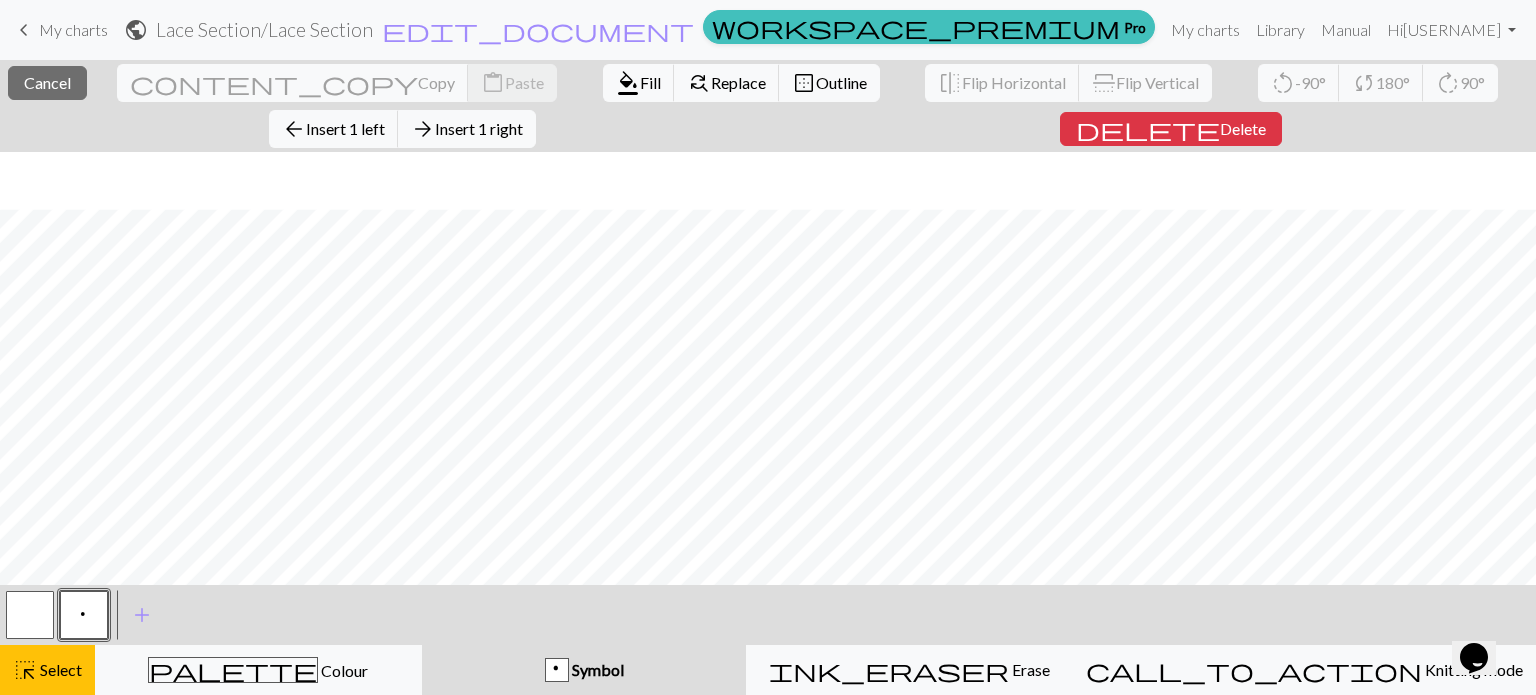 scroll, scrollTop: 139, scrollLeft: 0, axis: vertical 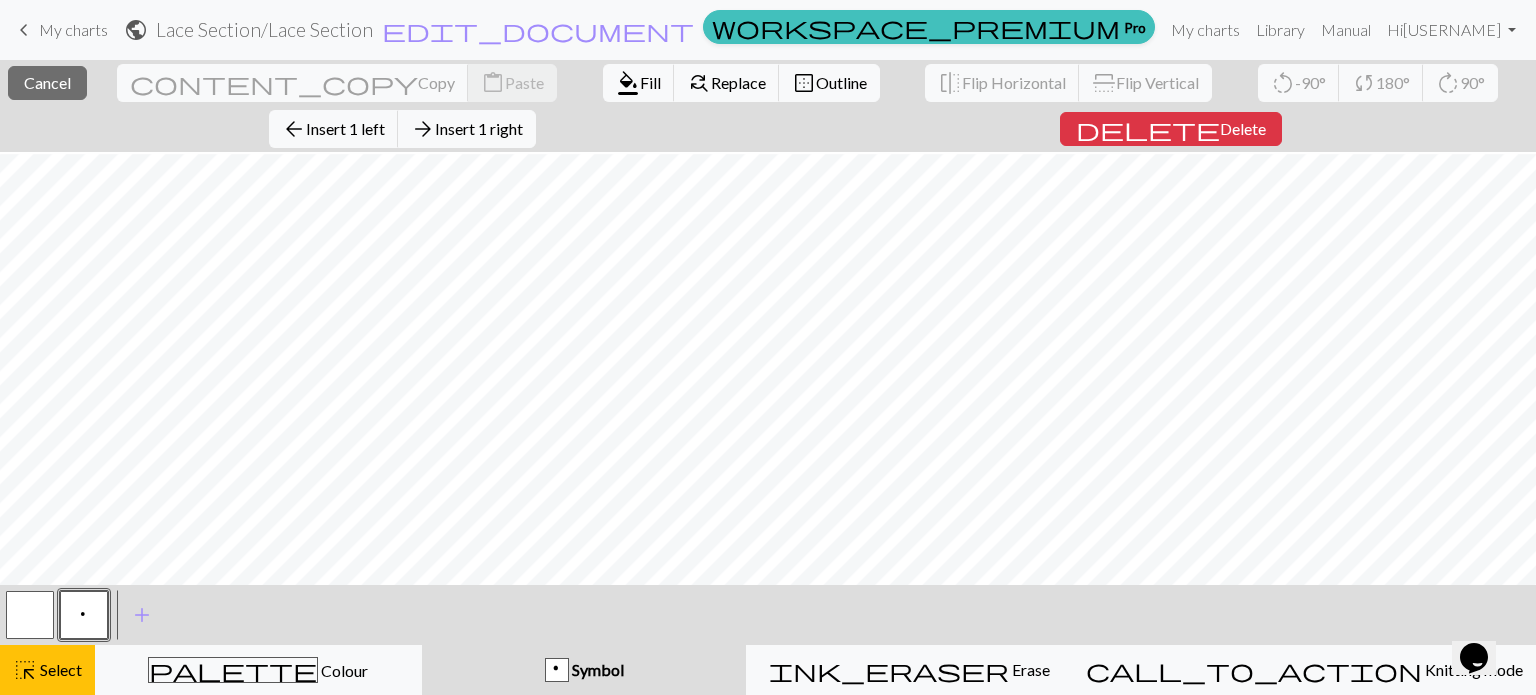 click on "p" at bounding box center (84, 615) 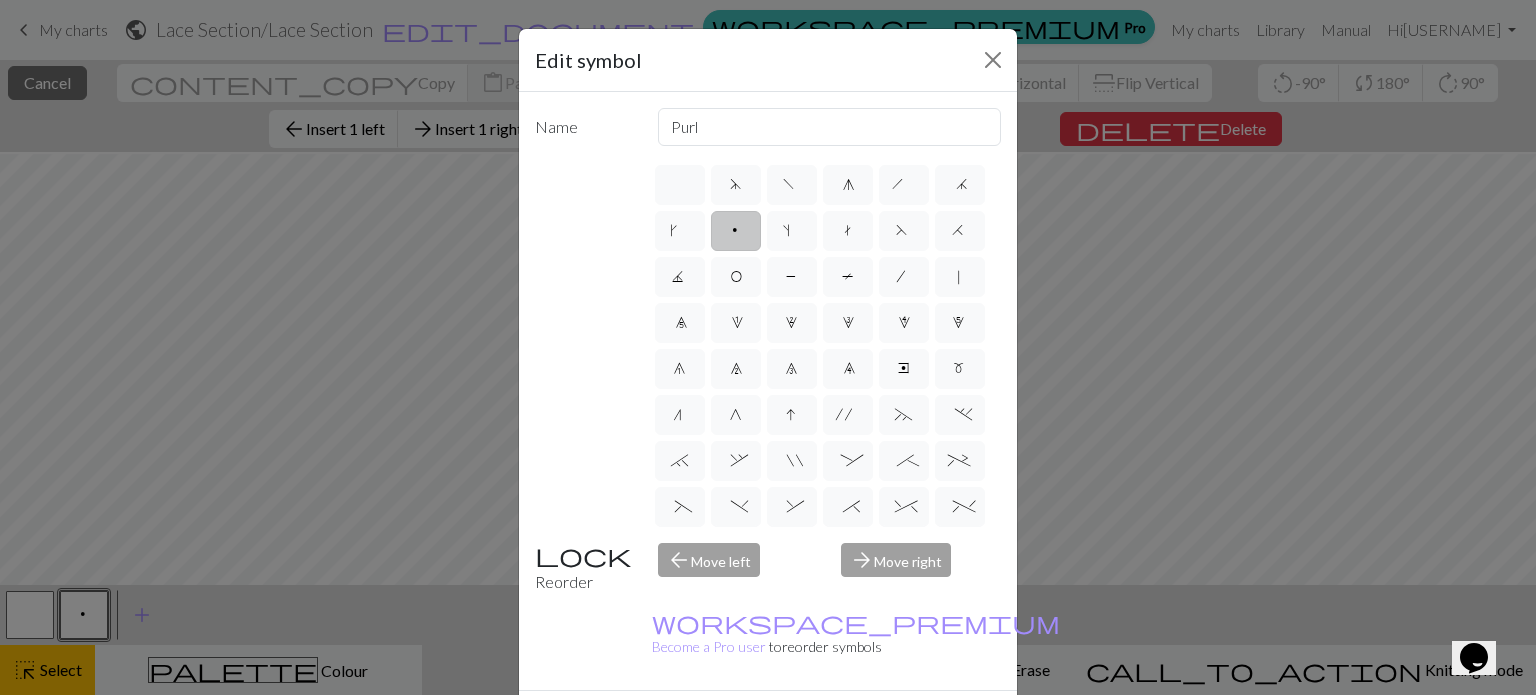 click on "p" at bounding box center (736, 231) 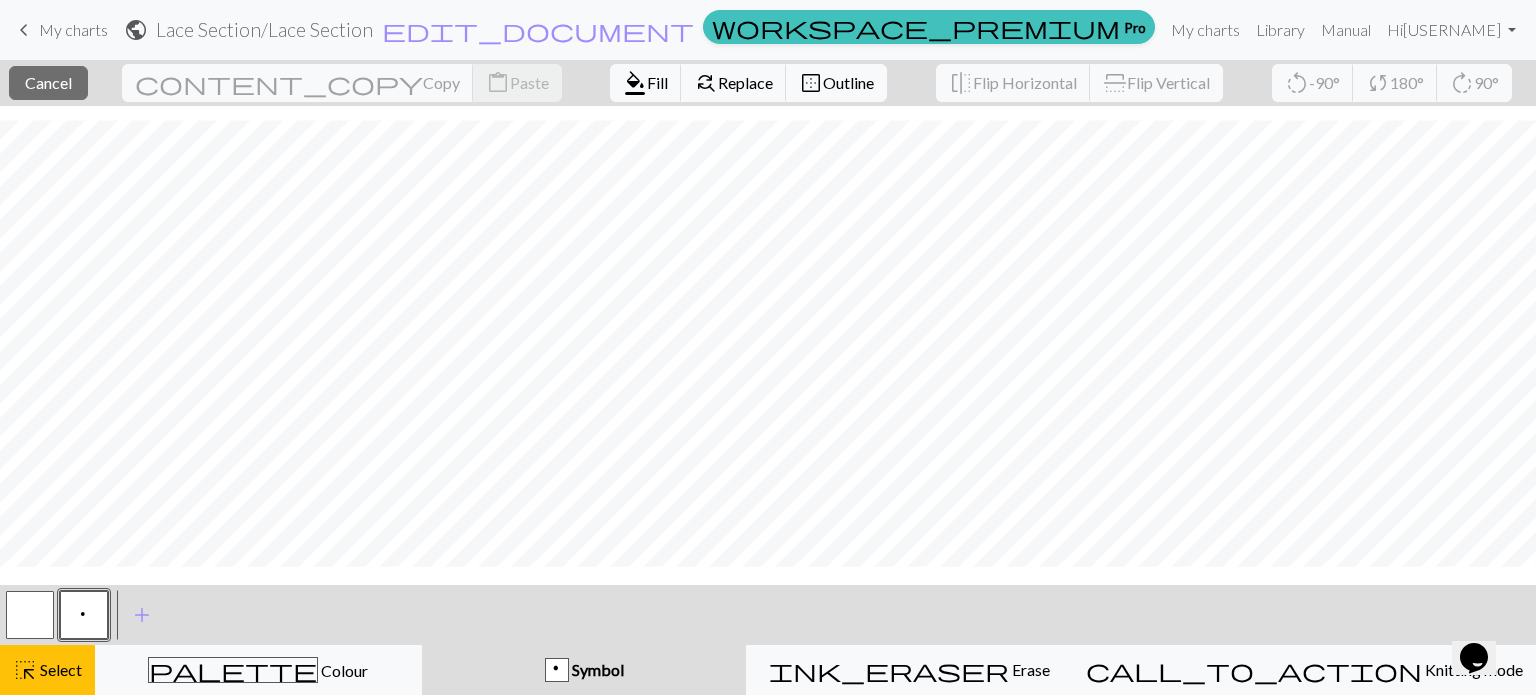 scroll, scrollTop: 105, scrollLeft: 0, axis: vertical 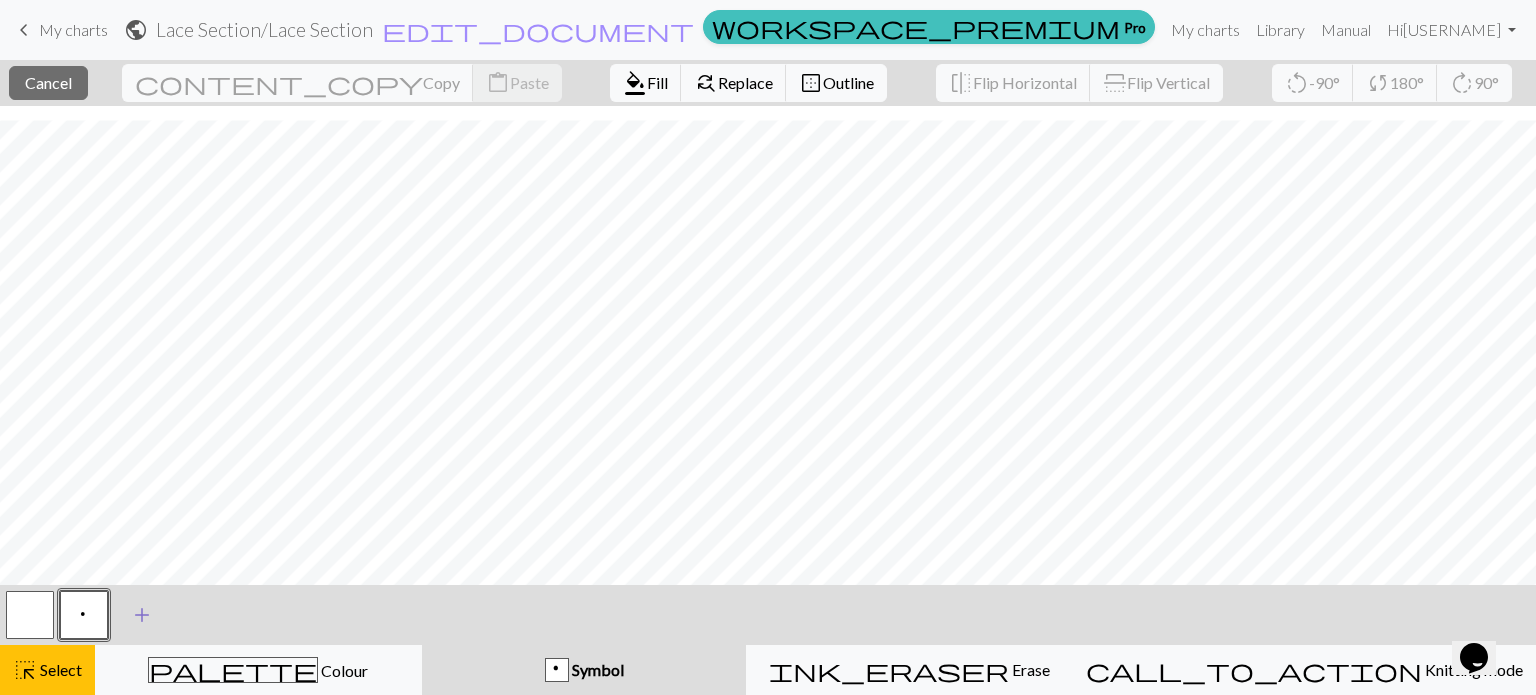 click on "add" at bounding box center [142, 615] 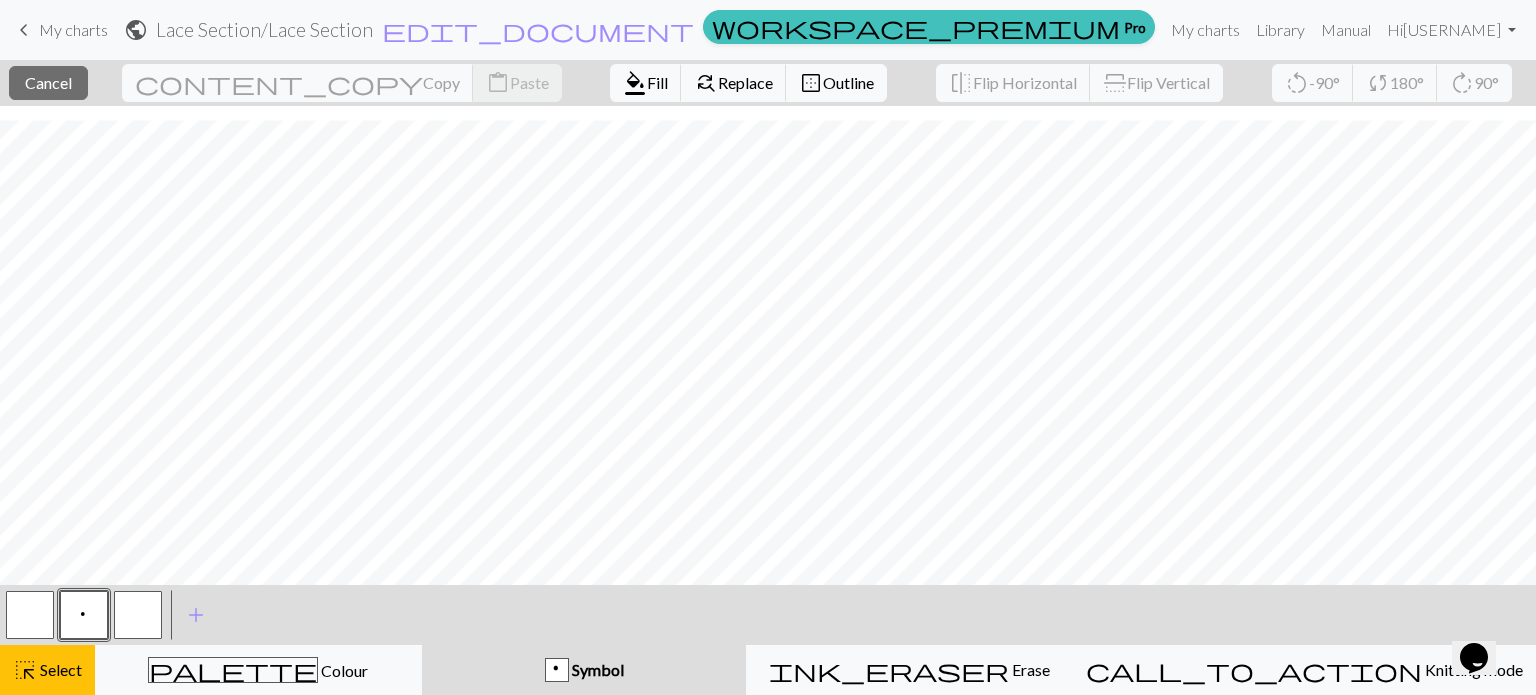 click at bounding box center (138, 615) 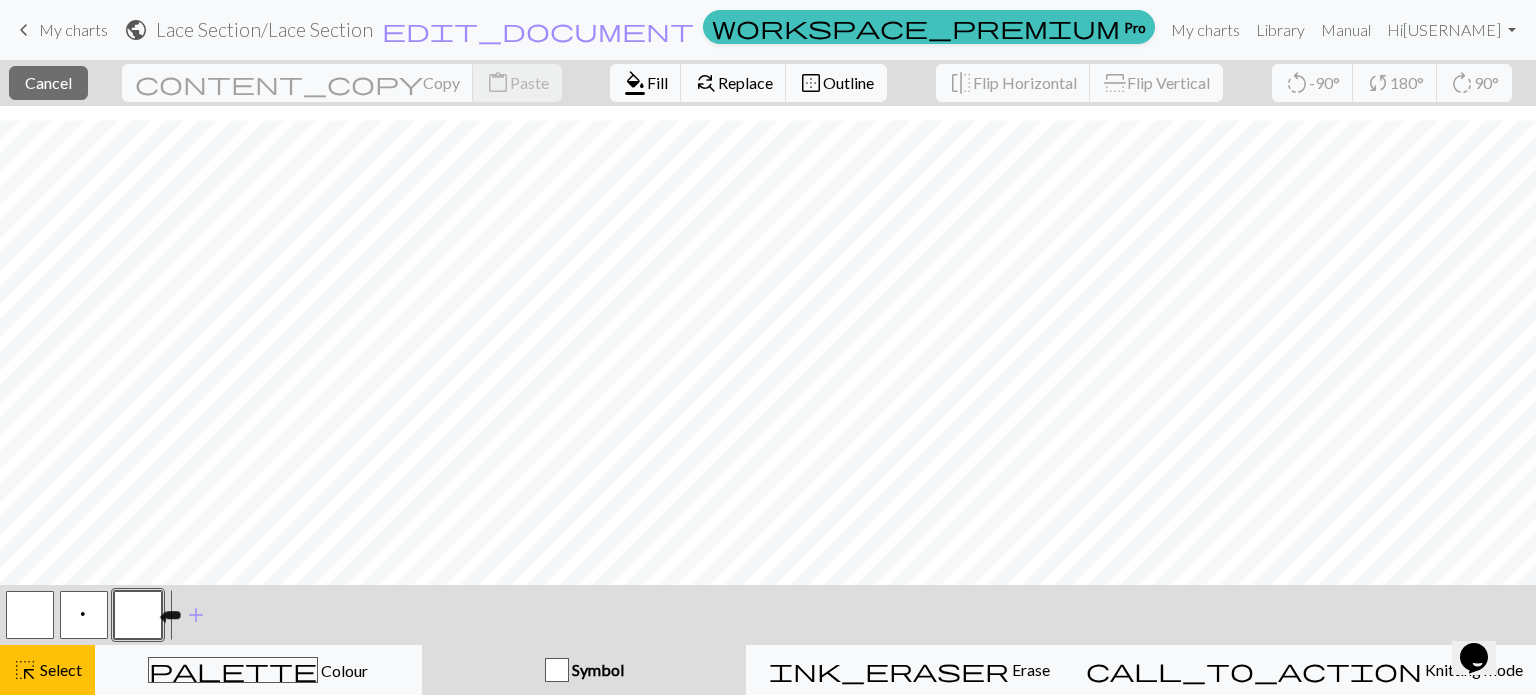 click at bounding box center [138, 615] 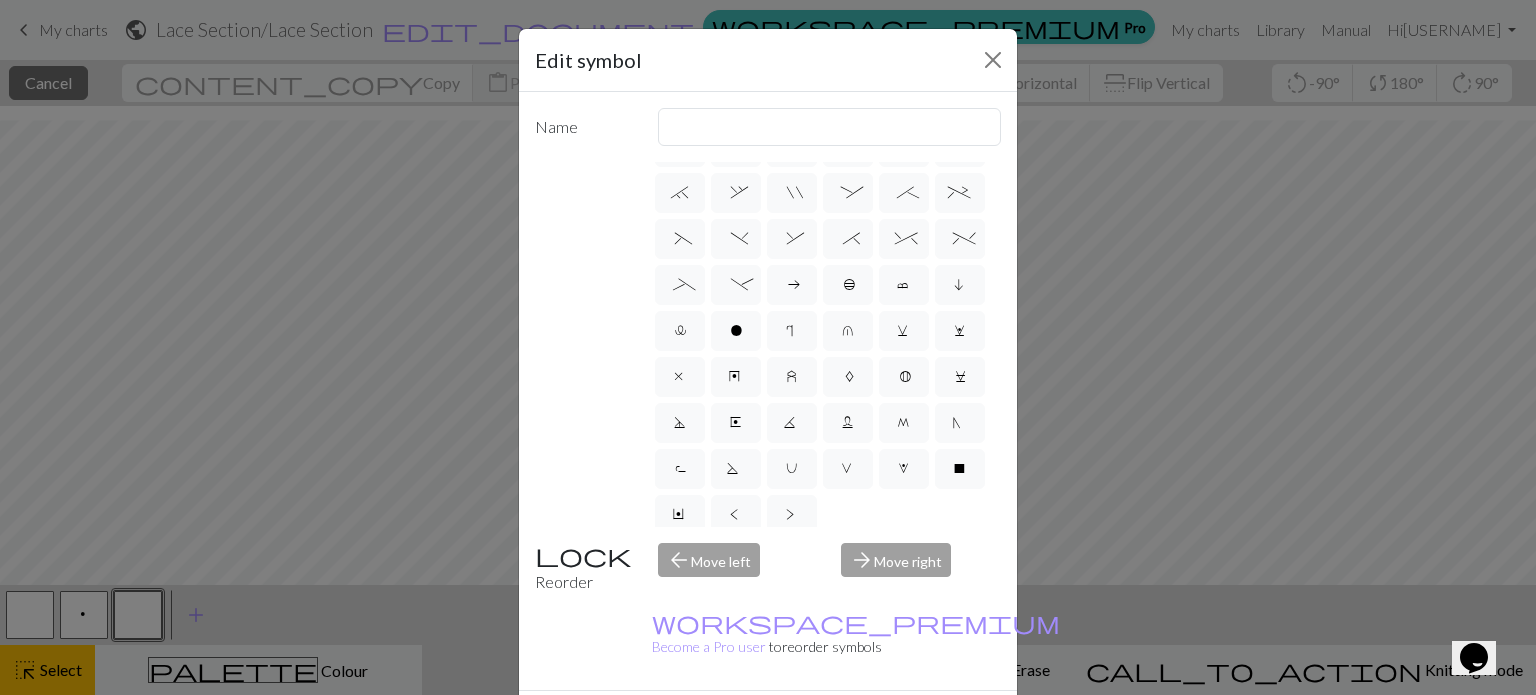 scroll, scrollTop: 0, scrollLeft: 0, axis: both 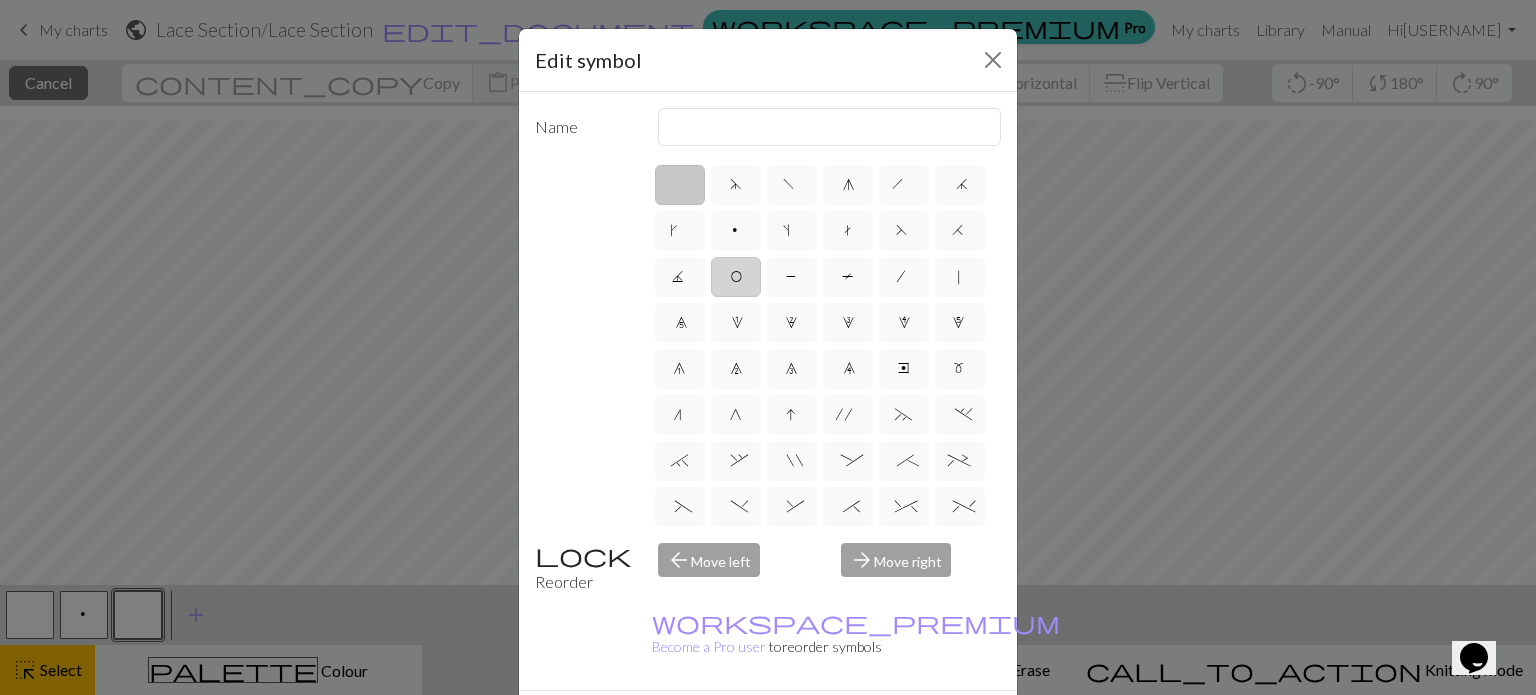 click on "O" at bounding box center [736, 279] 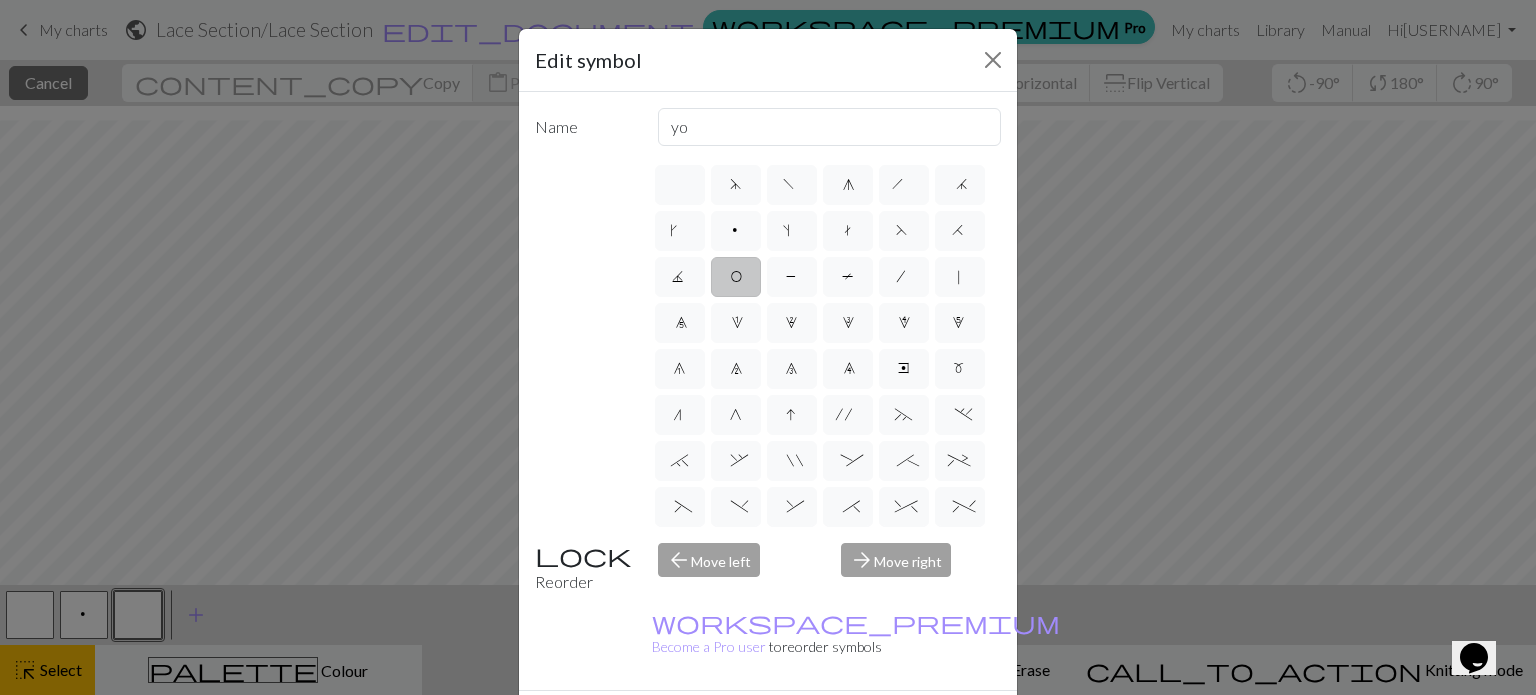 click on "O" at bounding box center (736, 279) 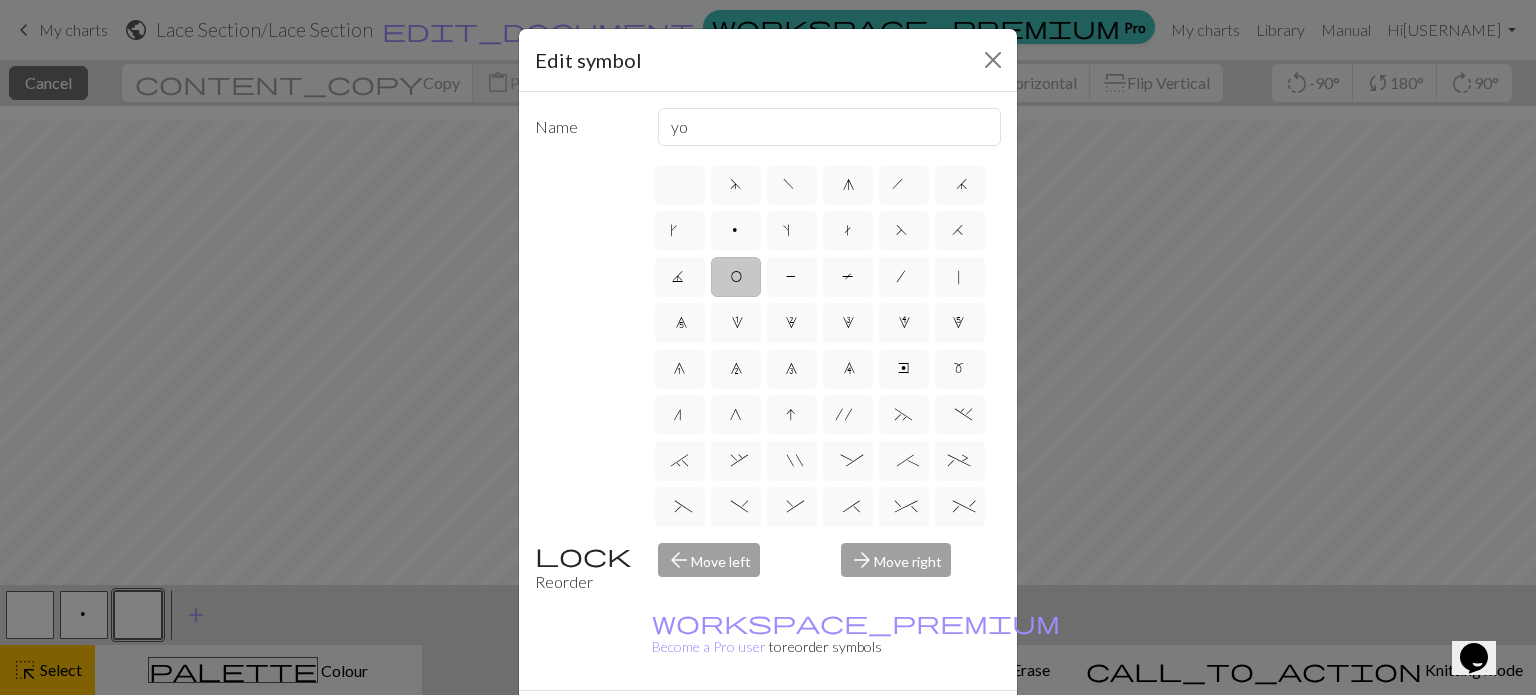 click on "Done" at bounding box center (888, 726) 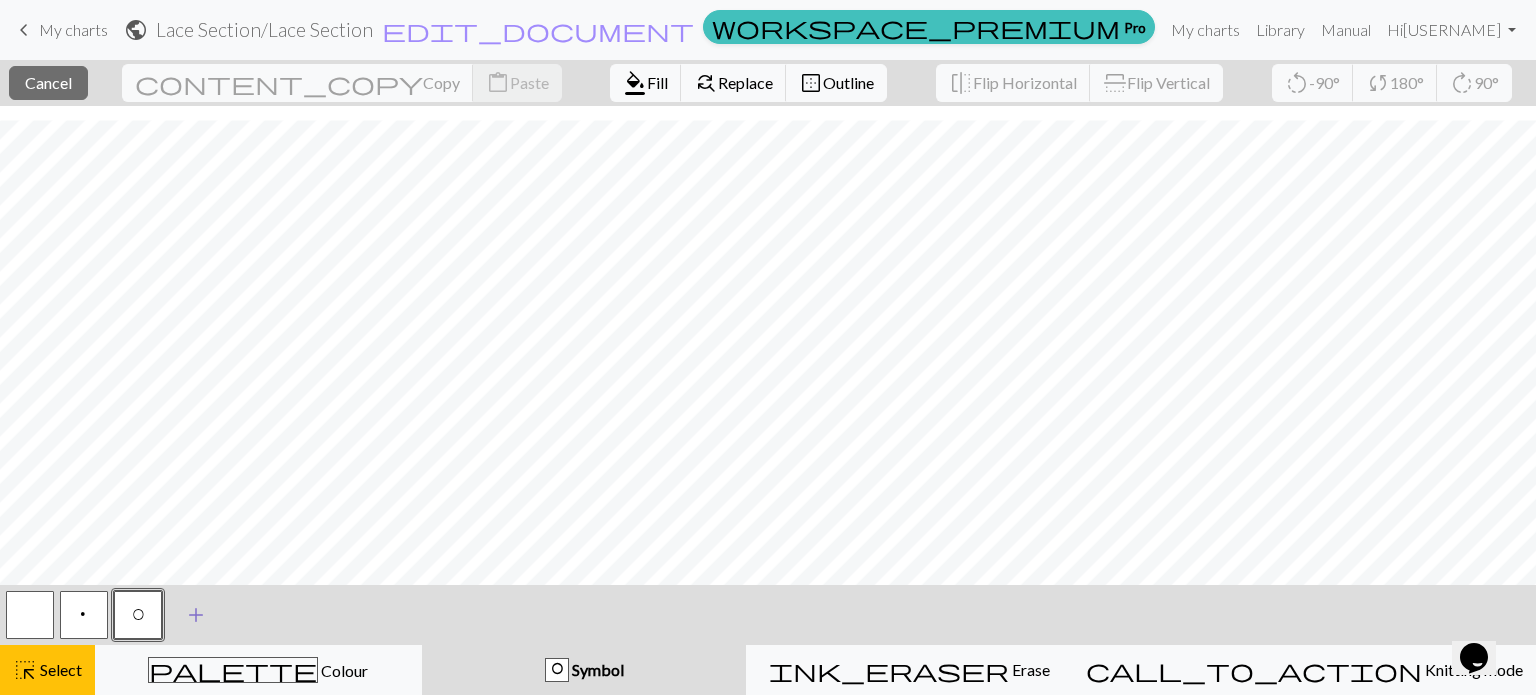 click on "add" at bounding box center [196, 615] 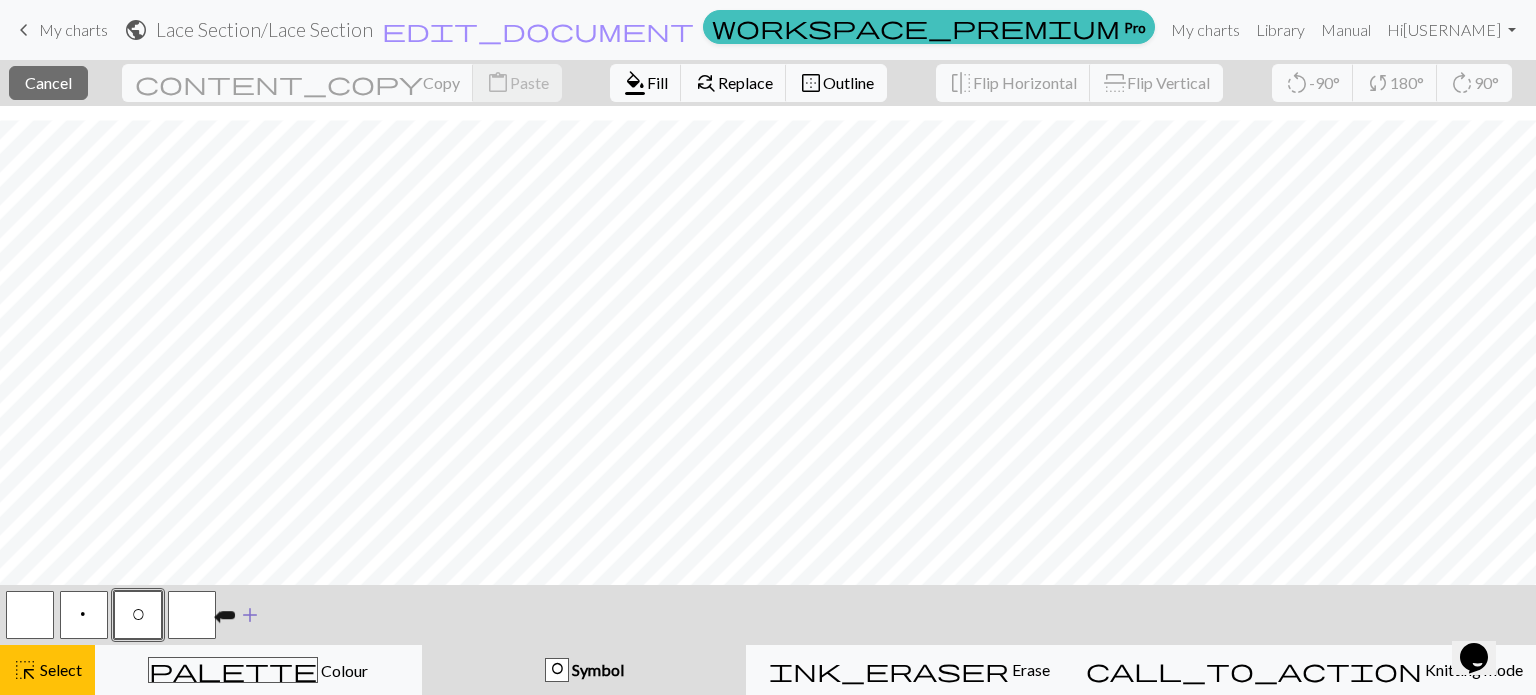 click at bounding box center [192, 615] 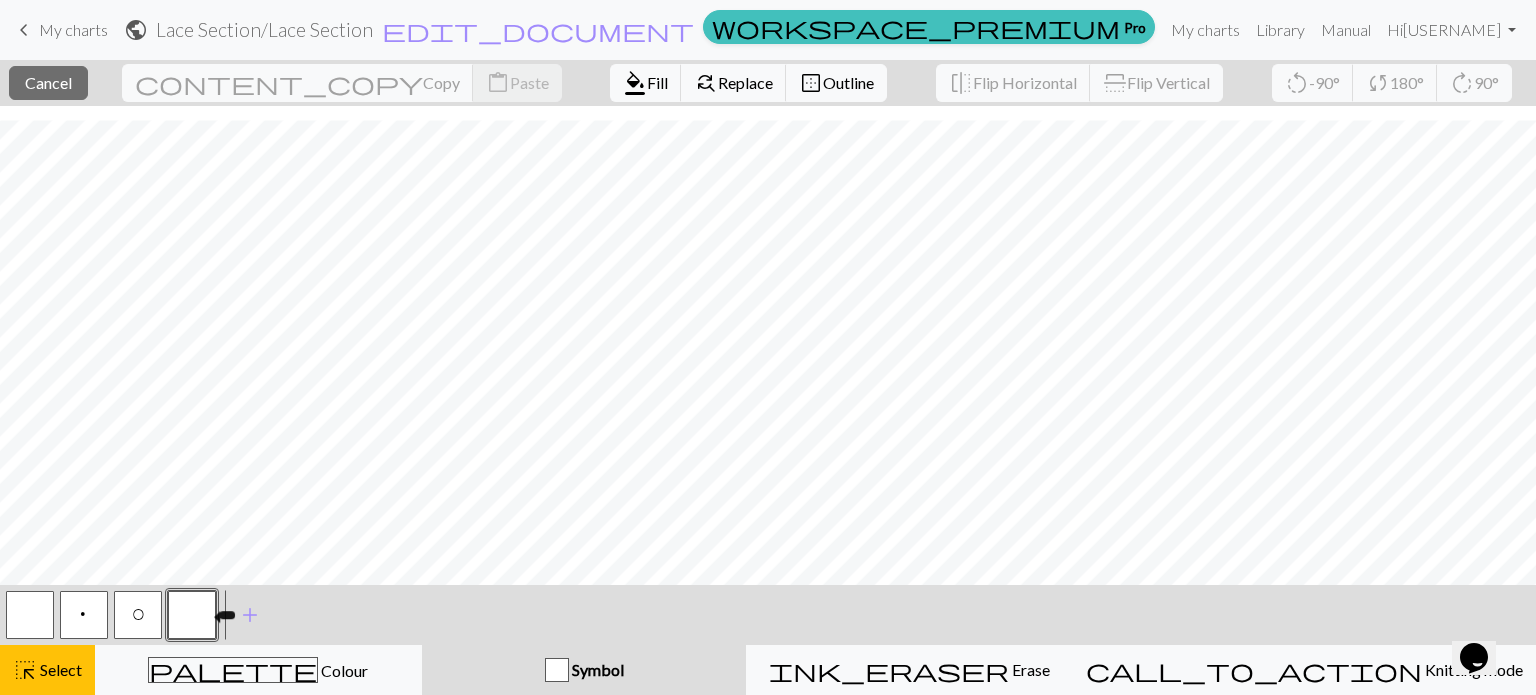 click at bounding box center [192, 615] 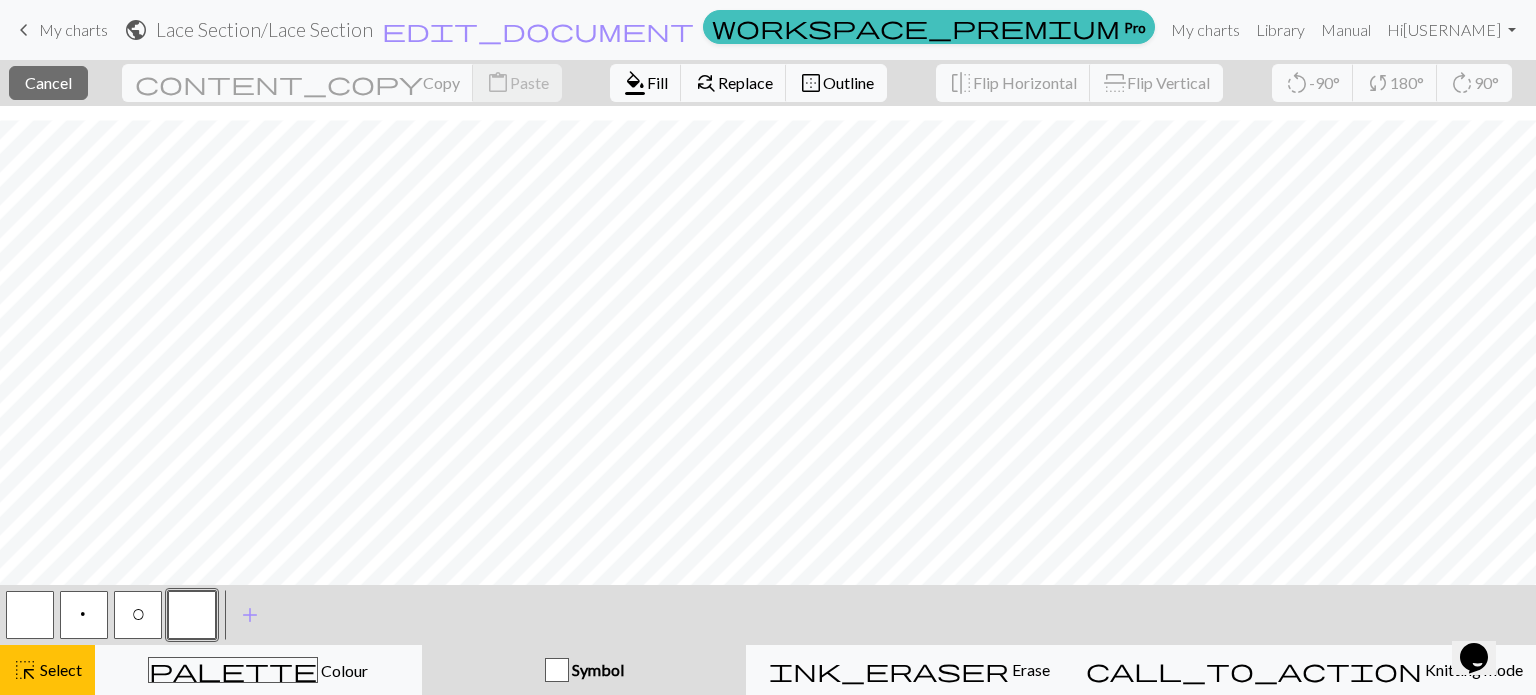 click on "Edit symbol Name d f g h j k p s t F H J O P T / | 0 1 2 3 4 5 6 7 8 9 e m n G I ' ~ . ` , " : ; + ( ) & * ^ % _ - a b c i l o r u v w x y z A B C D E K L M N R S U V W X Y < > Reorder arrow_back Move left arrow_forward Move right workspace_premium Become a Pro user   to  reorder symbols Delete Done Cancel" at bounding box center (768, 347) 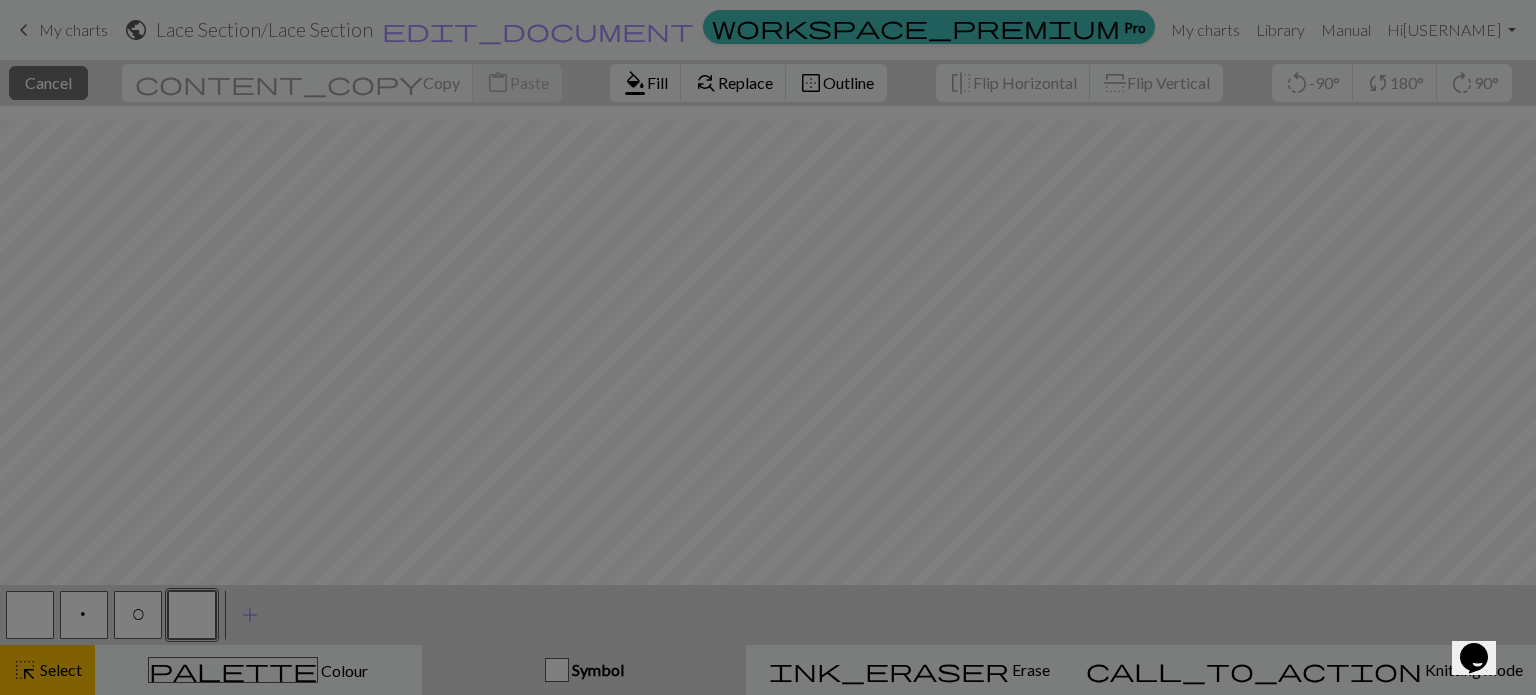 click on "Edit symbol Name d f g h j k p s t F H J O P T / | 0 1 2 3 4 5 6 7 8 9 e m n G I ' ~ . ` , " : ; + ( ) & * ^ % _ - a b c i l o r u v w x y z A B C D E K L M N R S U V W X Y < > Reorder arrow_back Move left arrow_forward Move right workspace_premium Become a Pro user   to  reorder symbols Delete Done Cancel" at bounding box center [768, 347] 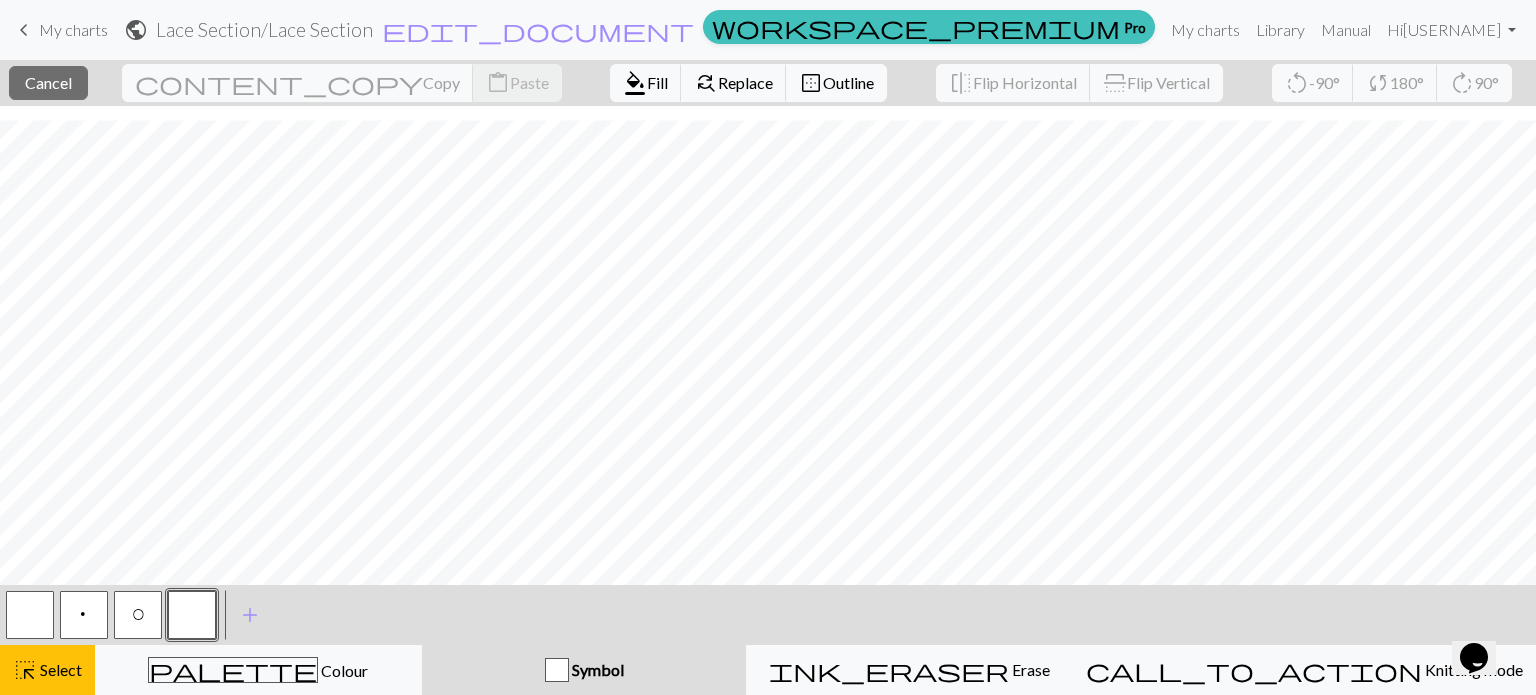 click at bounding box center (192, 615) 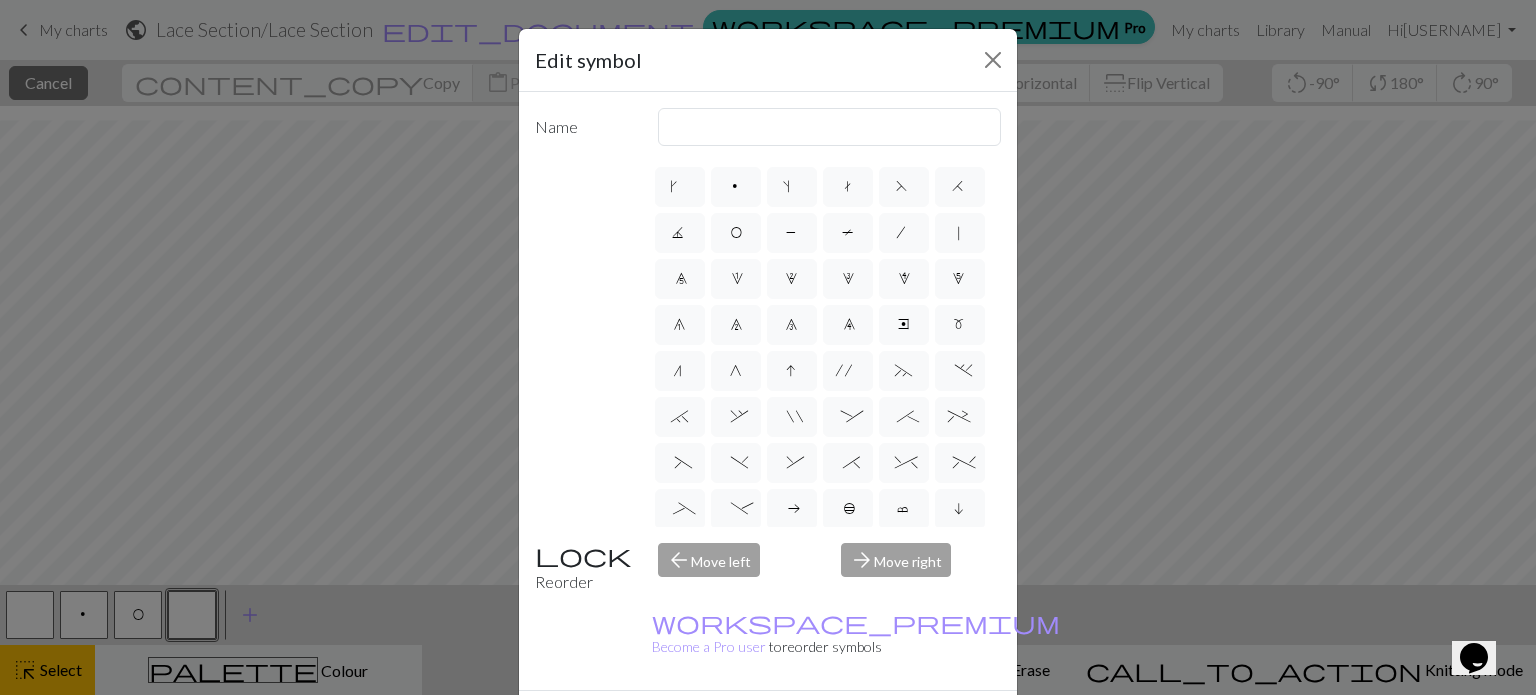 scroll, scrollTop: 0, scrollLeft: 0, axis: both 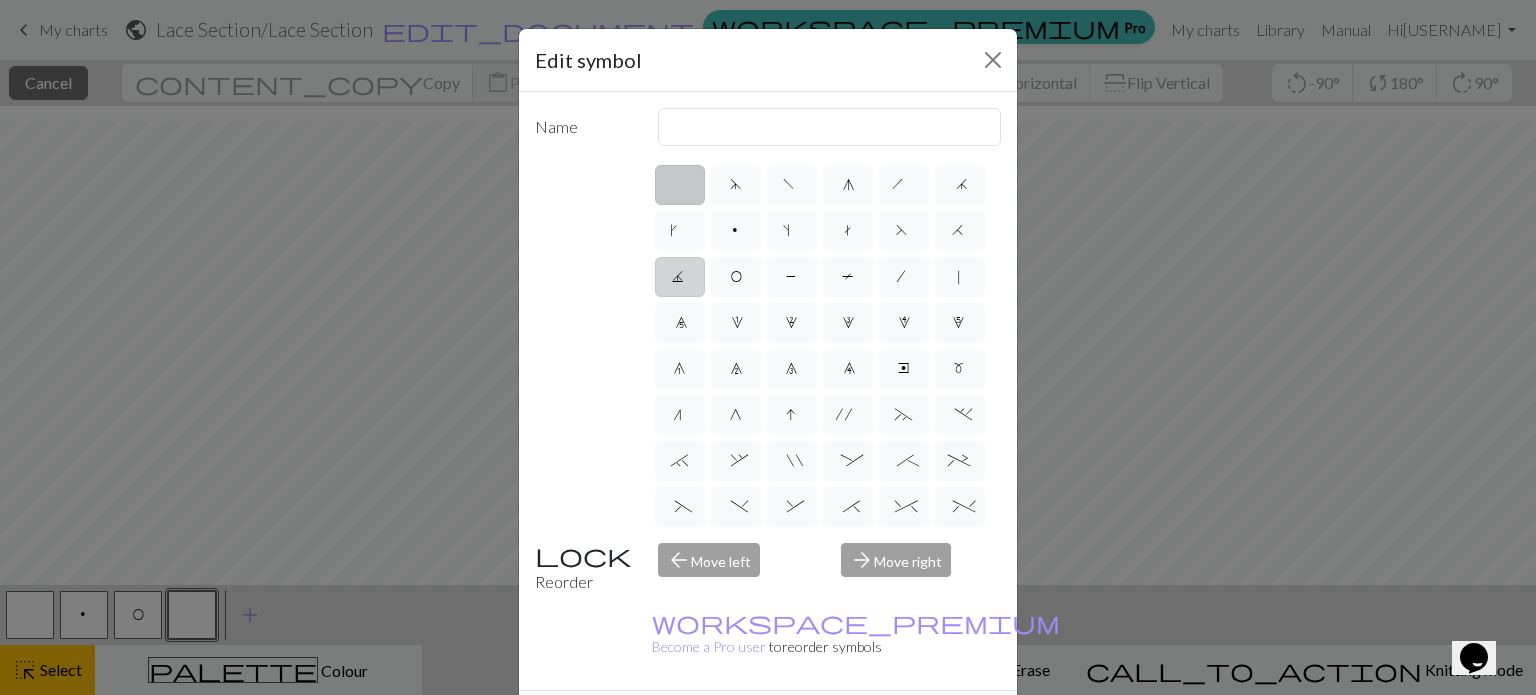 click on "J" at bounding box center [680, 277] 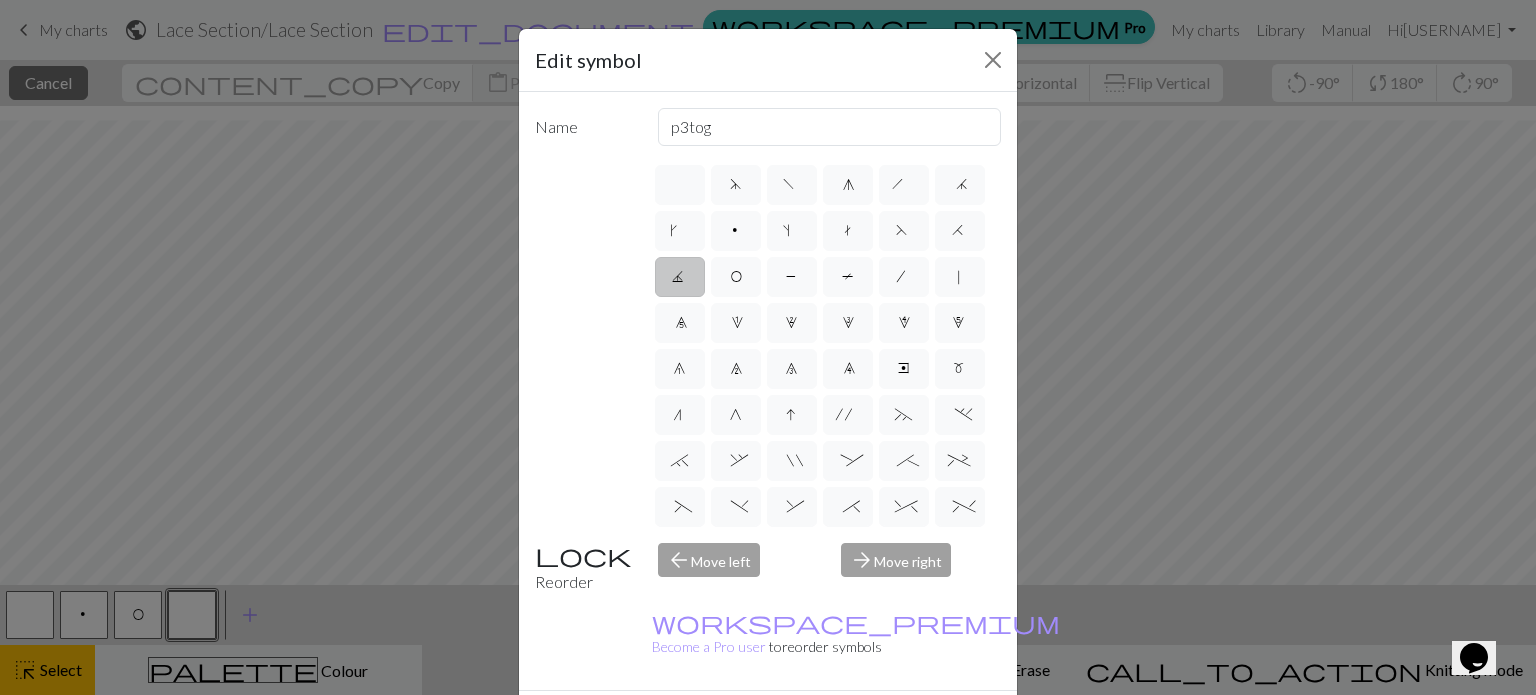 click on "Done" at bounding box center [888, 726] 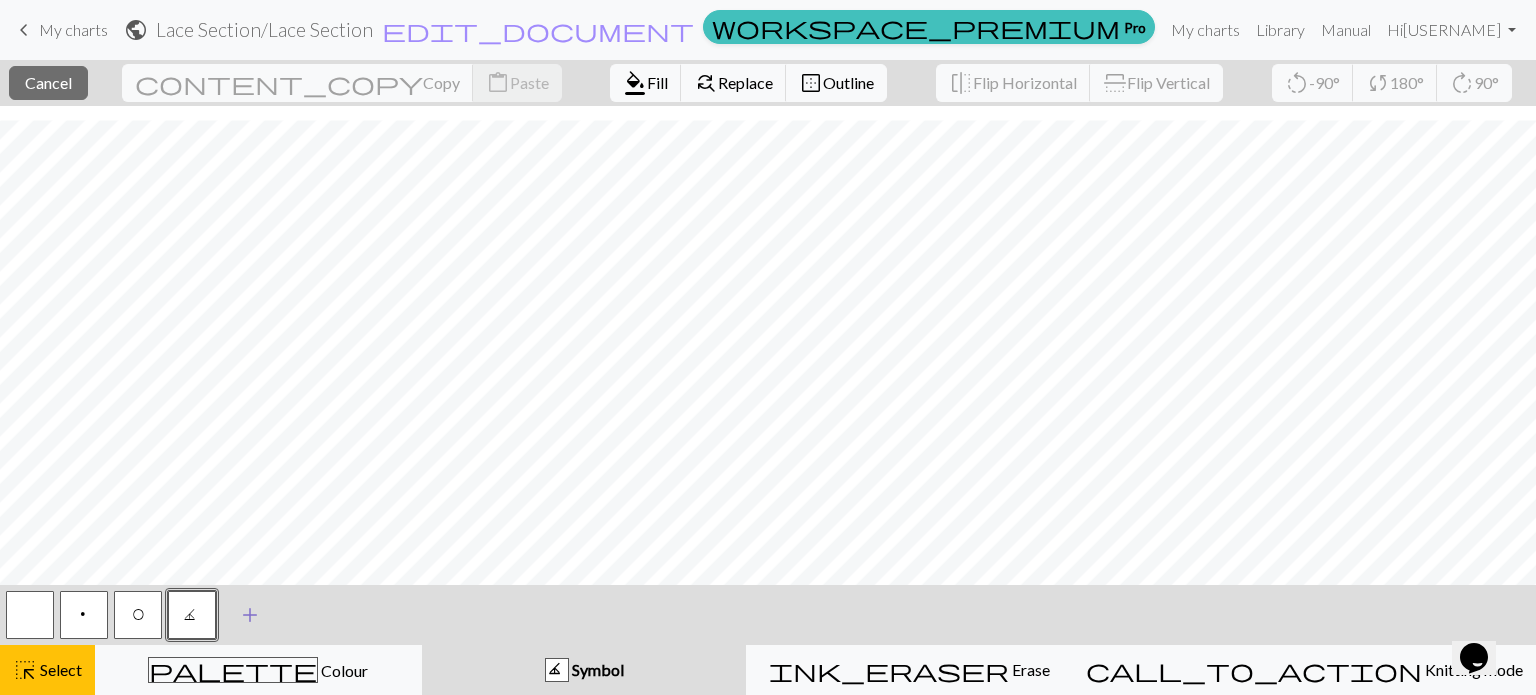 click on "add" at bounding box center (250, 615) 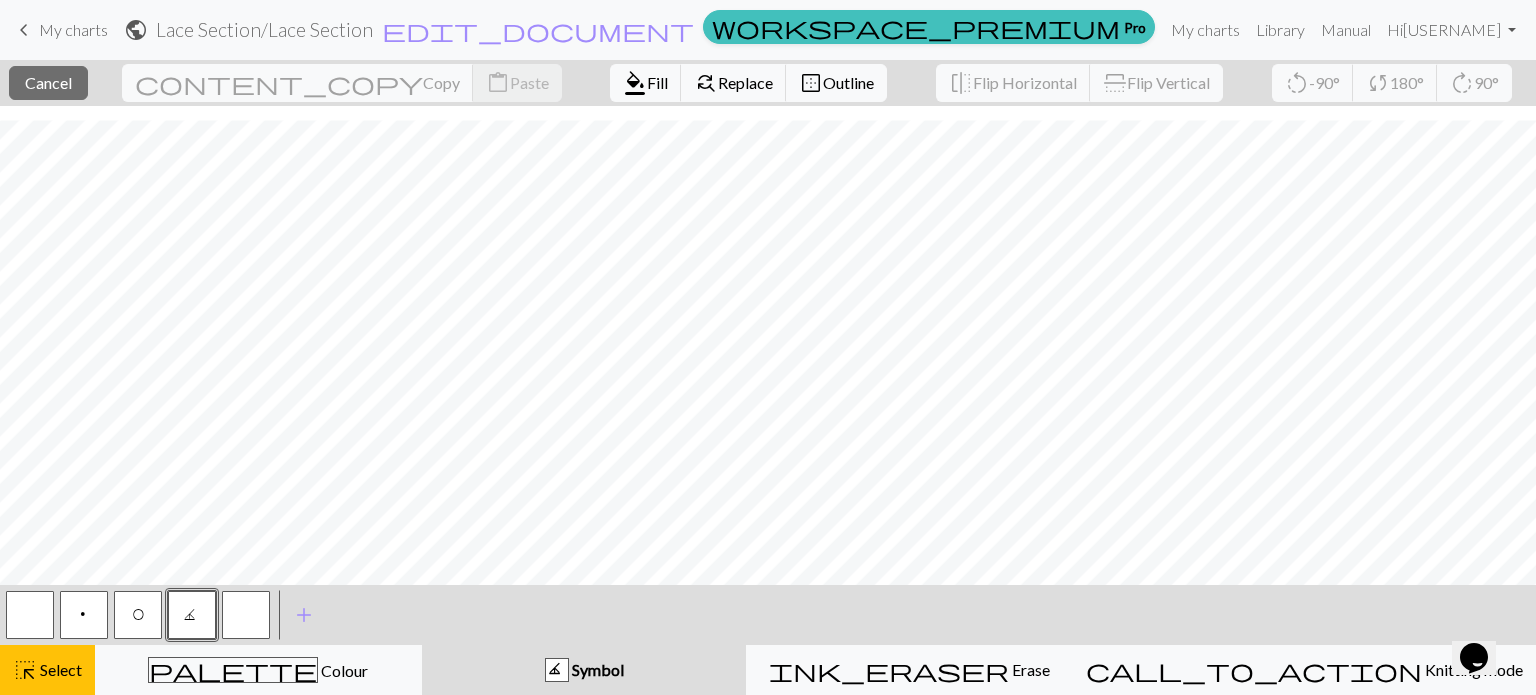 click at bounding box center [246, 615] 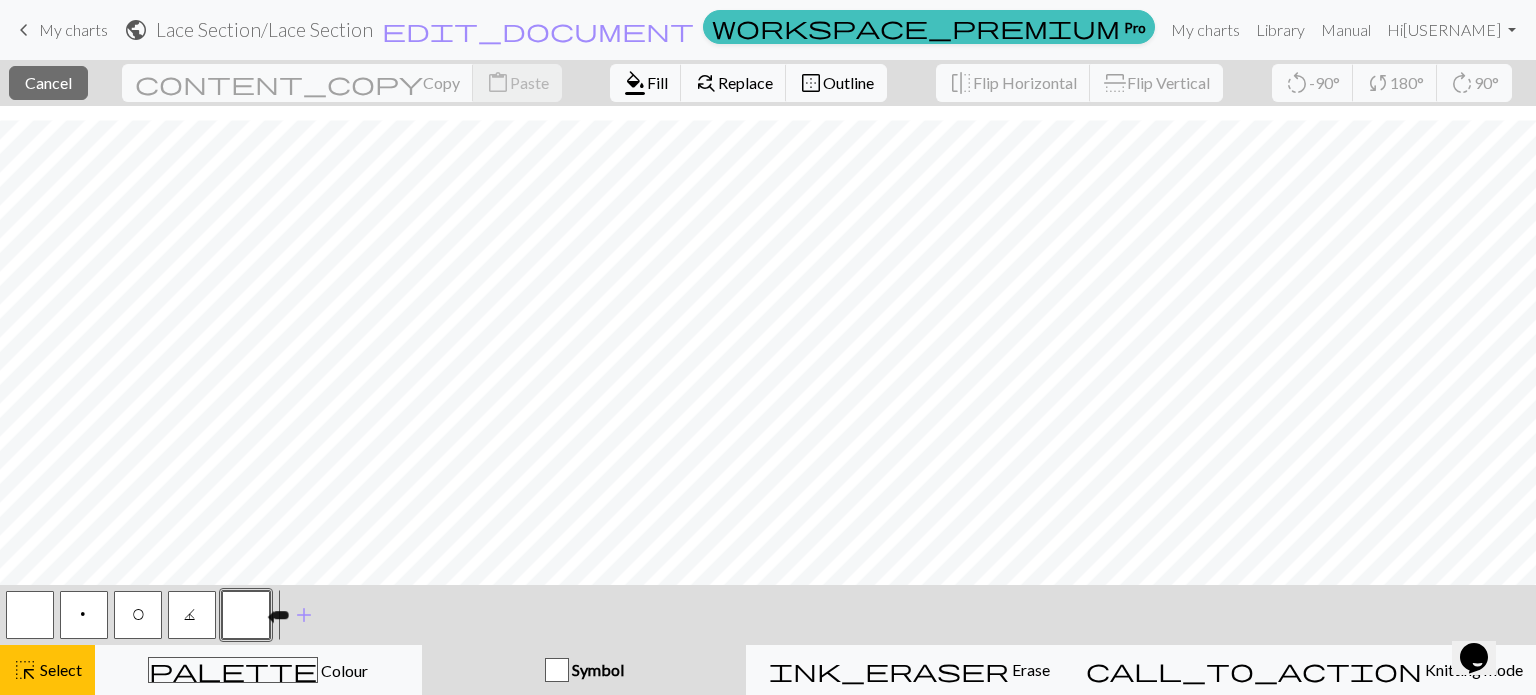 click at bounding box center (246, 615) 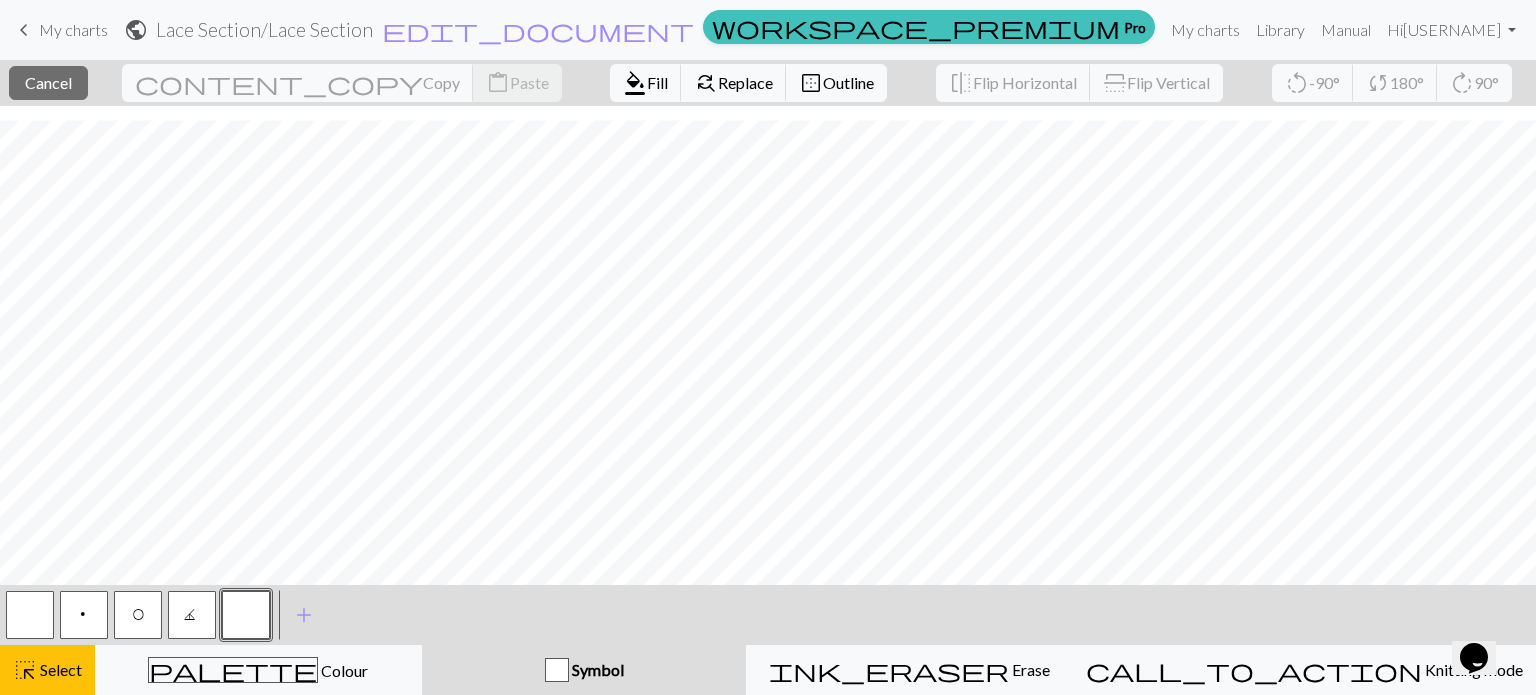 click at bounding box center [246, 615] 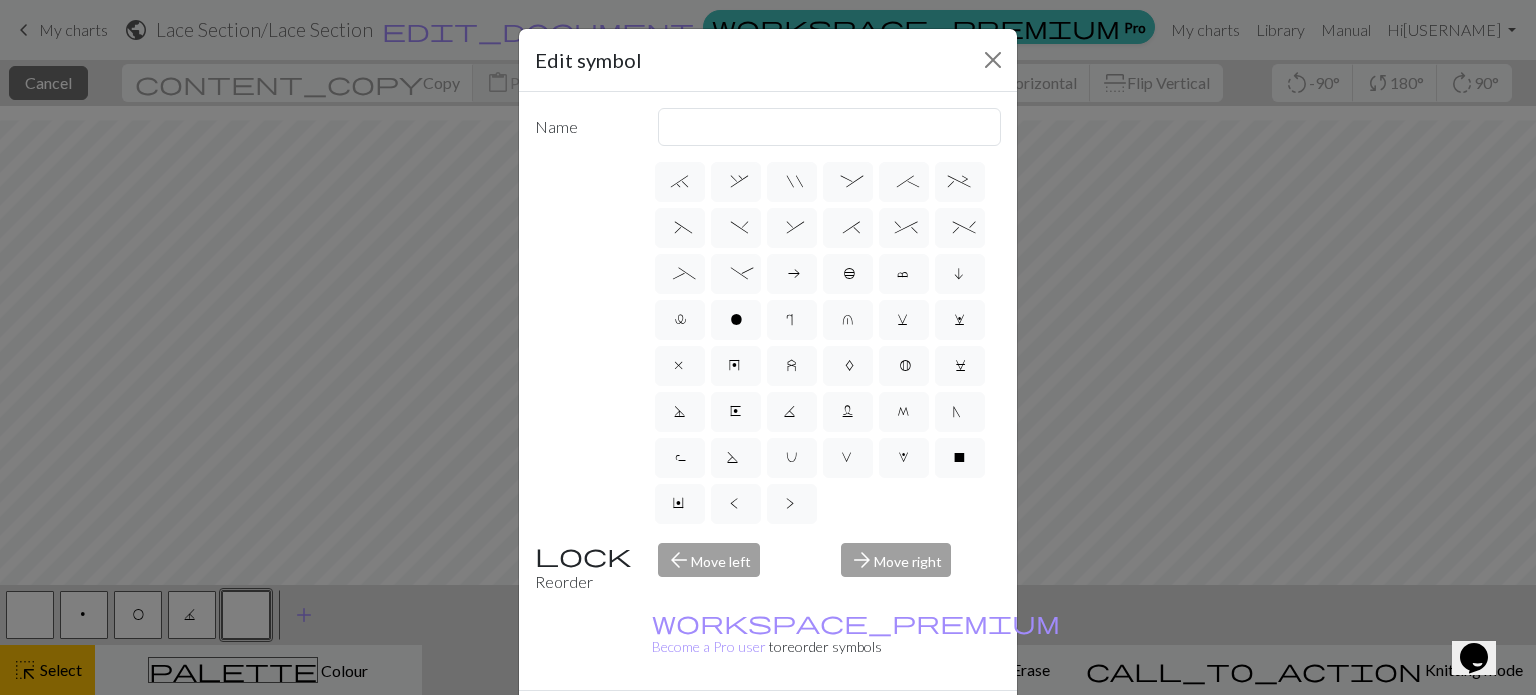scroll, scrollTop: 400, scrollLeft: 0, axis: vertical 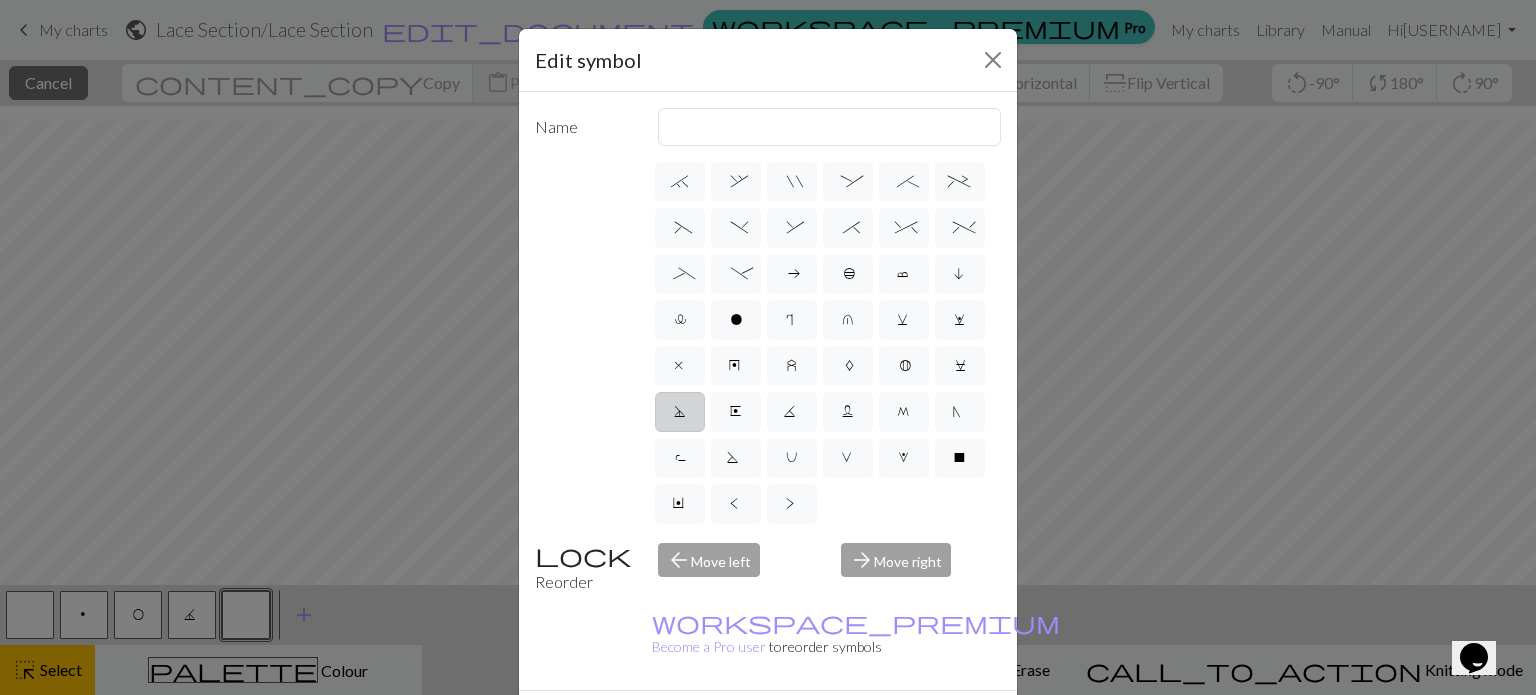 click on "D" at bounding box center (679, 414) 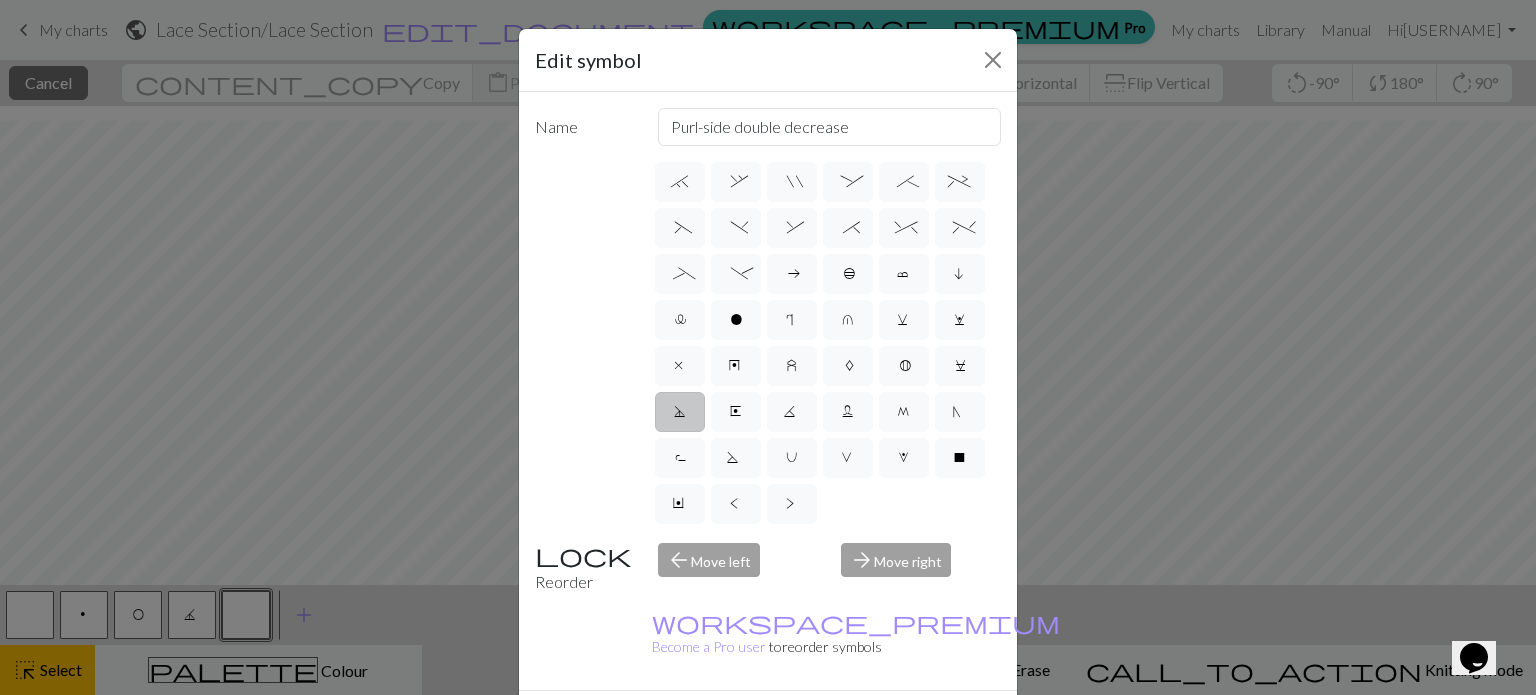 scroll, scrollTop: 225, scrollLeft: 0, axis: vertical 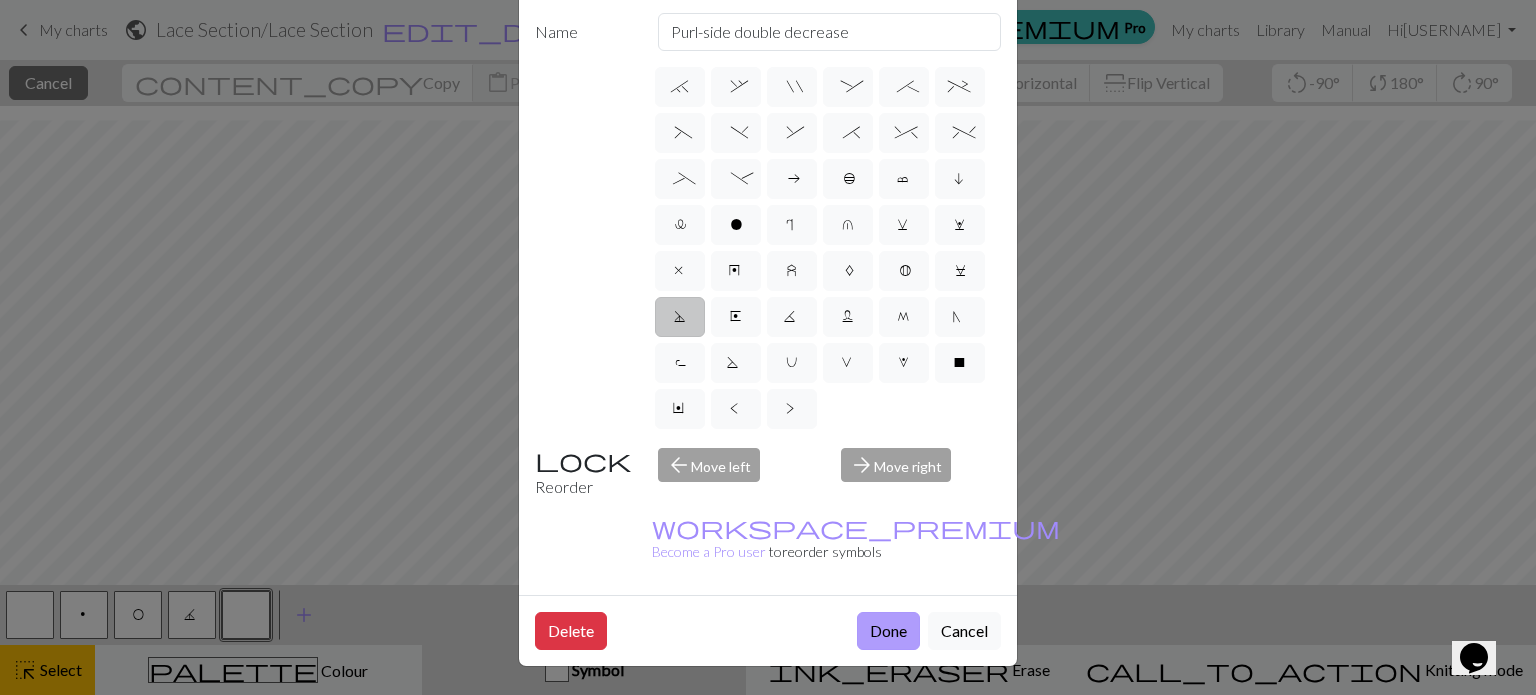 click on "Done" at bounding box center [888, 631] 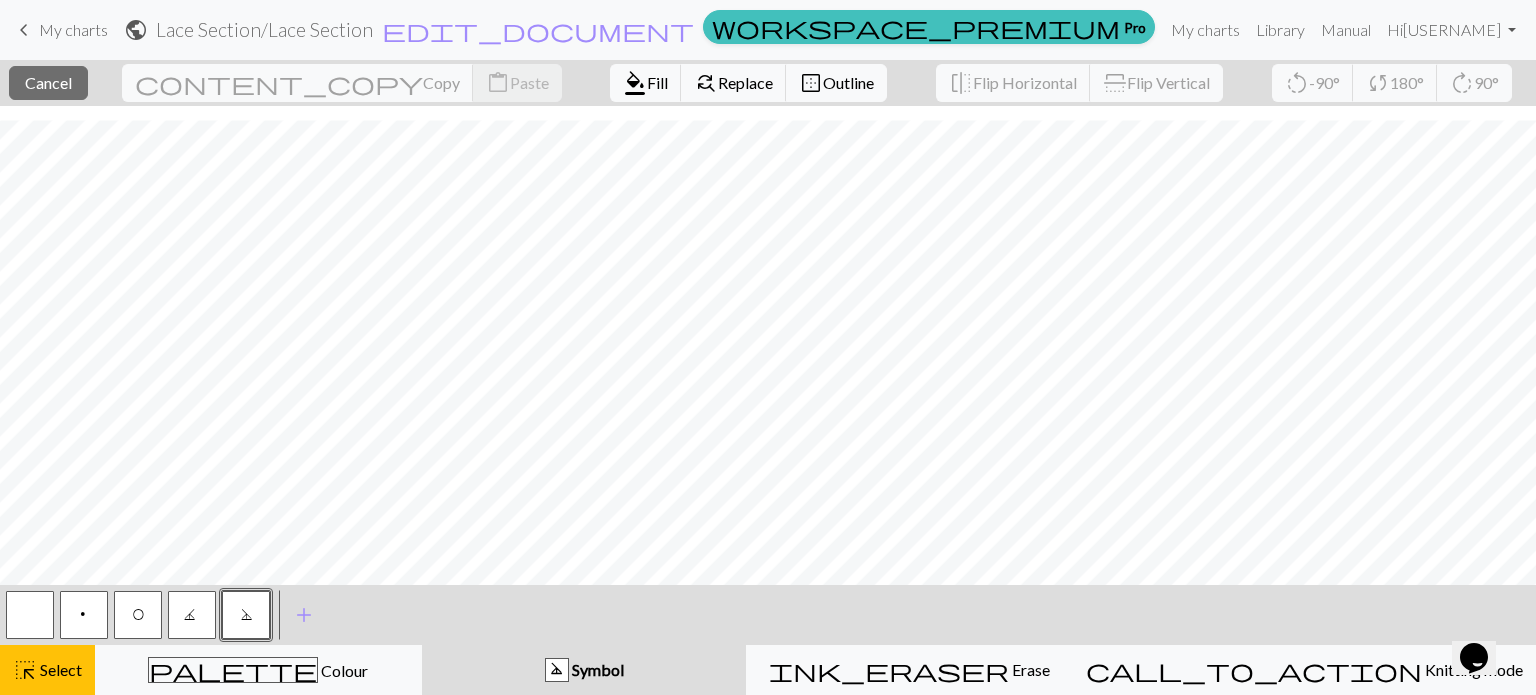 click on "D" at bounding box center (557, 671) 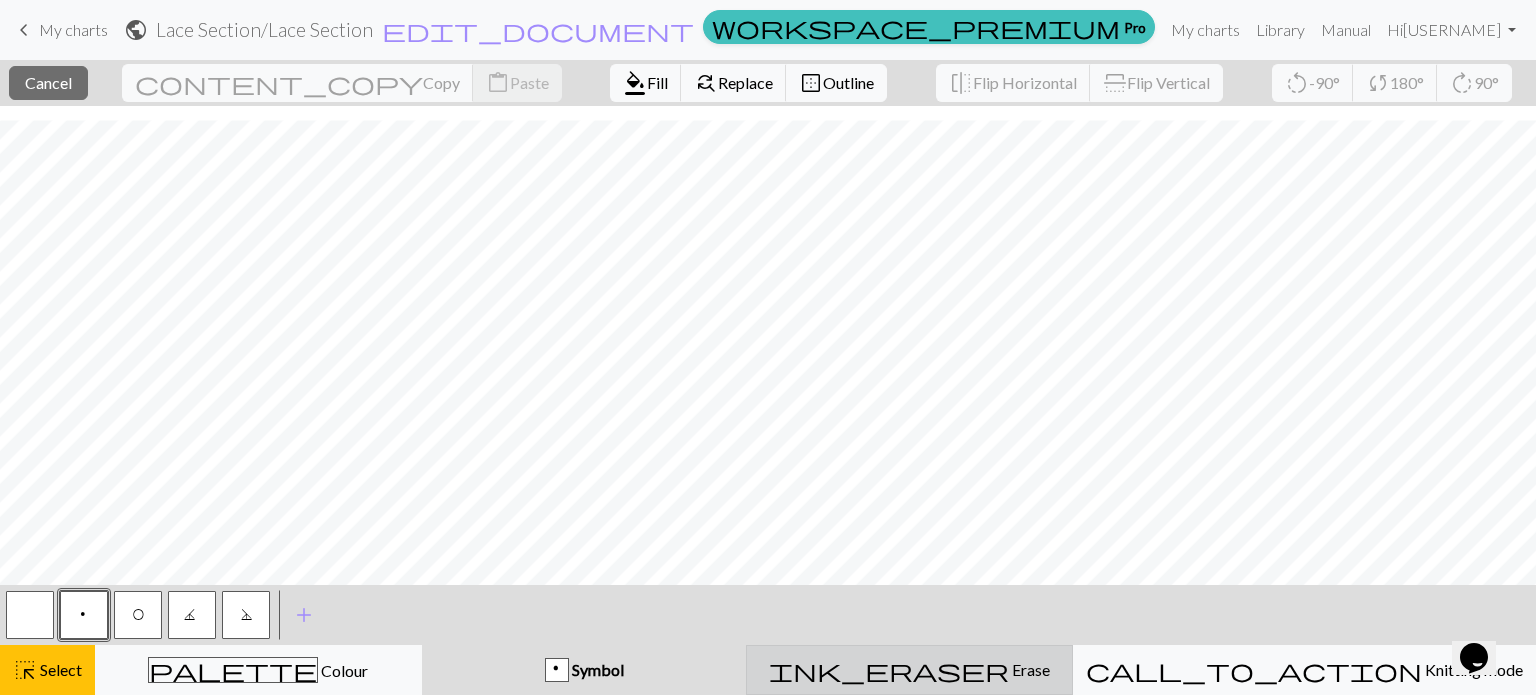 click on "Erase" at bounding box center (1029, 669) 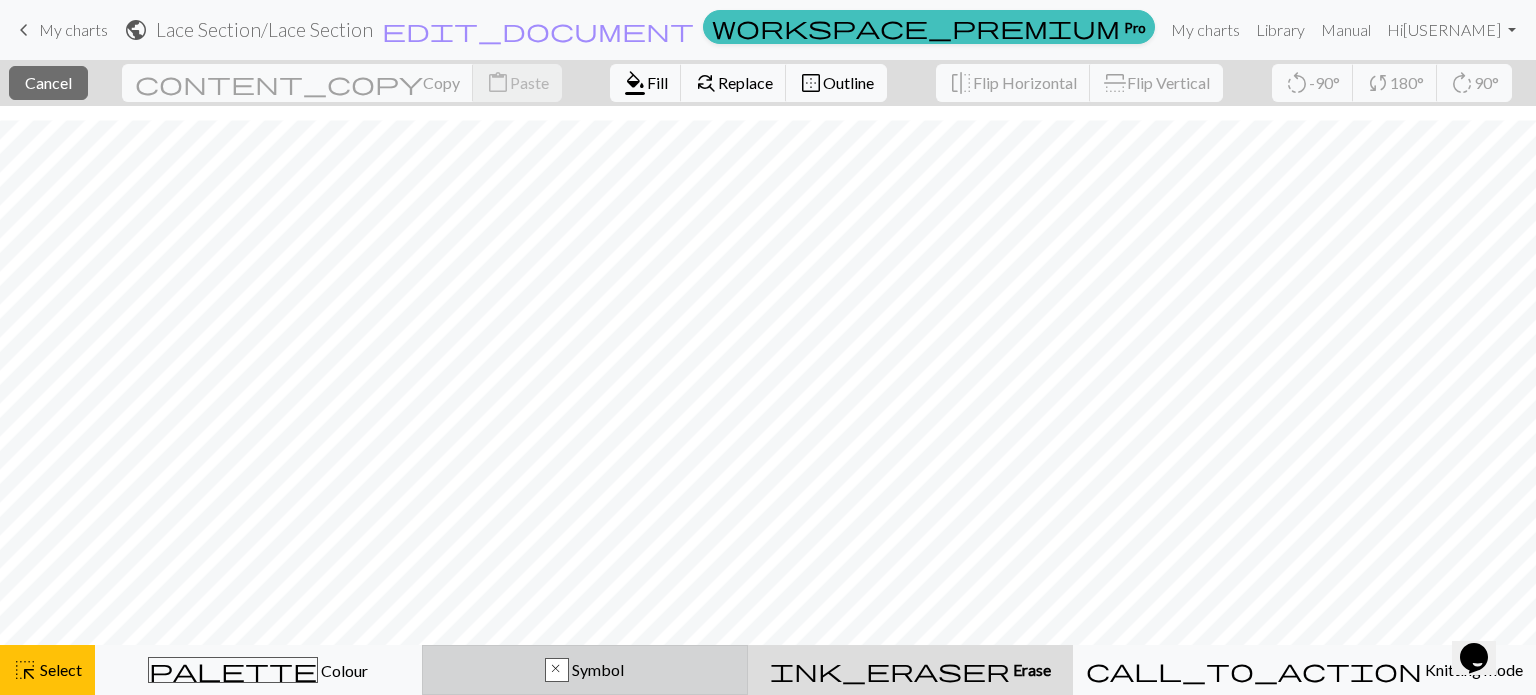 click on "Symbol" at bounding box center [596, 669] 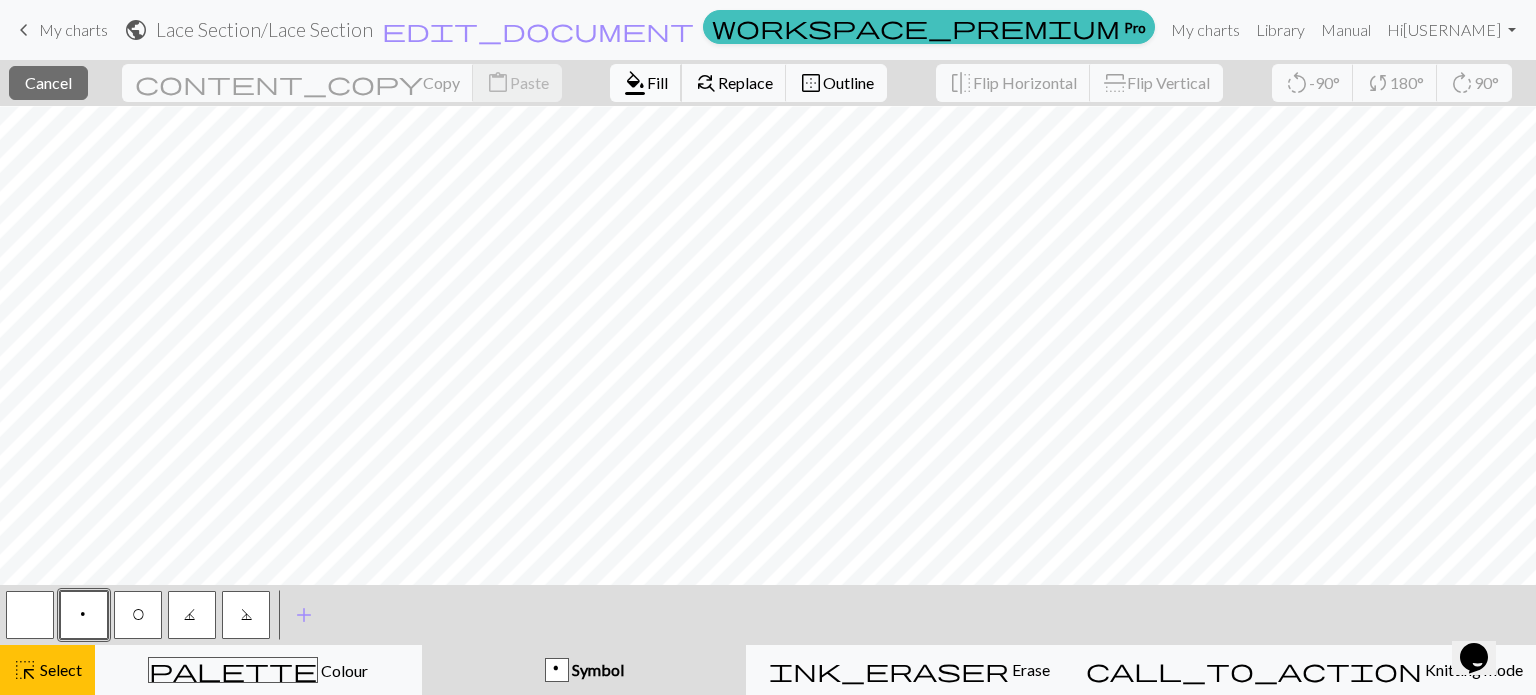 click on "Fill" at bounding box center (657, 82) 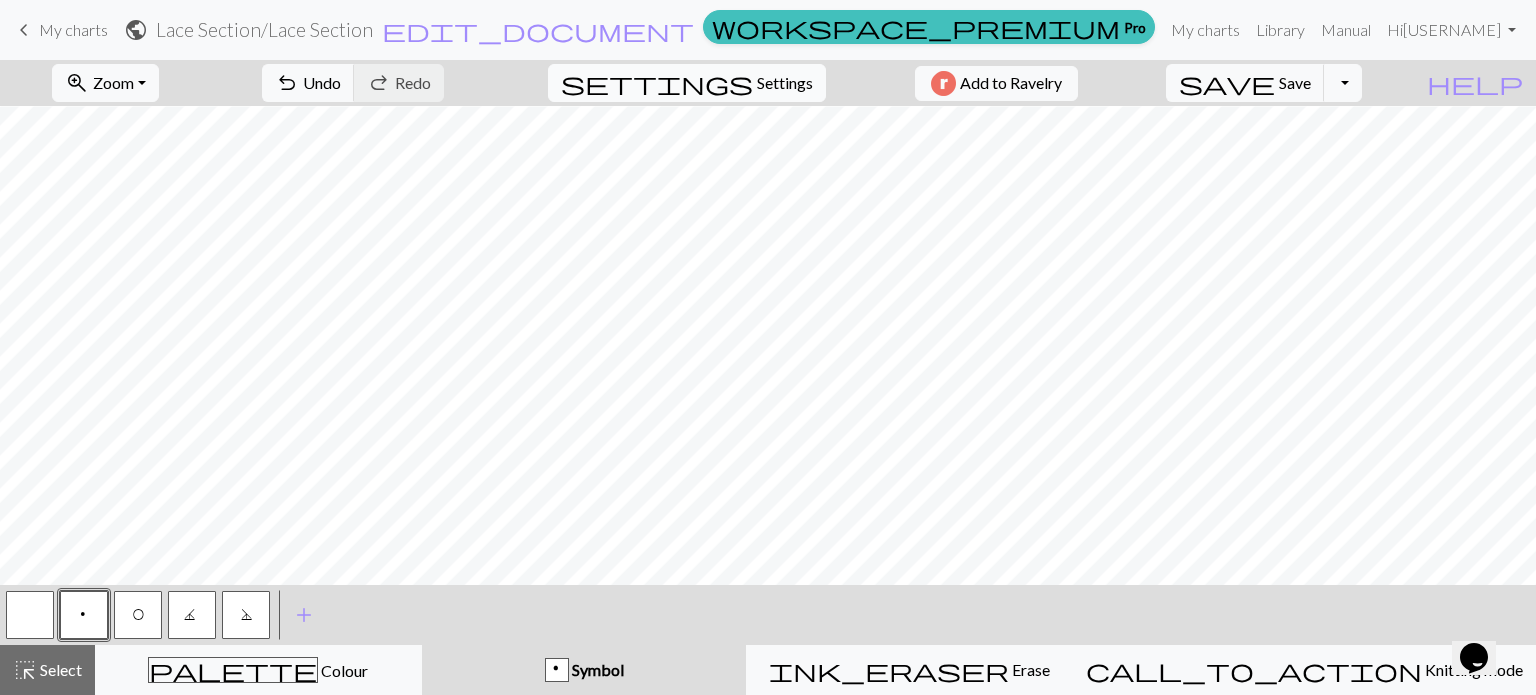 click on "Settings" at bounding box center (785, 83) 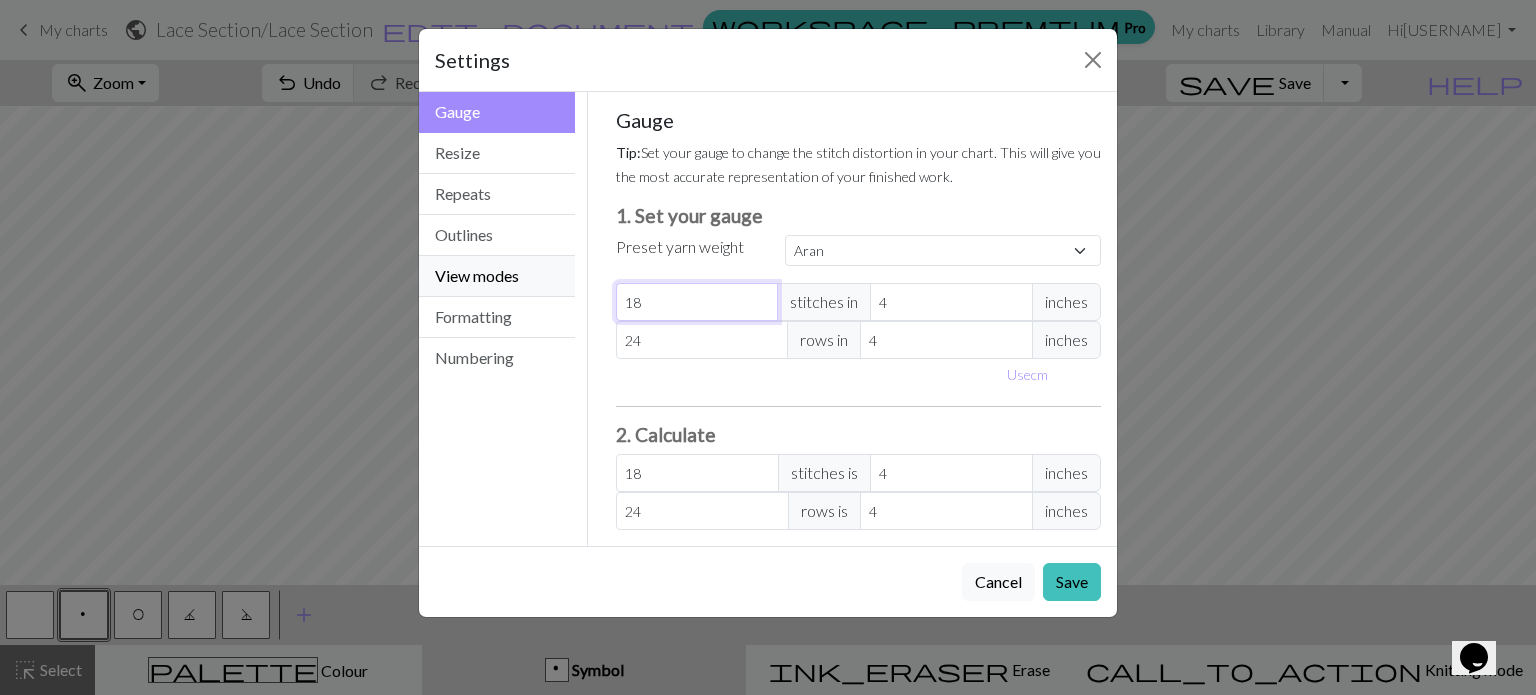 drag, startPoint x: 704, startPoint y: 293, endPoint x: 564, endPoint y: 290, distance: 140.03214 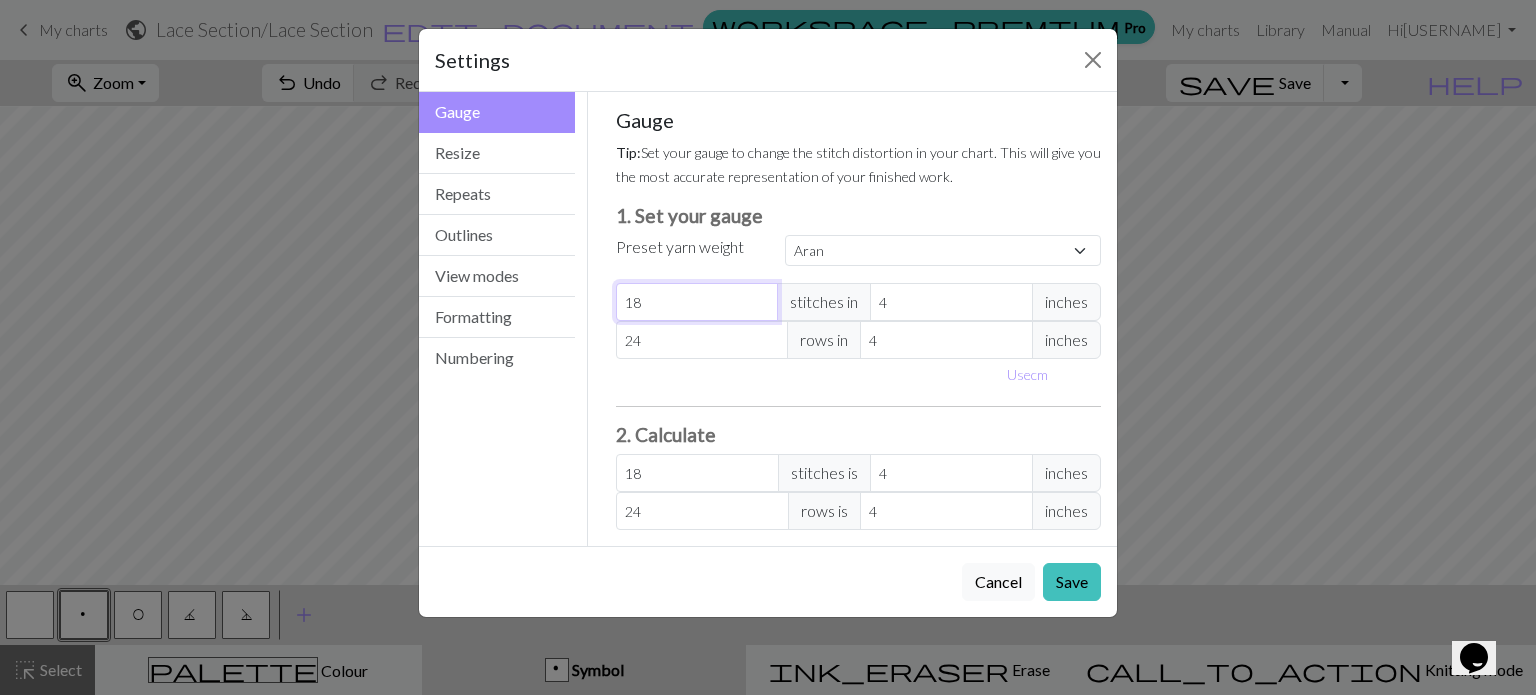 select on "custom" 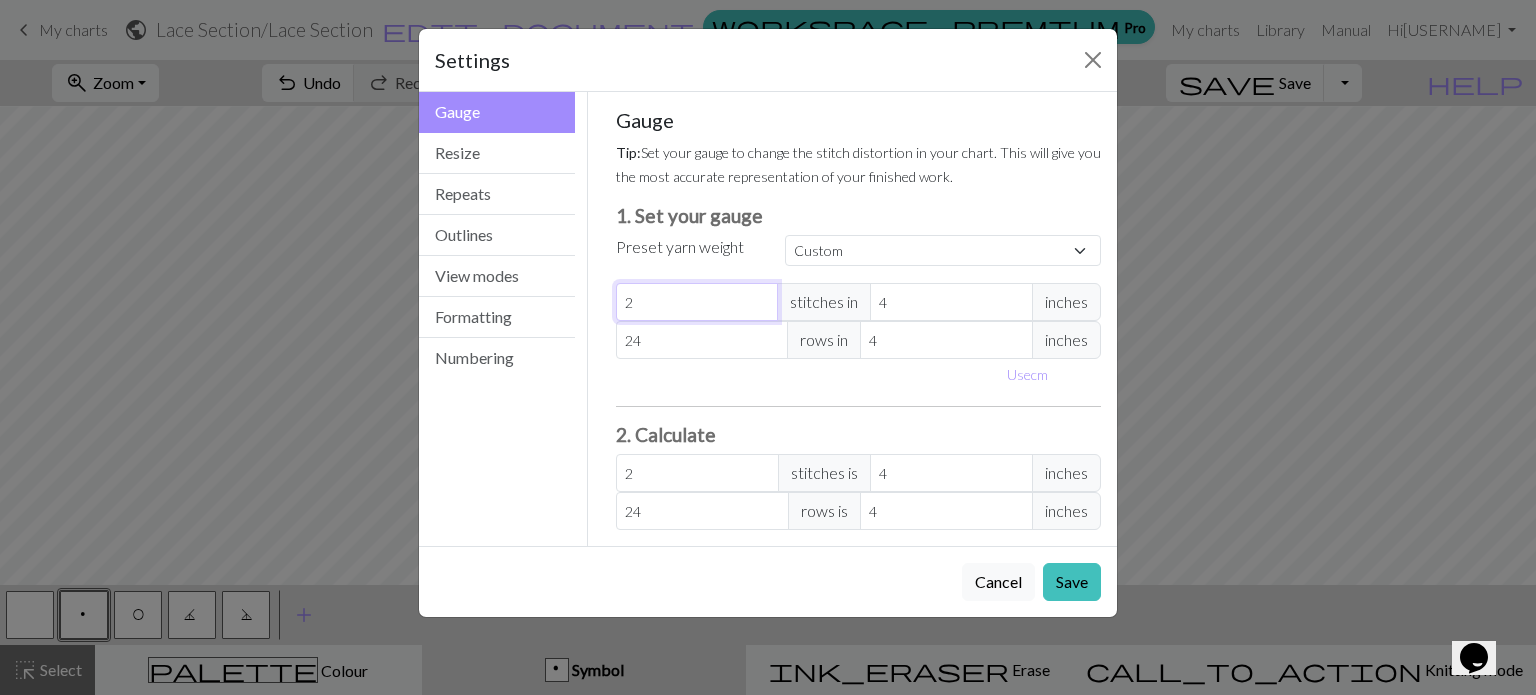 type on "24" 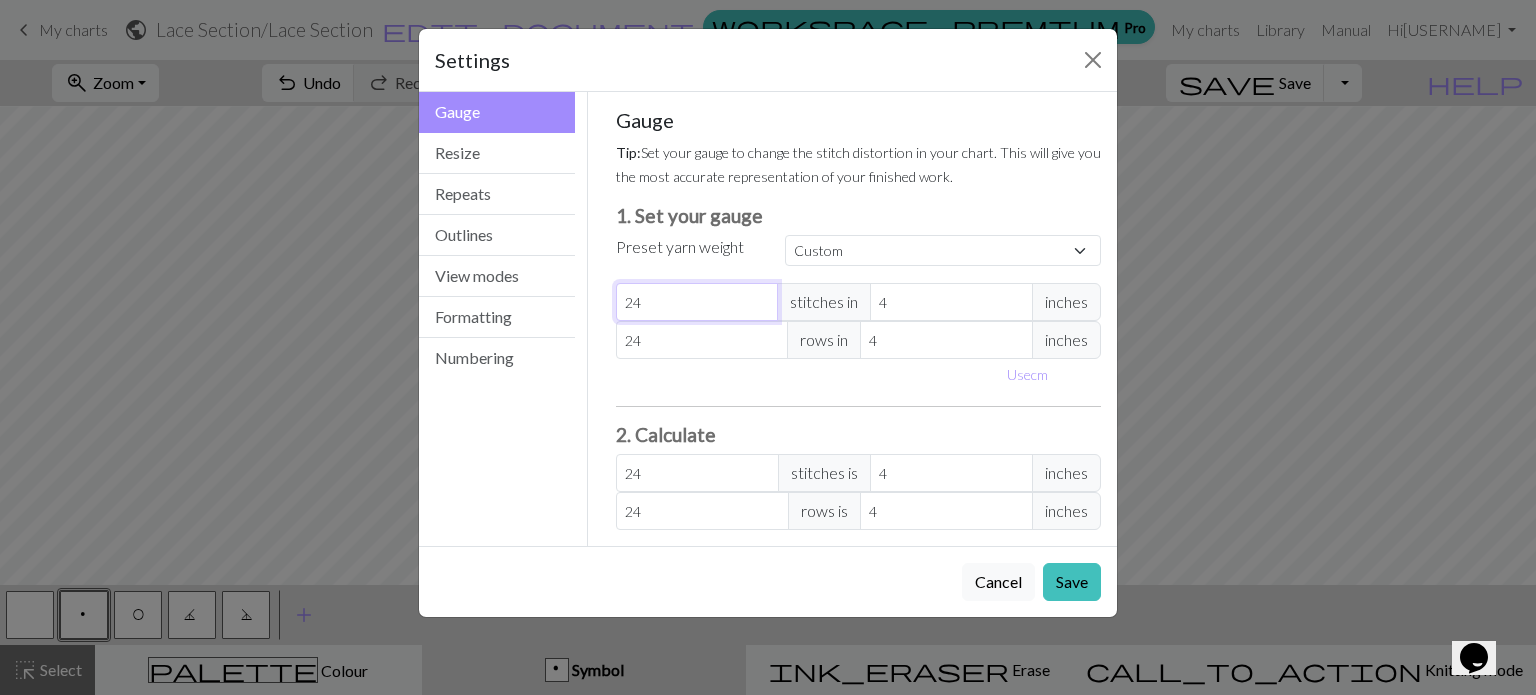 type on "2" 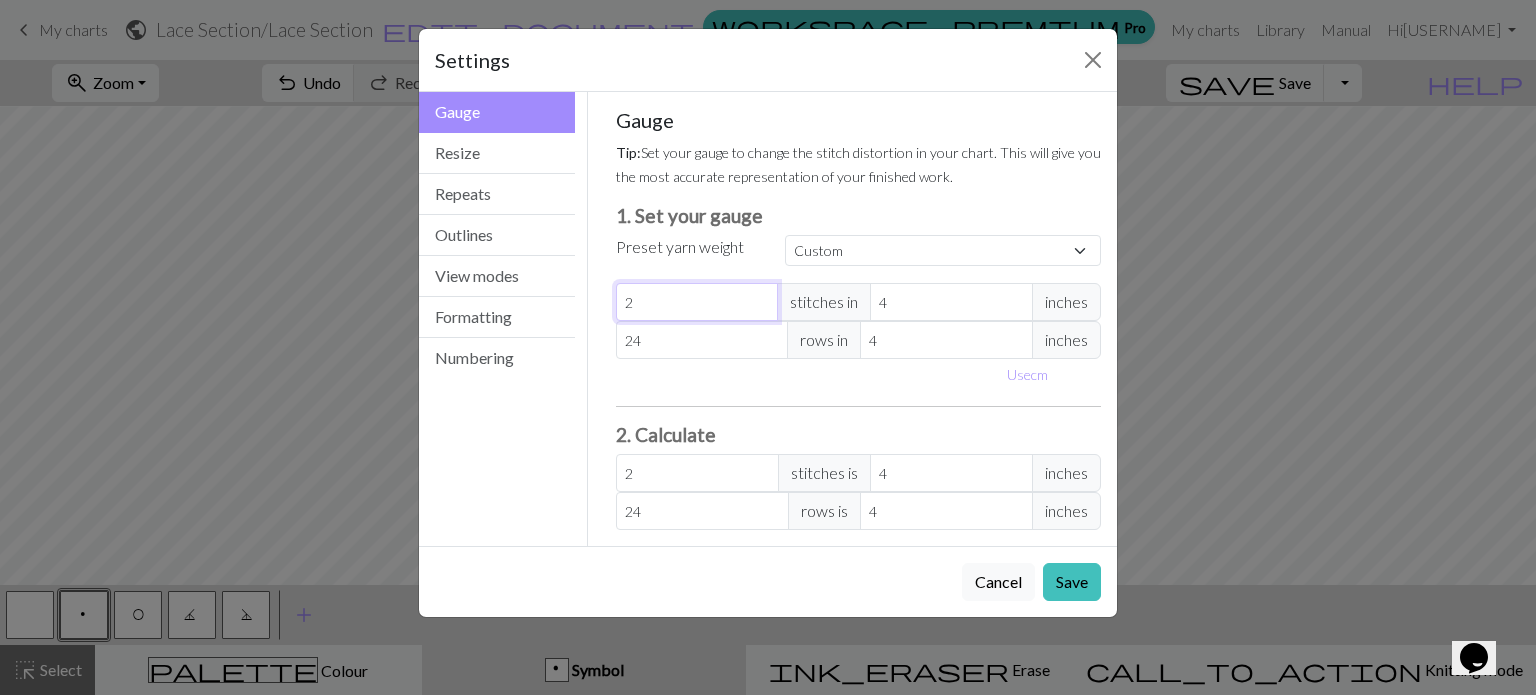 type on "26" 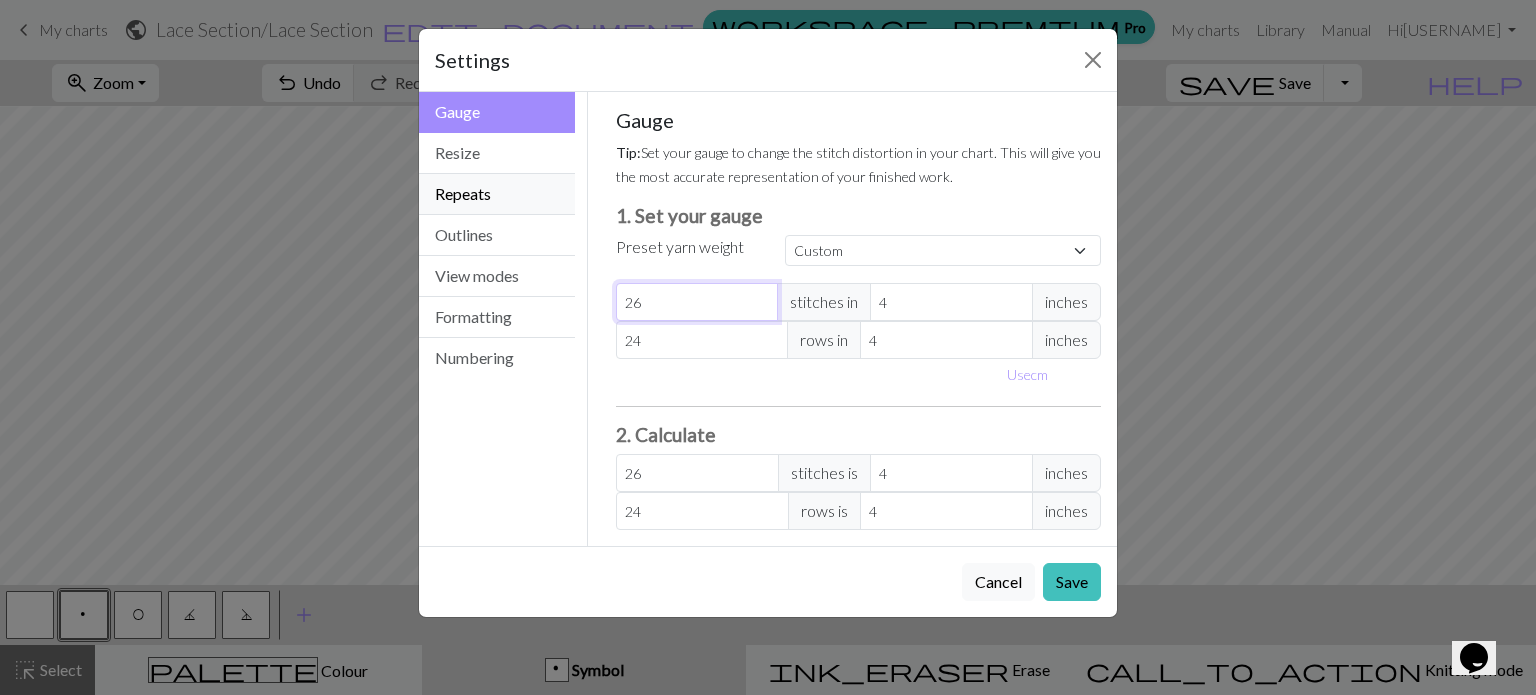 type on "26" 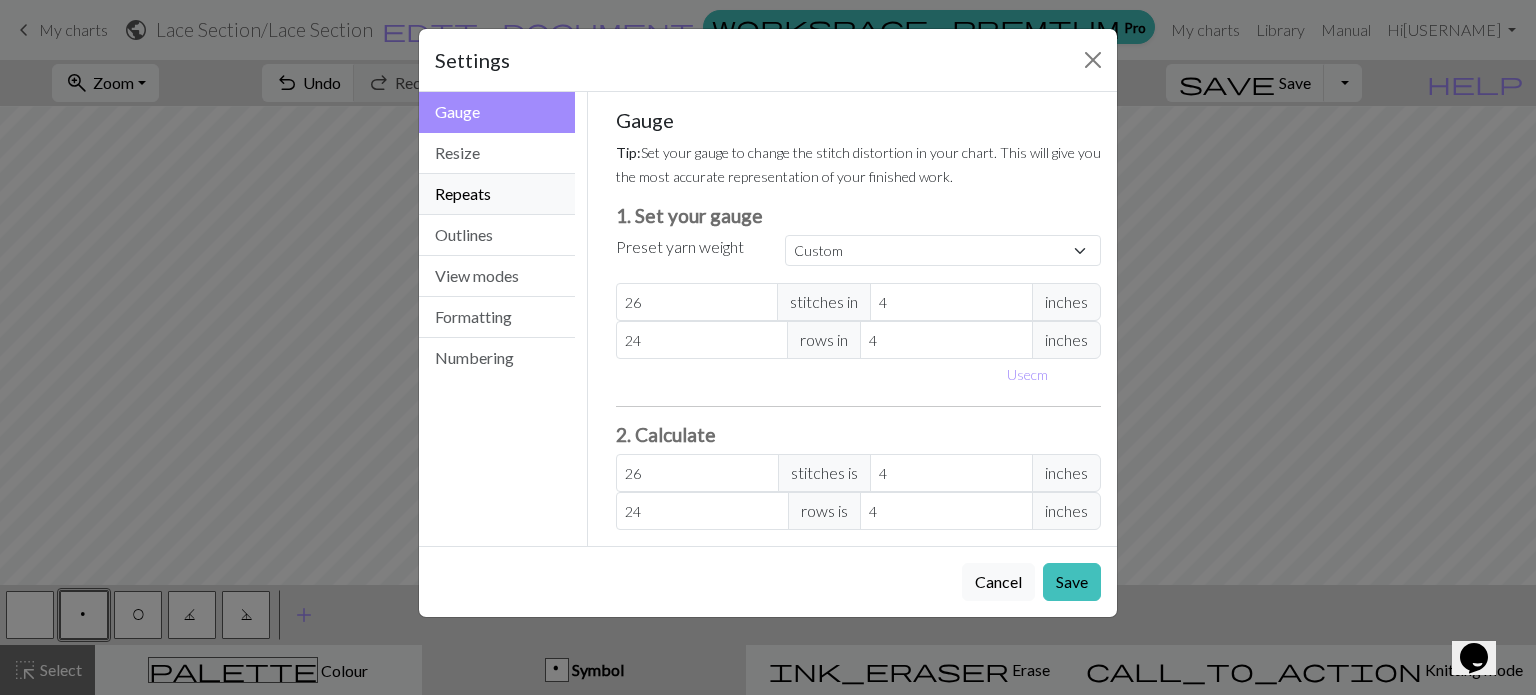 click on "Repeats" at bounding box center (497, 194) 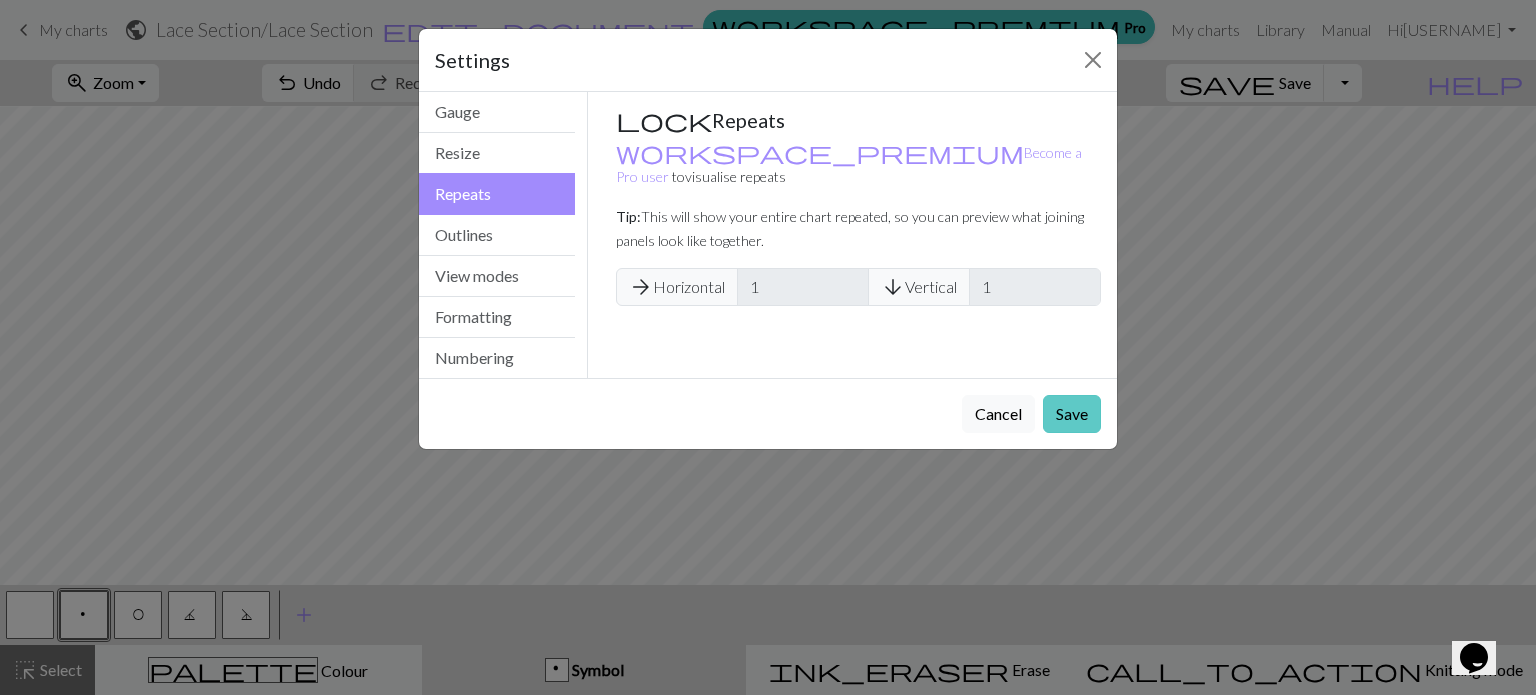click on "Save" at bounding box center [1072, 414] 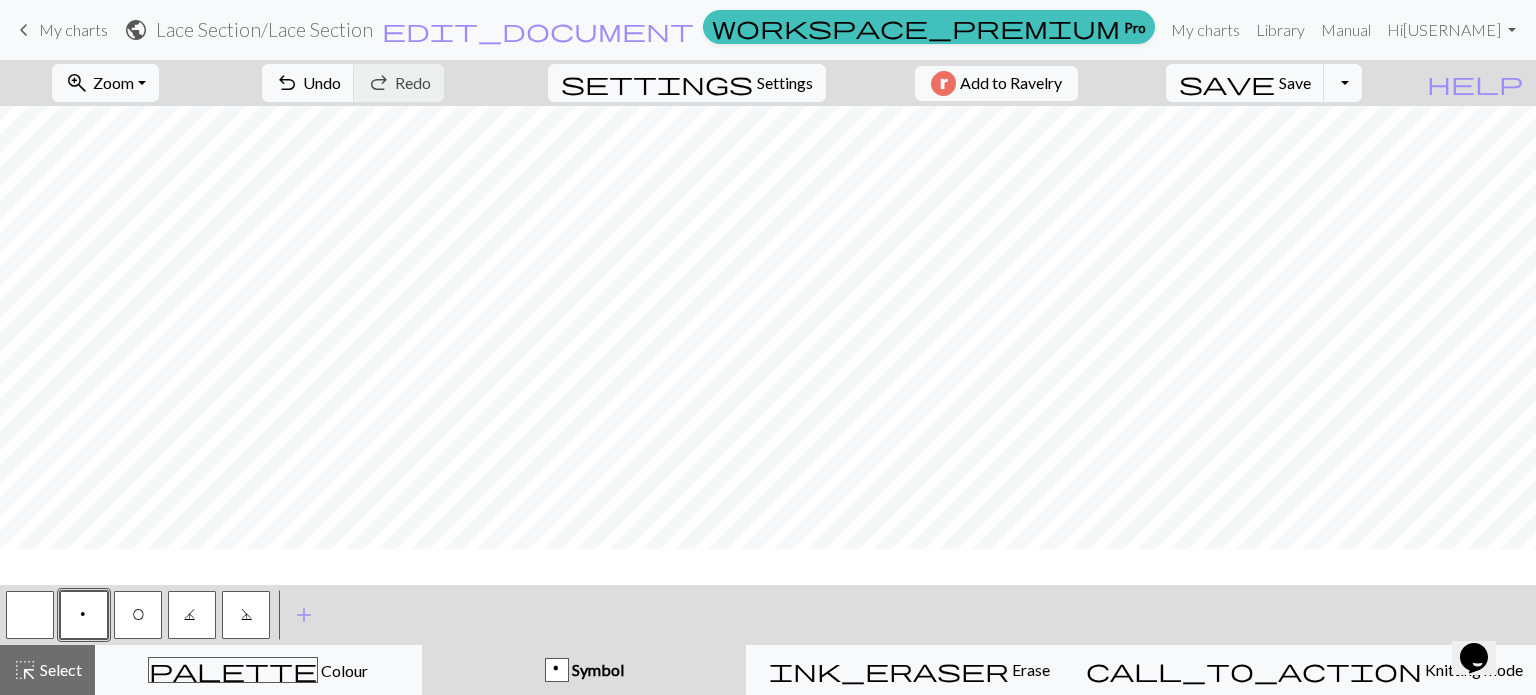 scroll, scrollTop: 0, scrollLeft: 0, axis: both 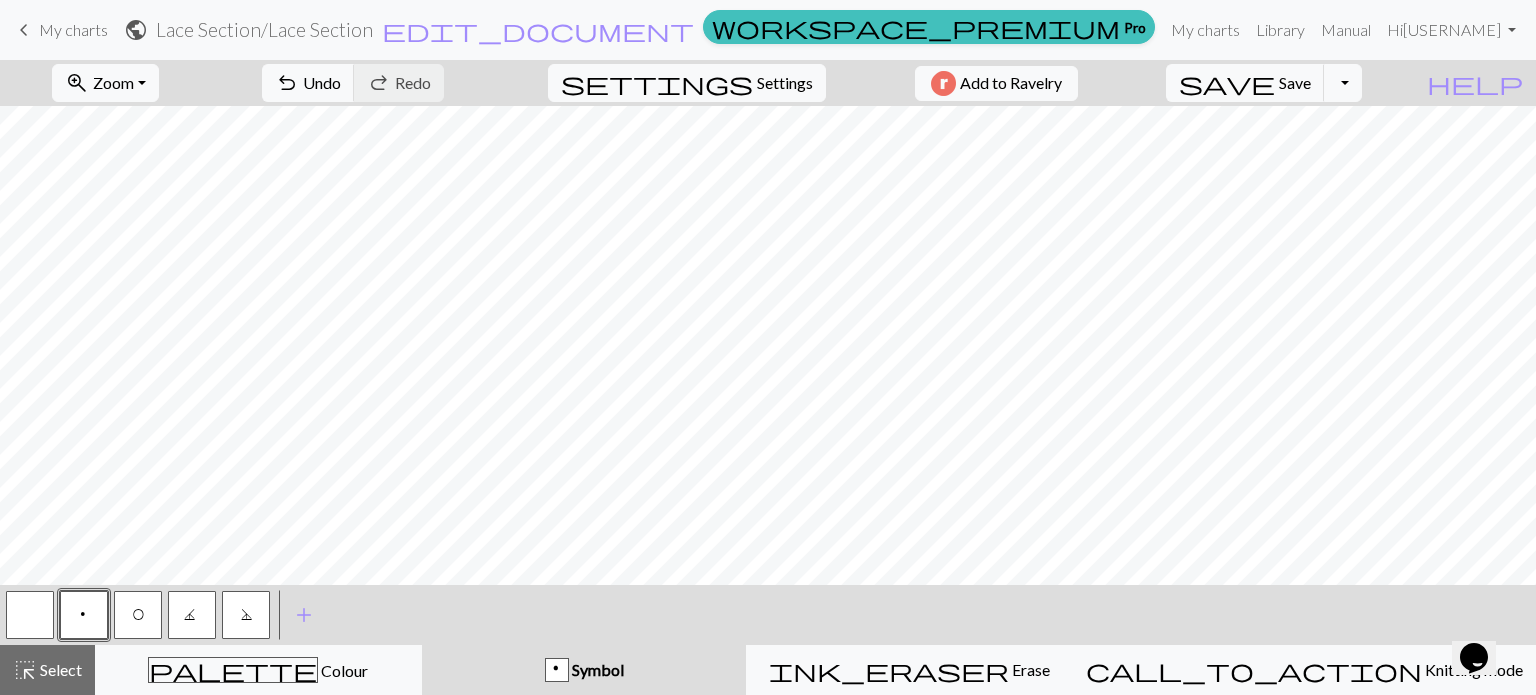 click at bounding box center [30, 615] 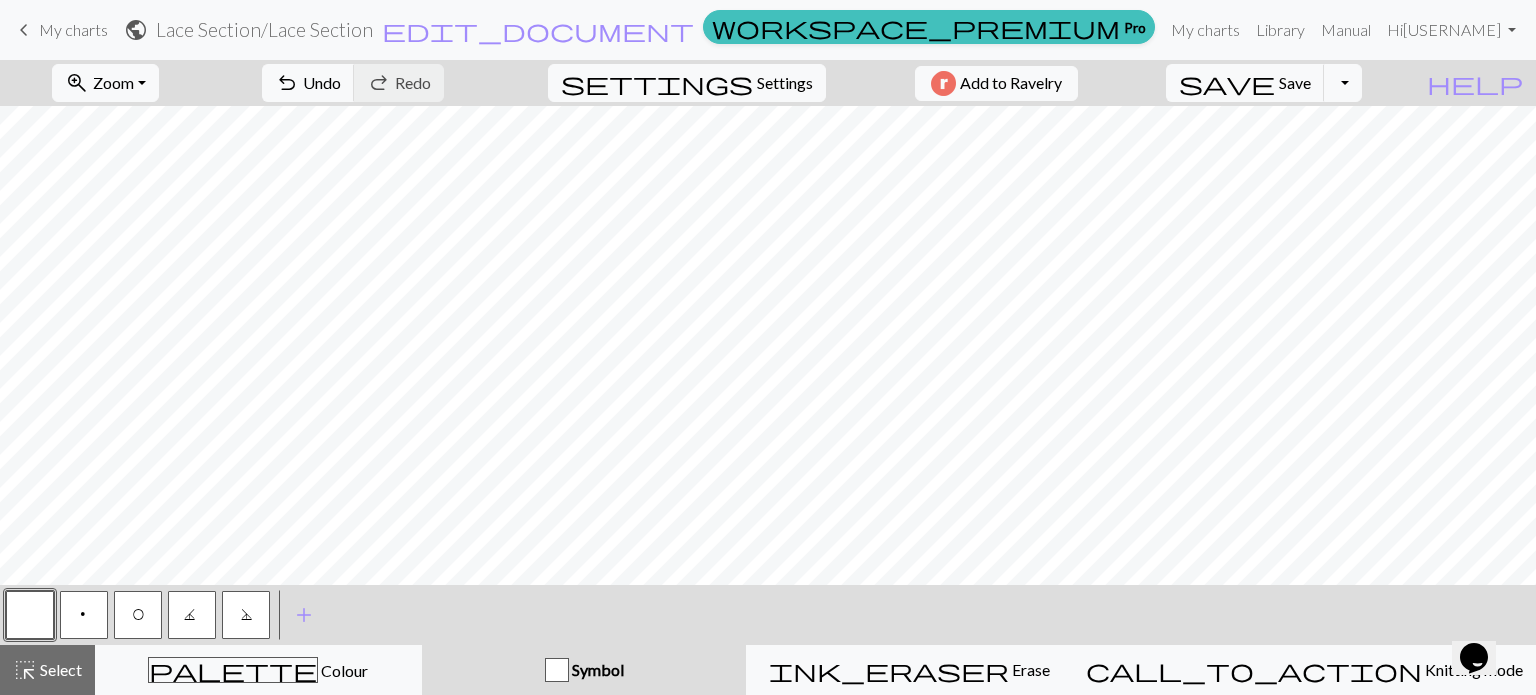 click on "p" at bounding box center (84, 615) 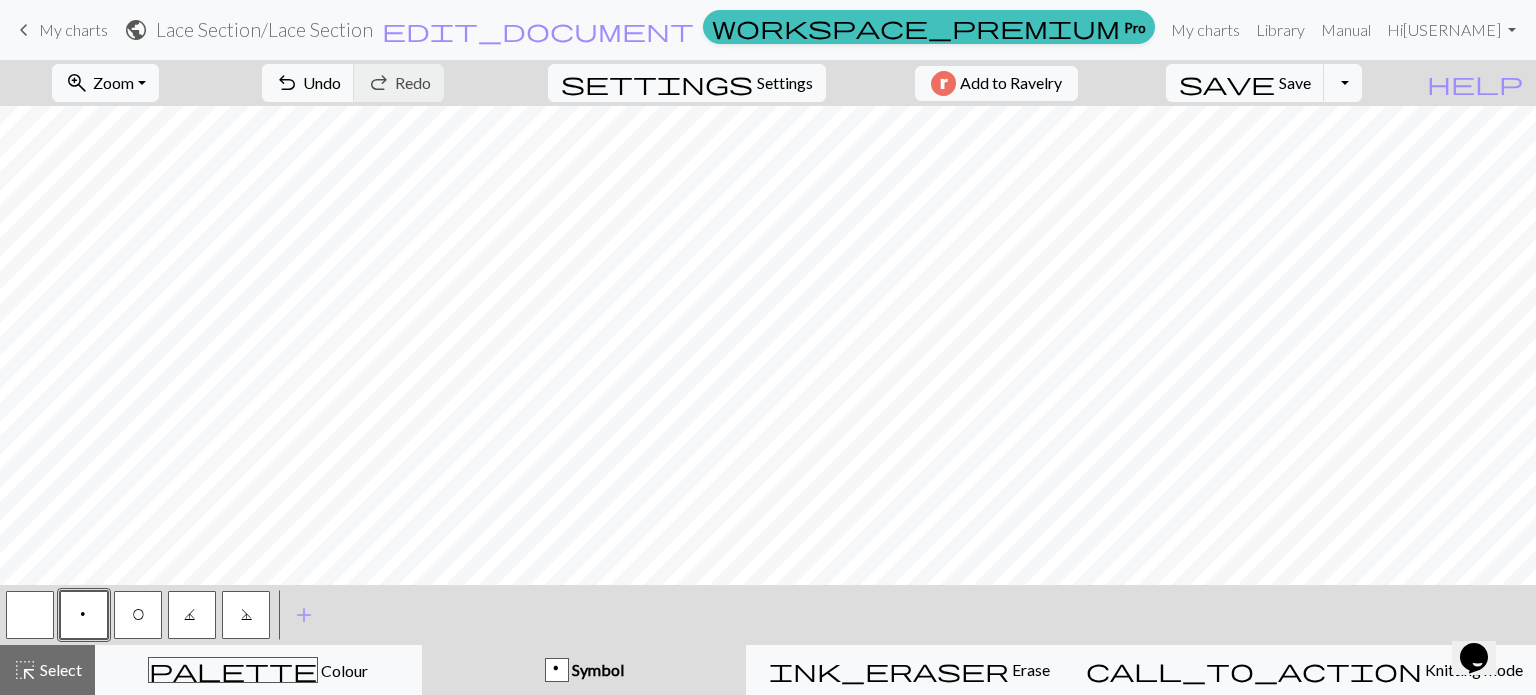 click on "O" at bounding box center (138, 617) 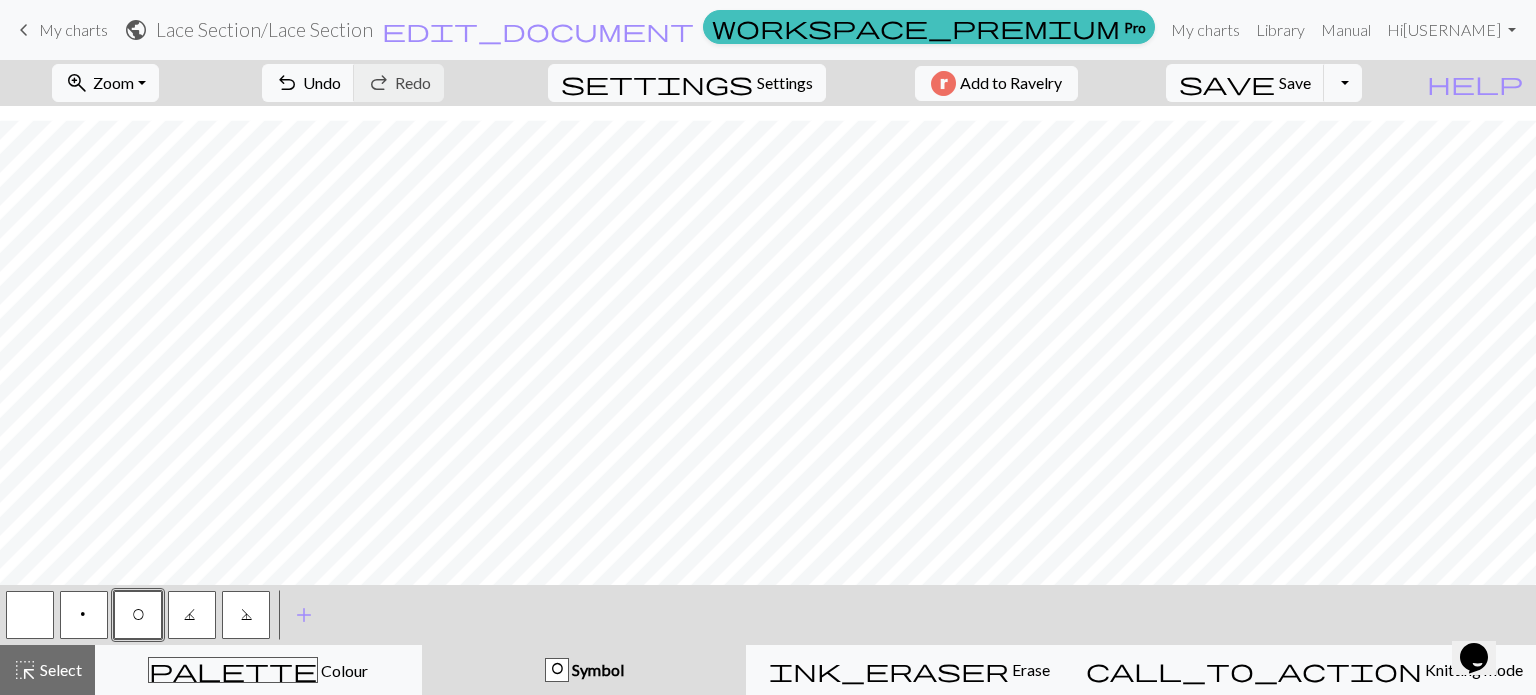 scroll, scrollTop: 148, scrollLeft: 0, axis: vertical 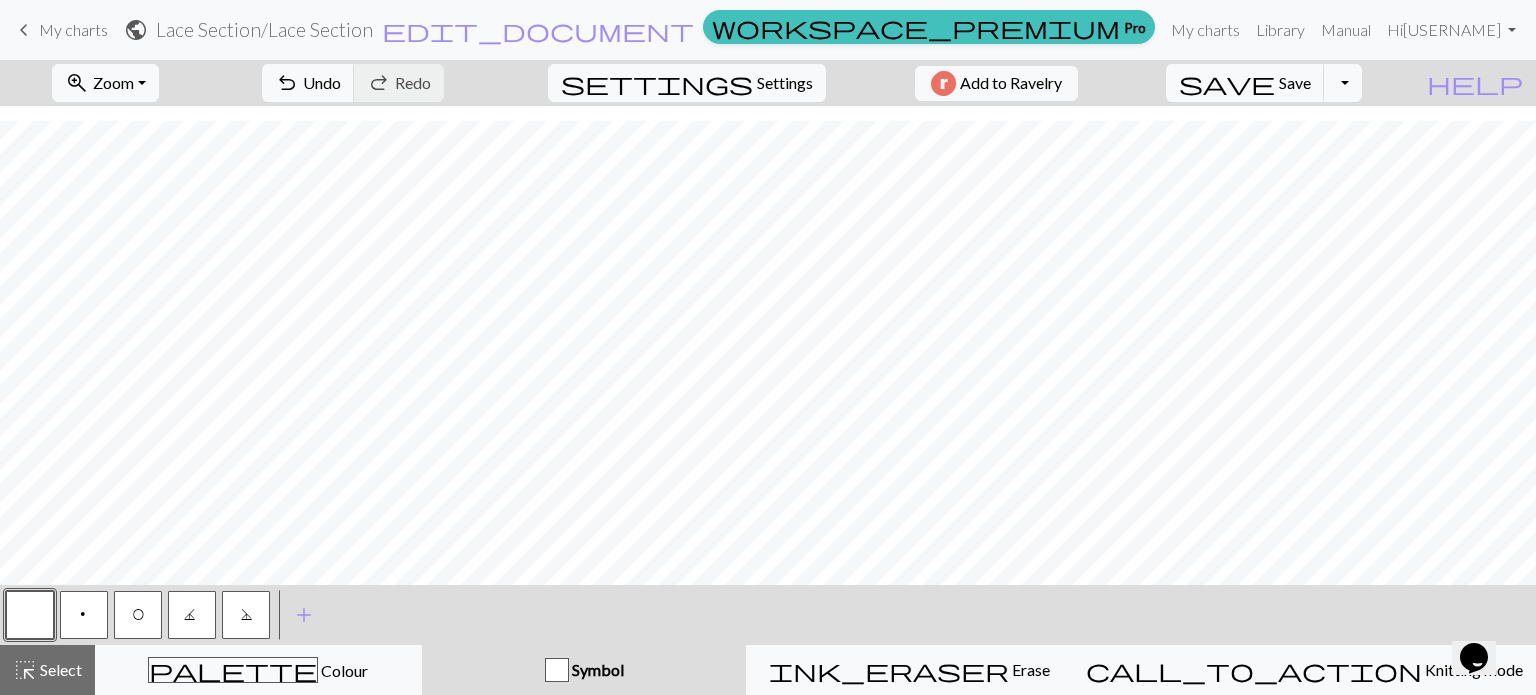 click on "p" at bounding box center (84, 617) 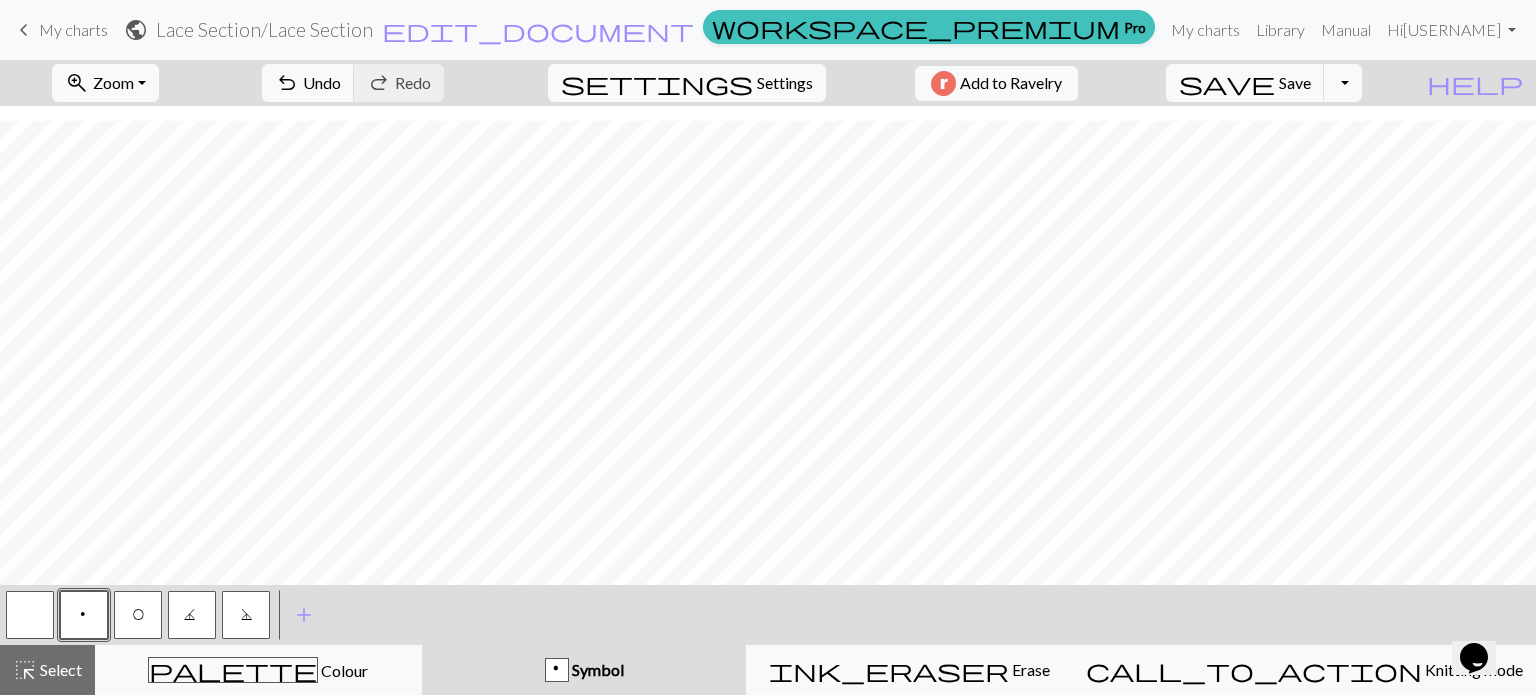 click on "O" at bounding box center [138, 617] 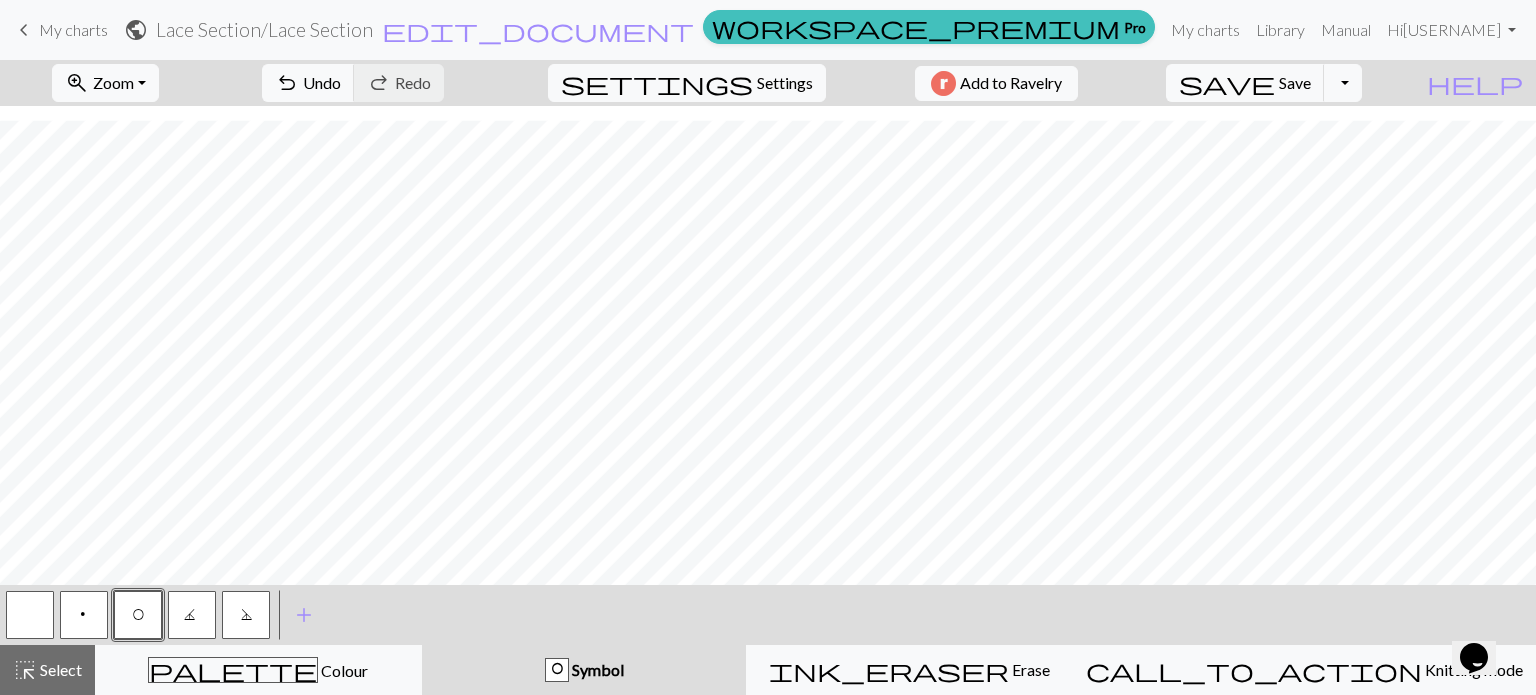 click on "D" at bounding box center [246, 615] 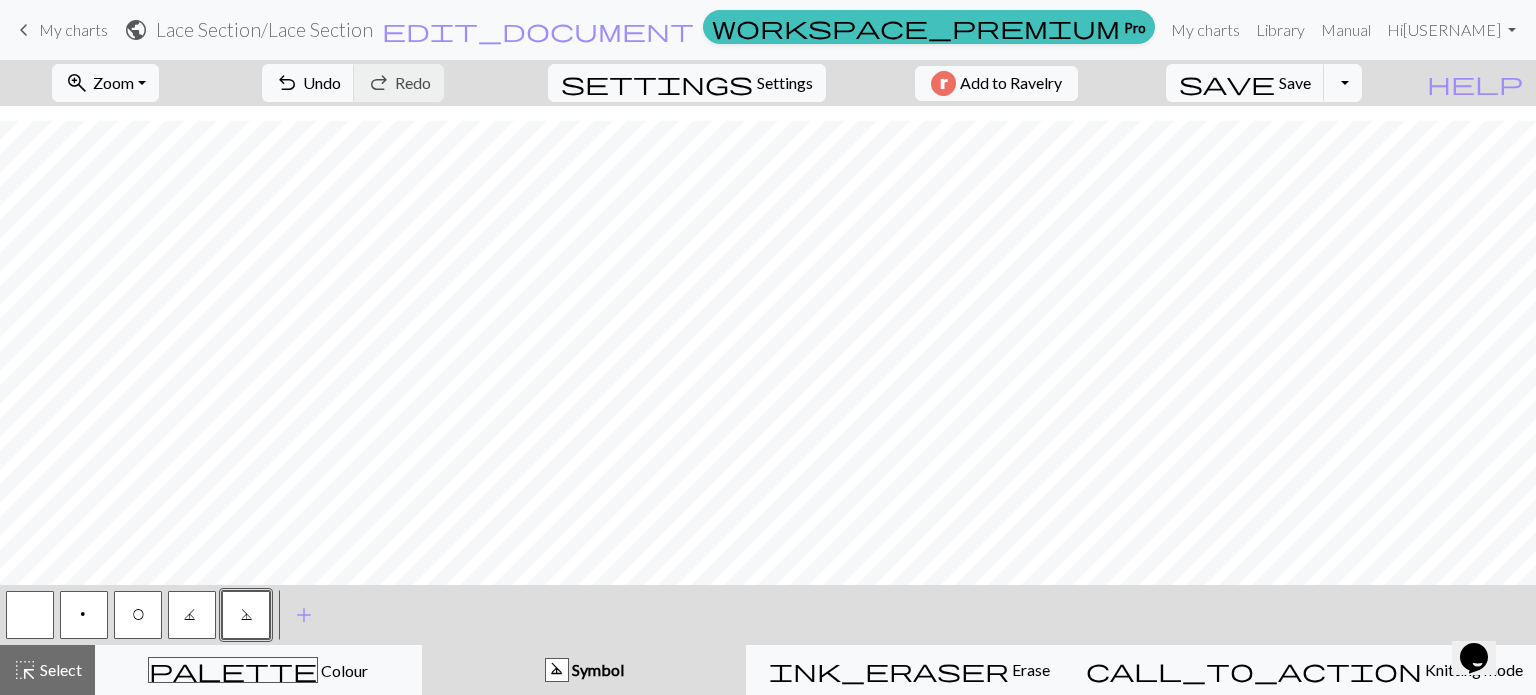 click on "J" at bounding box center (192, 615) 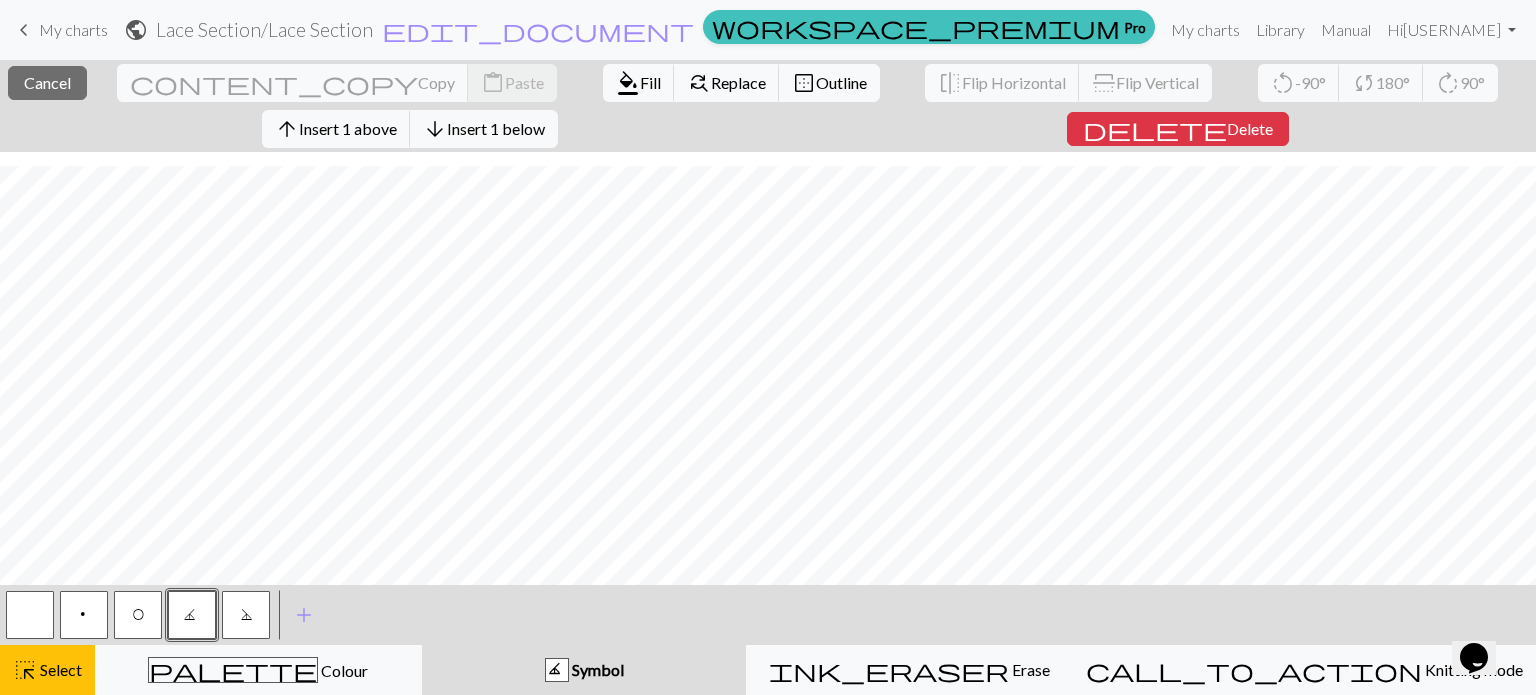 scroll, scrollTop: 194, scrollLeft: 0, axis: vertical 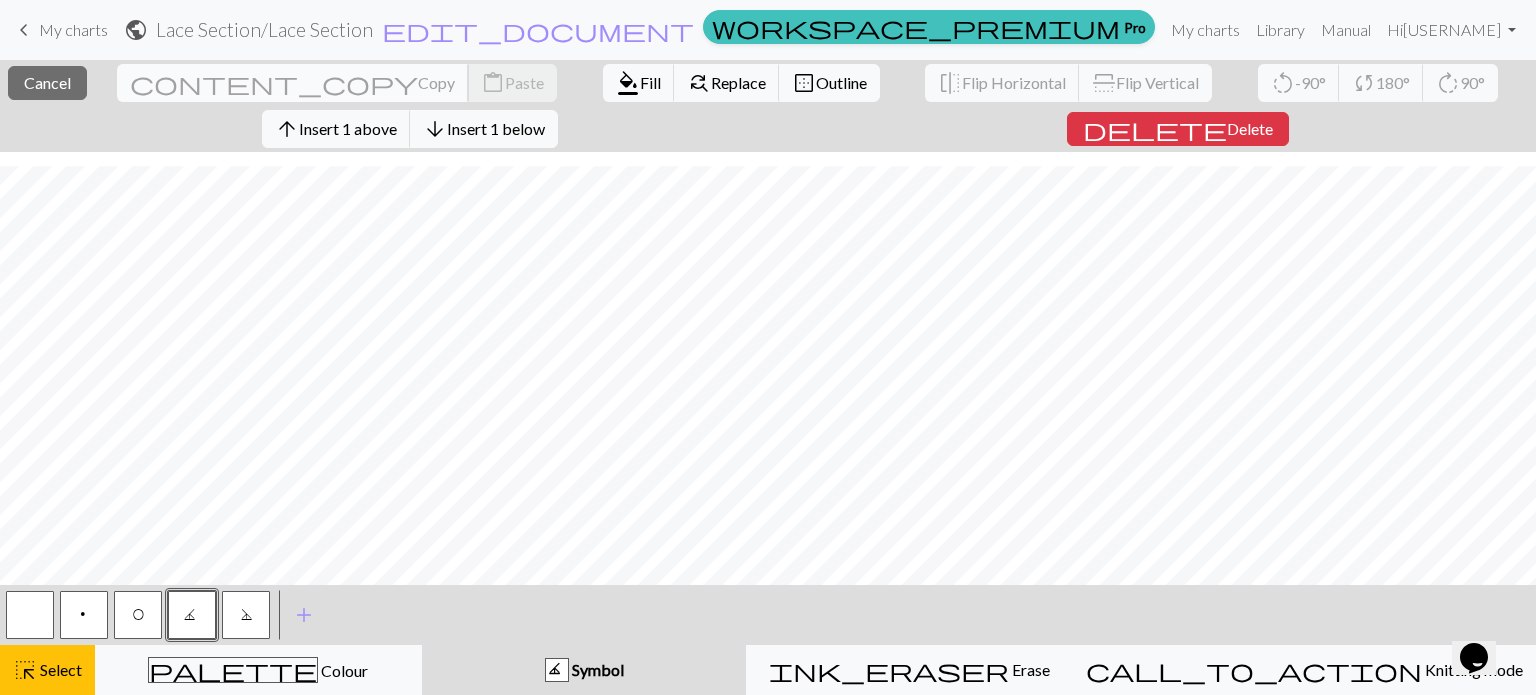 click on "Copy" at bounding box center (436, 82) 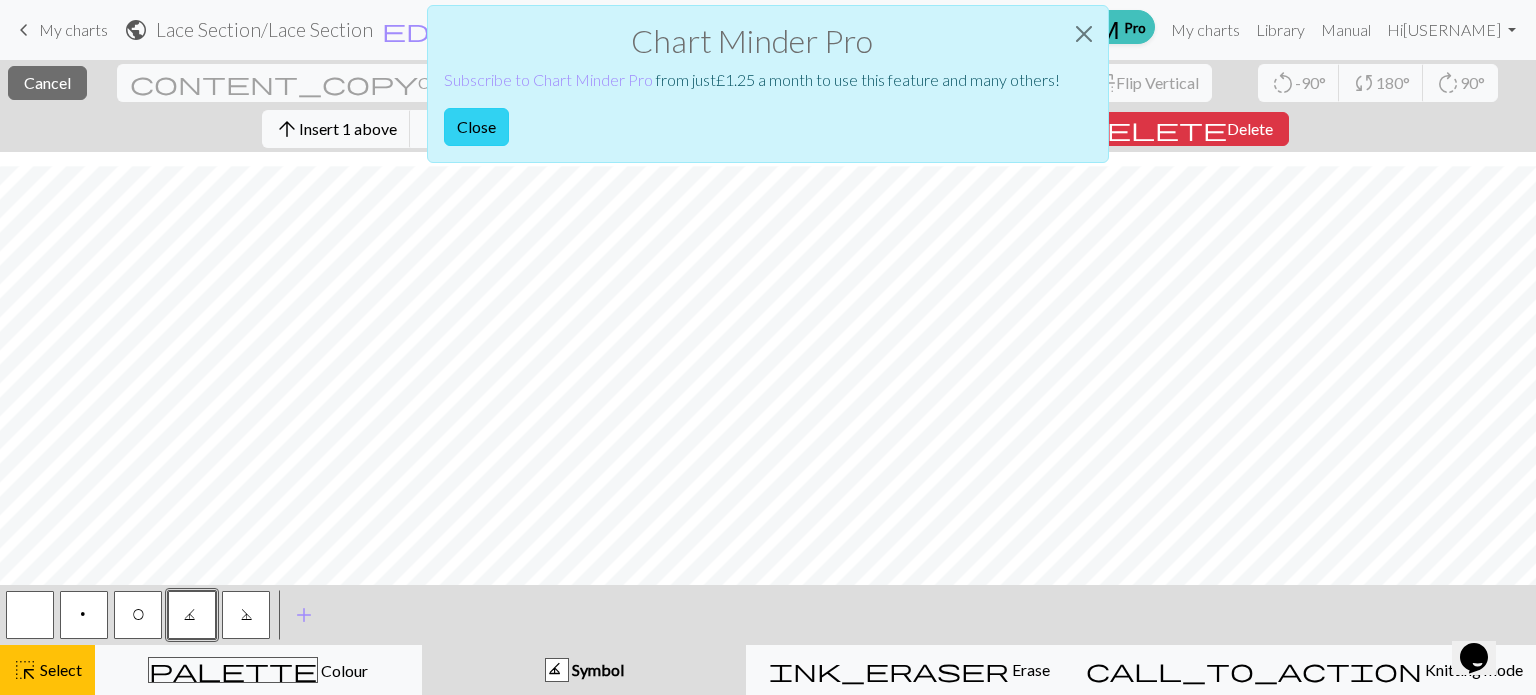 click on "Close" at bounding box center (476, 127) 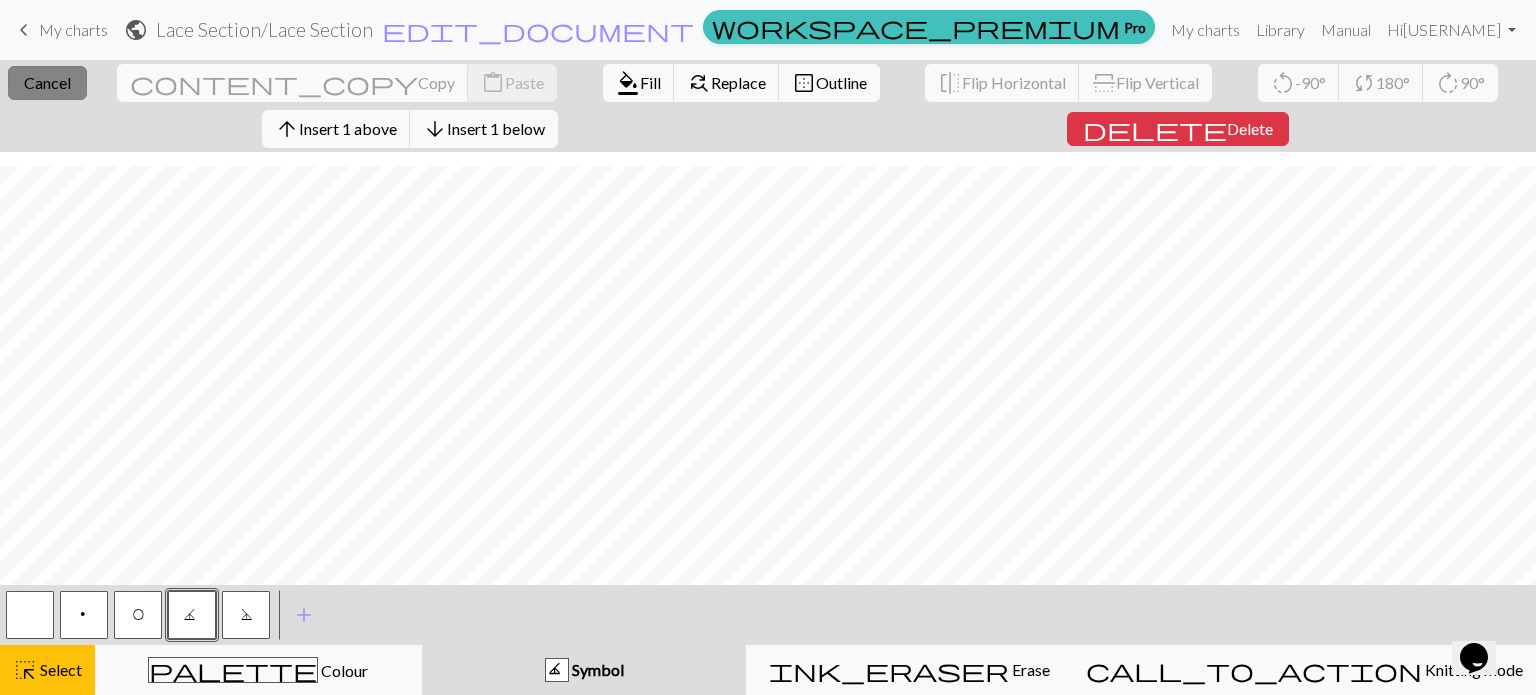 click on "Cancel" at bounding box center [47, 82] 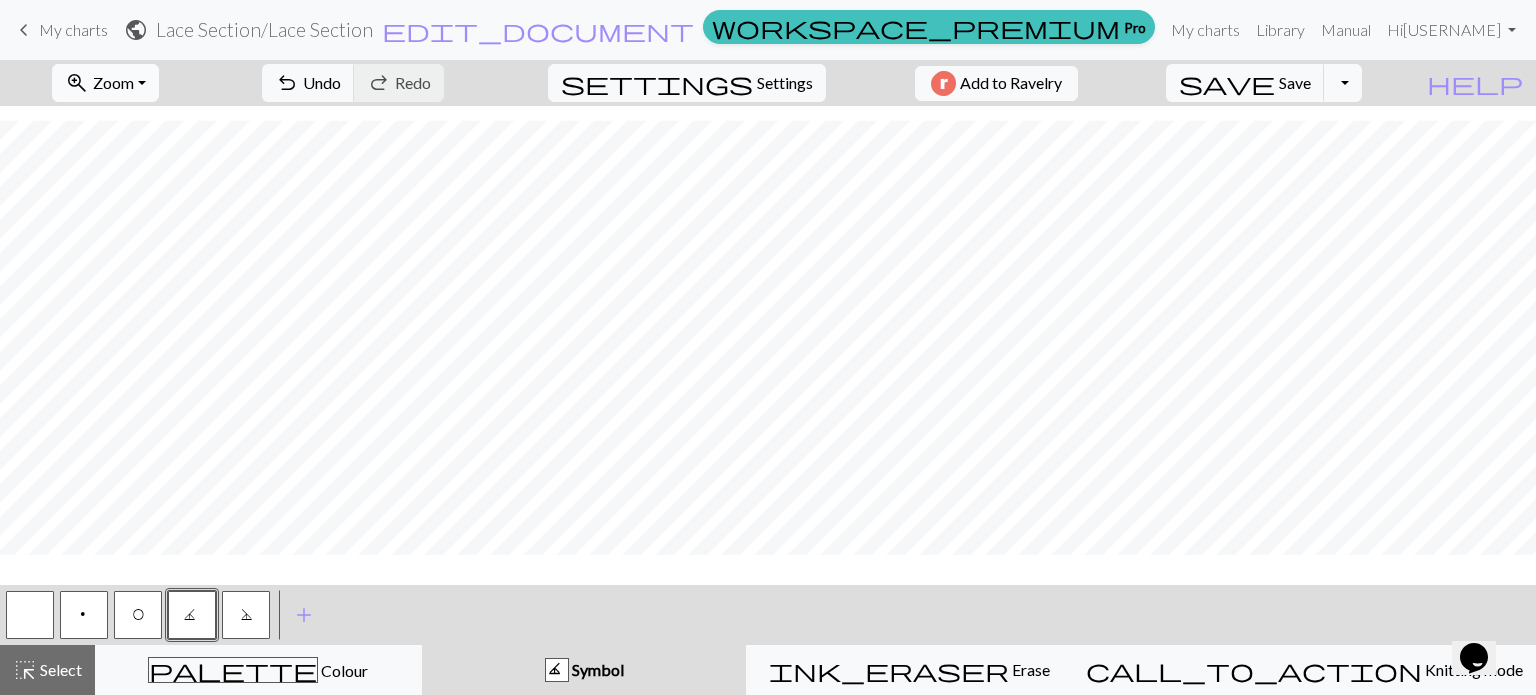 scroll, scrollTop: 148, scrollLeft: 0, axis: vertical 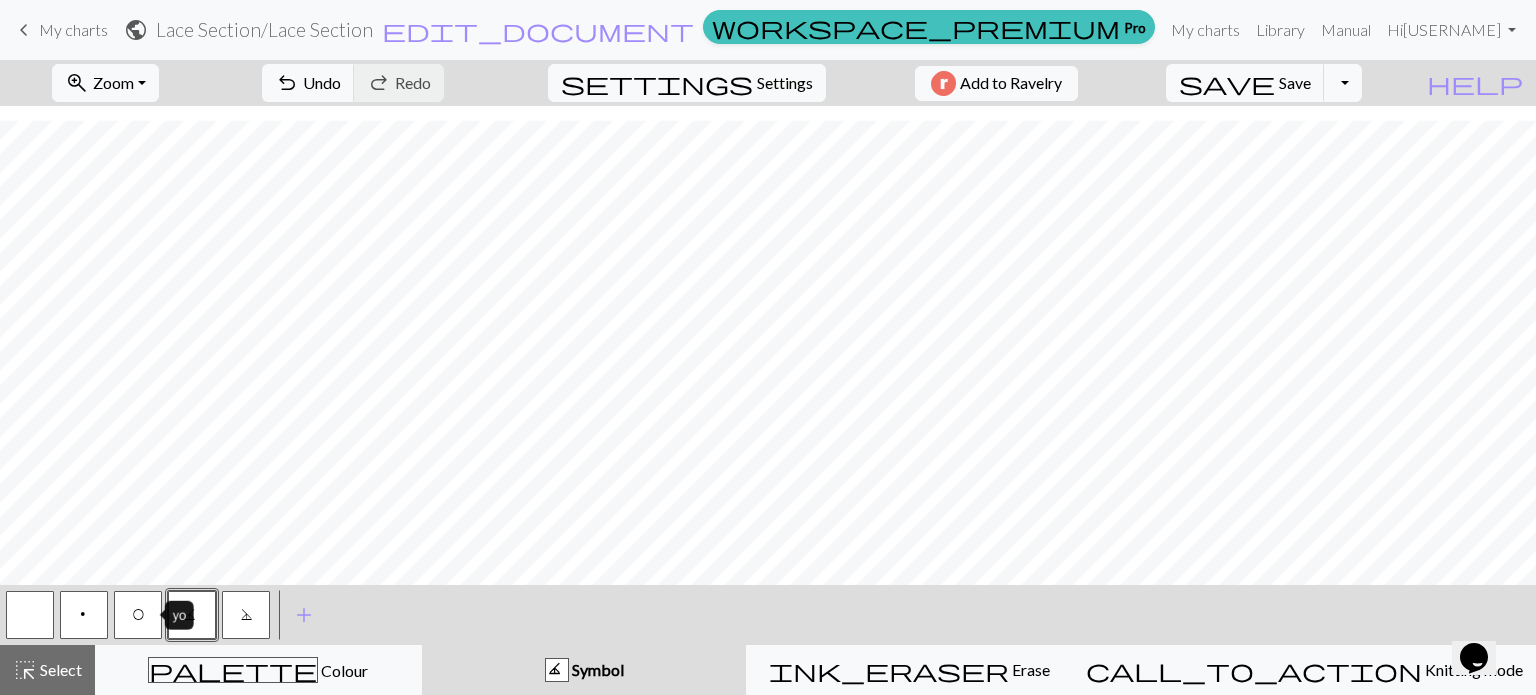 click on "O" at bounding box center (138, 617) 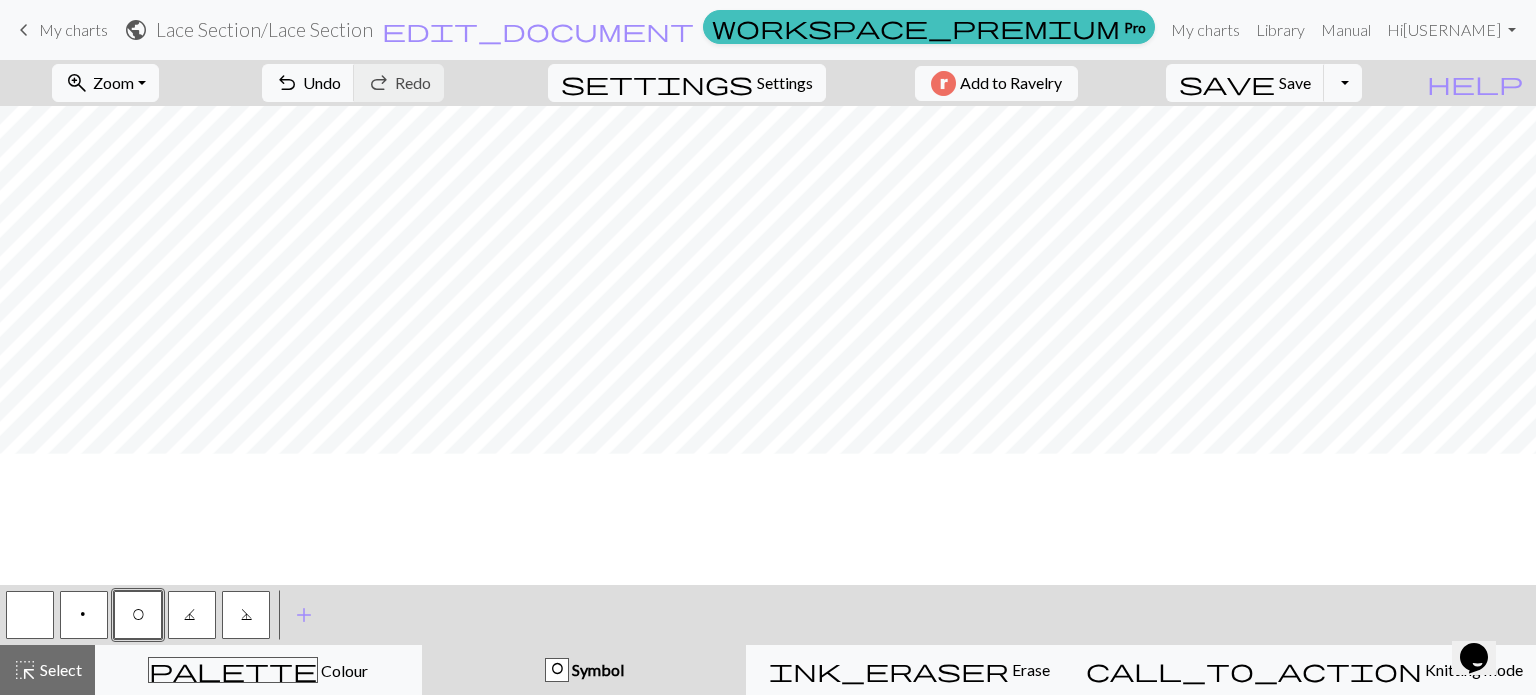 scroll, scrollTop: 0, scrollLeft: 0, axis: both 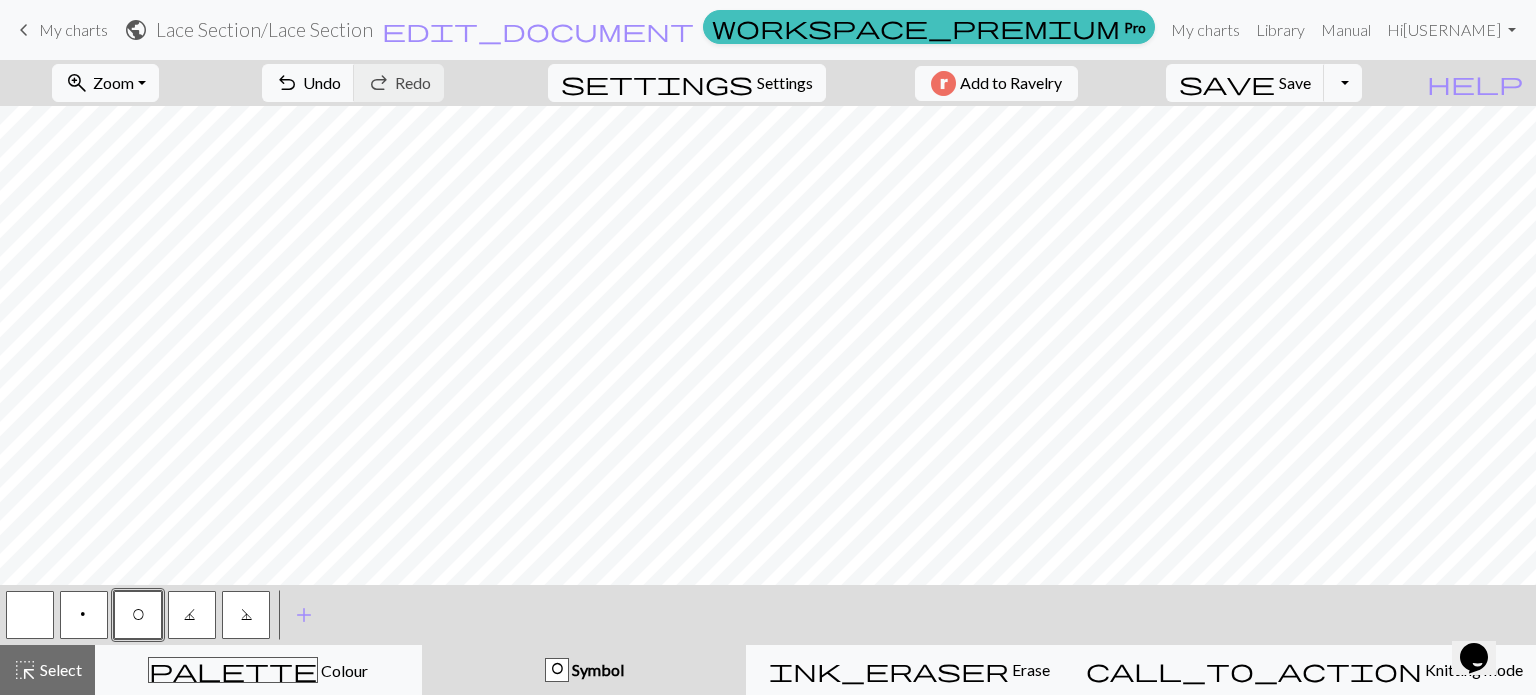 click on "D" at bounding box center (246, 617) 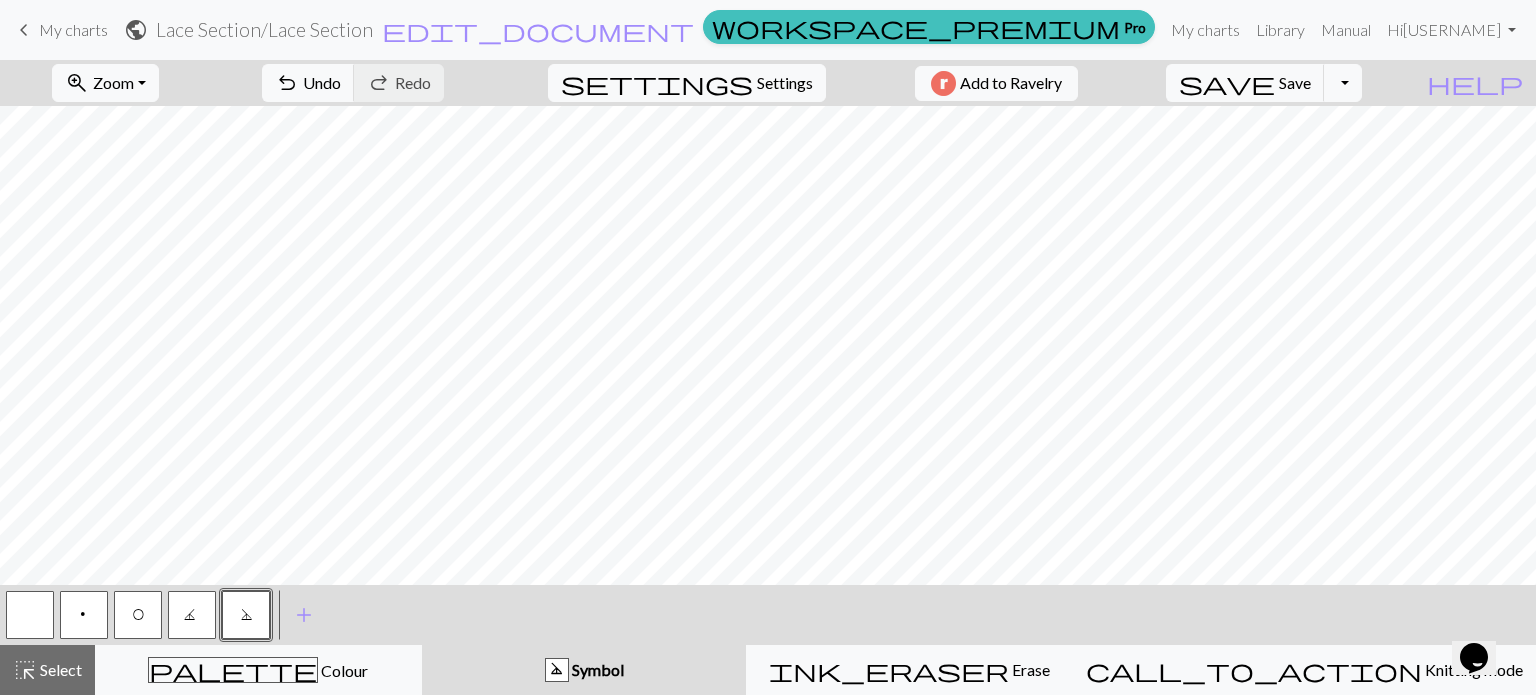 click on "J" at bounding box center [192, 615] 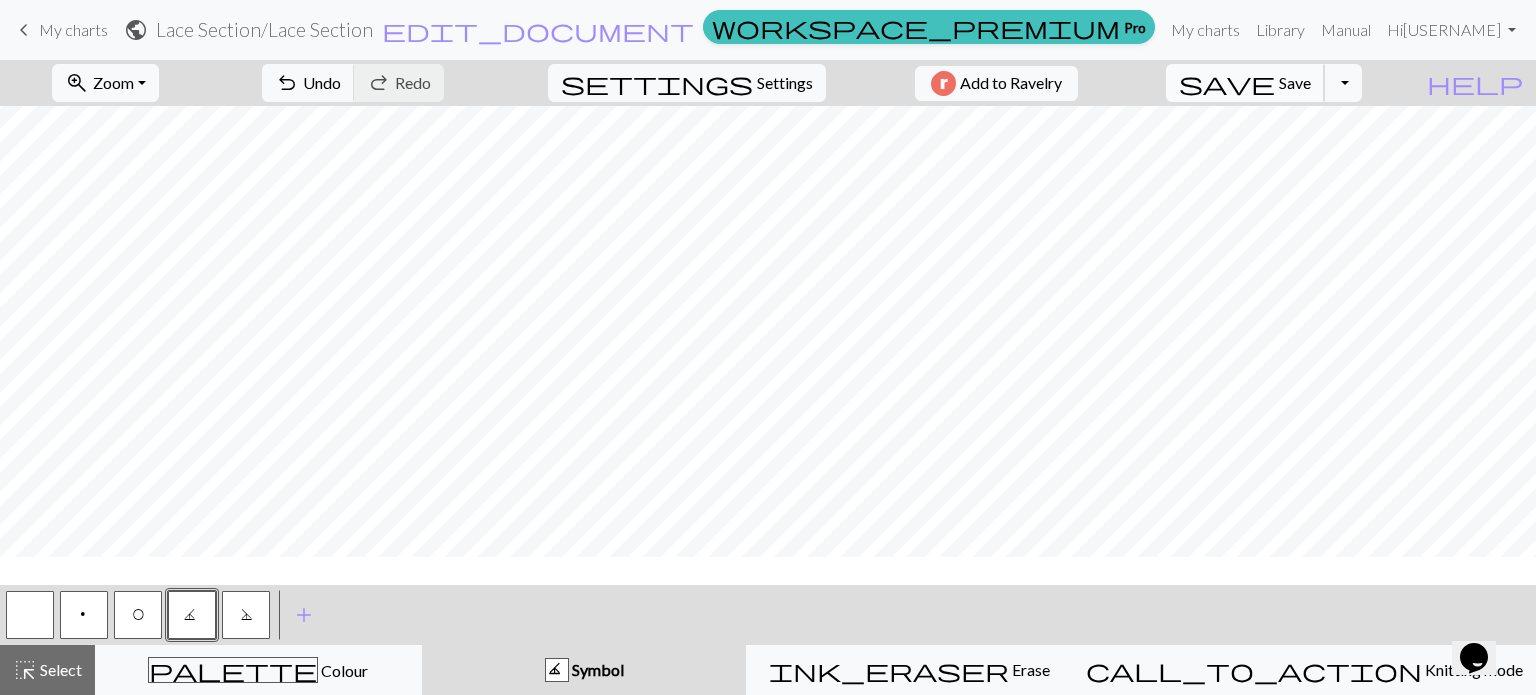 scroll, scrollTop: 0, scrollLeft: 0, axis: both 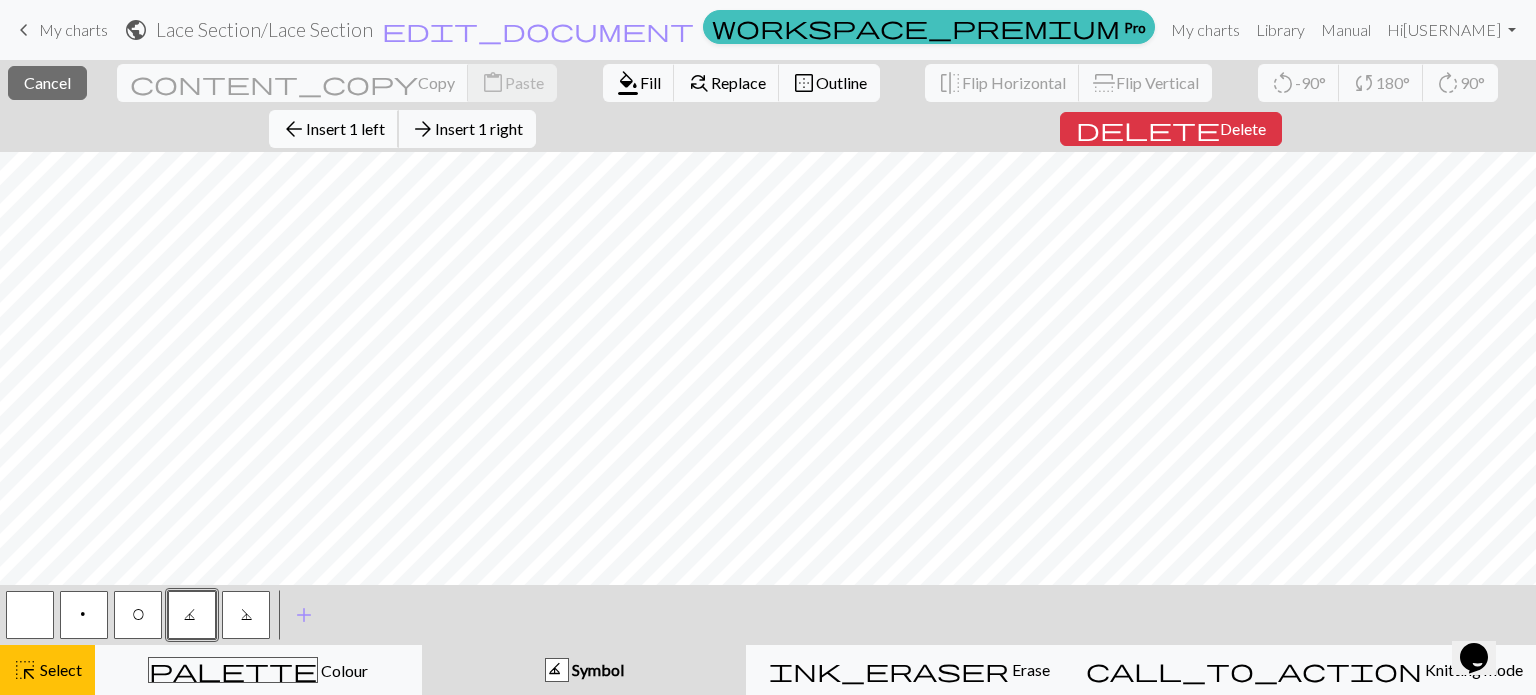 click on "Insert 1 left" at bounding box center (345, 128) 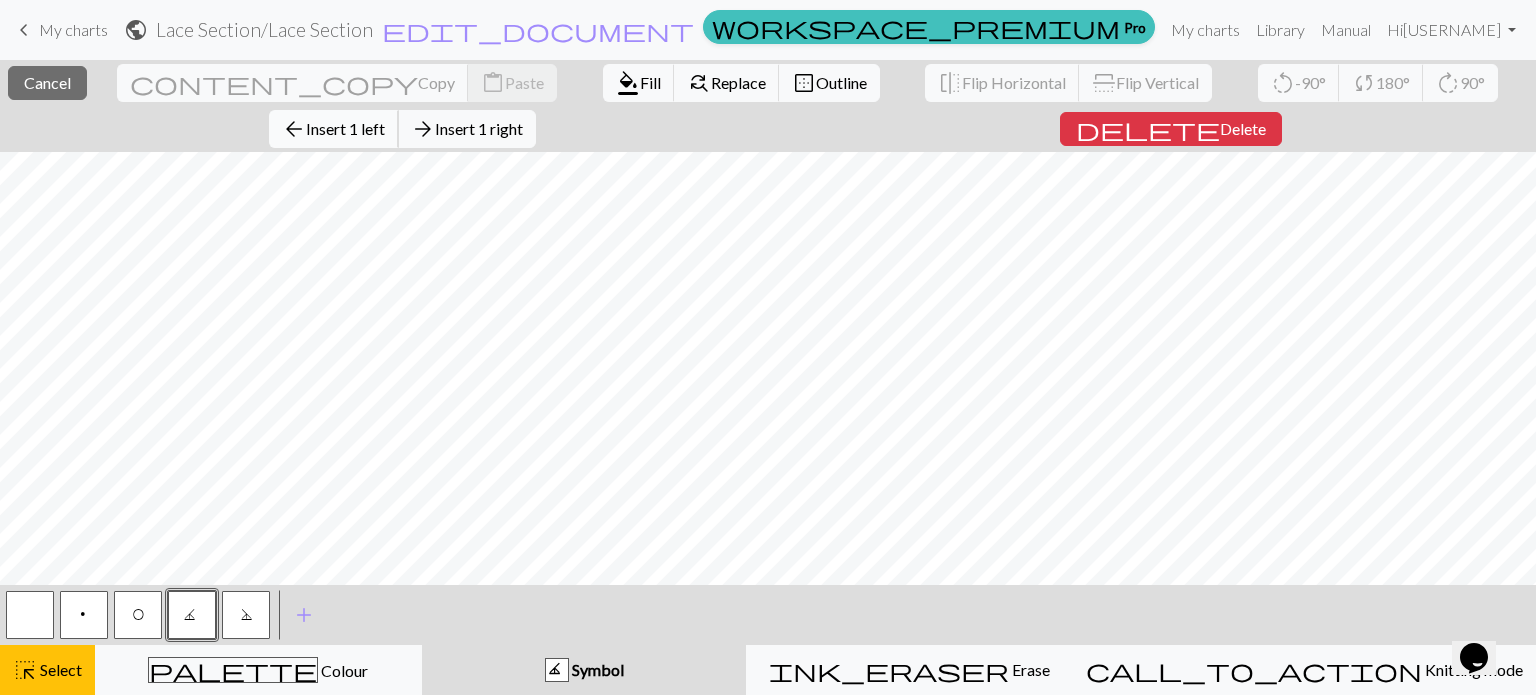 click on "arrow_back  Insert 1 left" at bounding box center (334, 129) 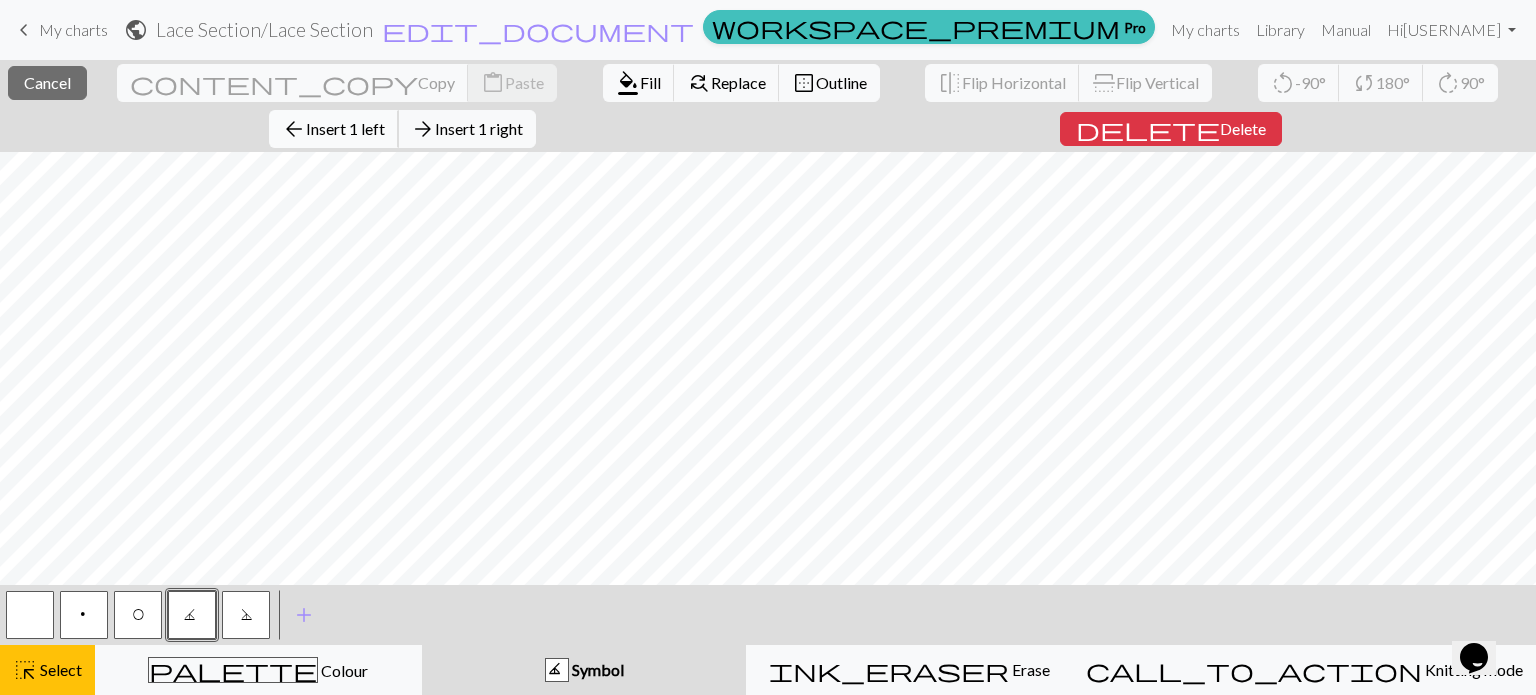 click on "arrow_back" at bounding box center (294, 129) 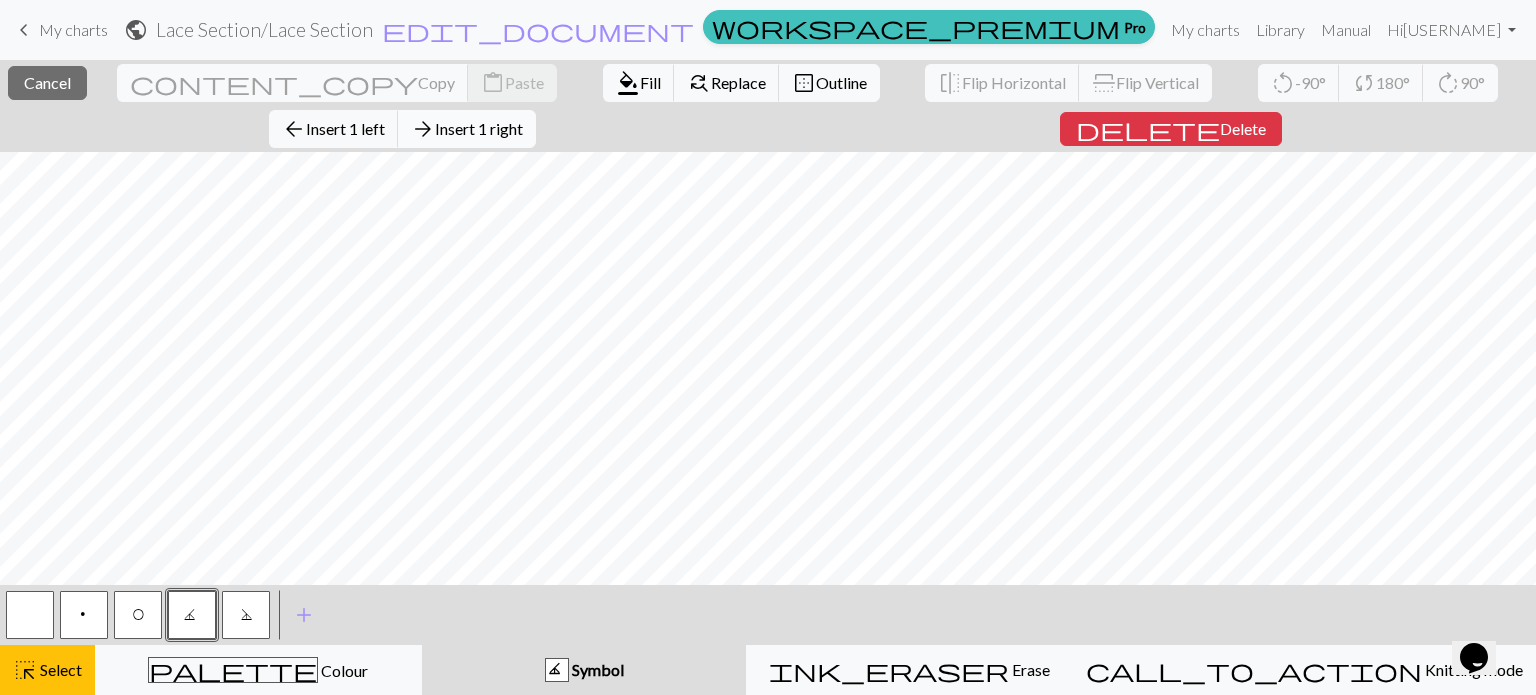 click on "Insert 1 right" at bounding box center (479, 128) 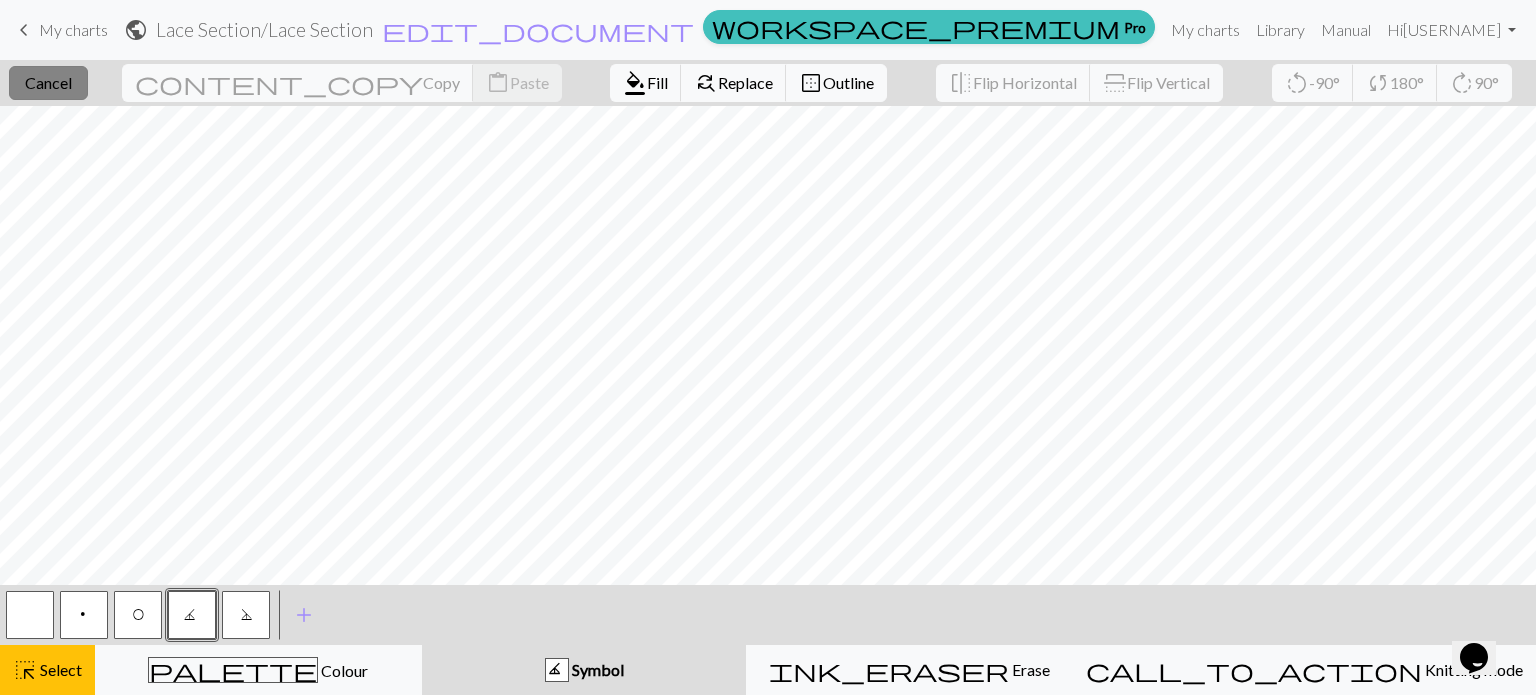 click on "close Cancel" at bounding box center [48, 83] 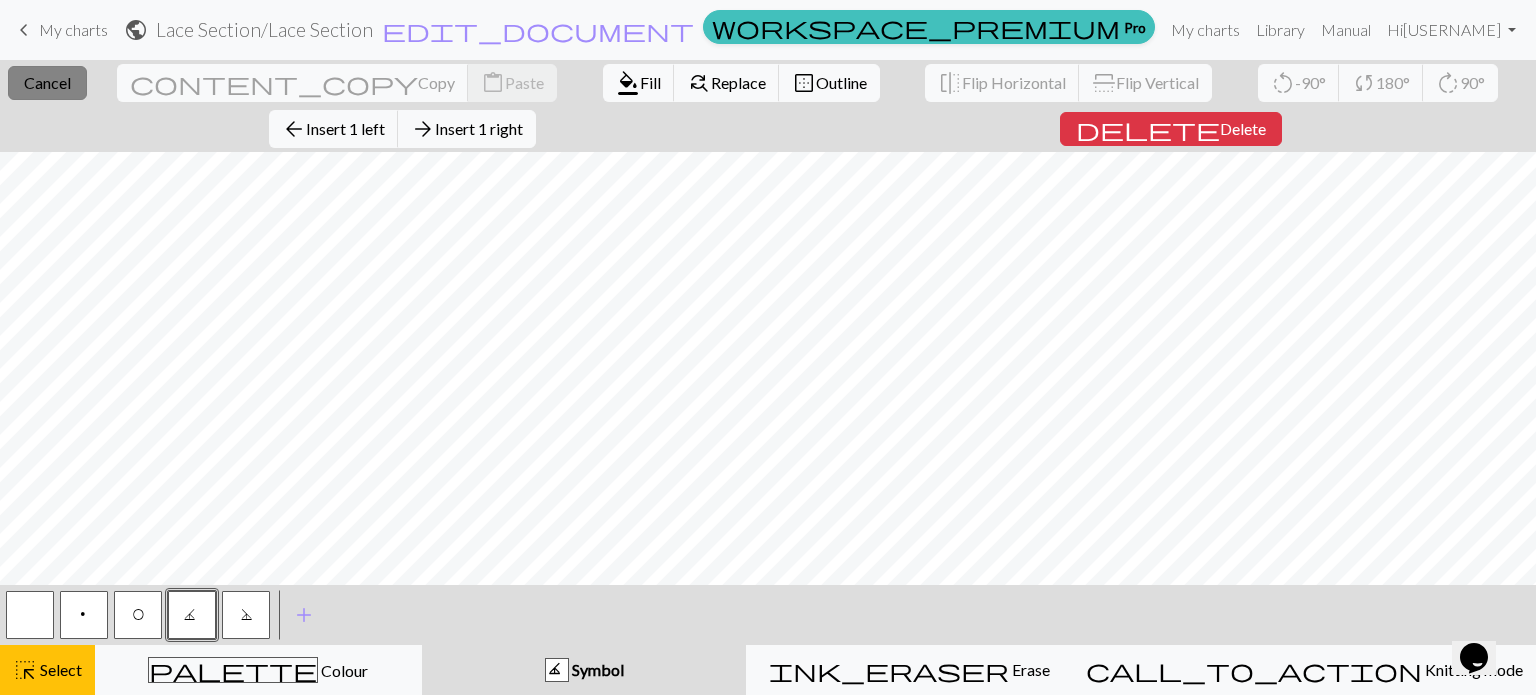 click on "Cancel" at bounding box center [47, 82] 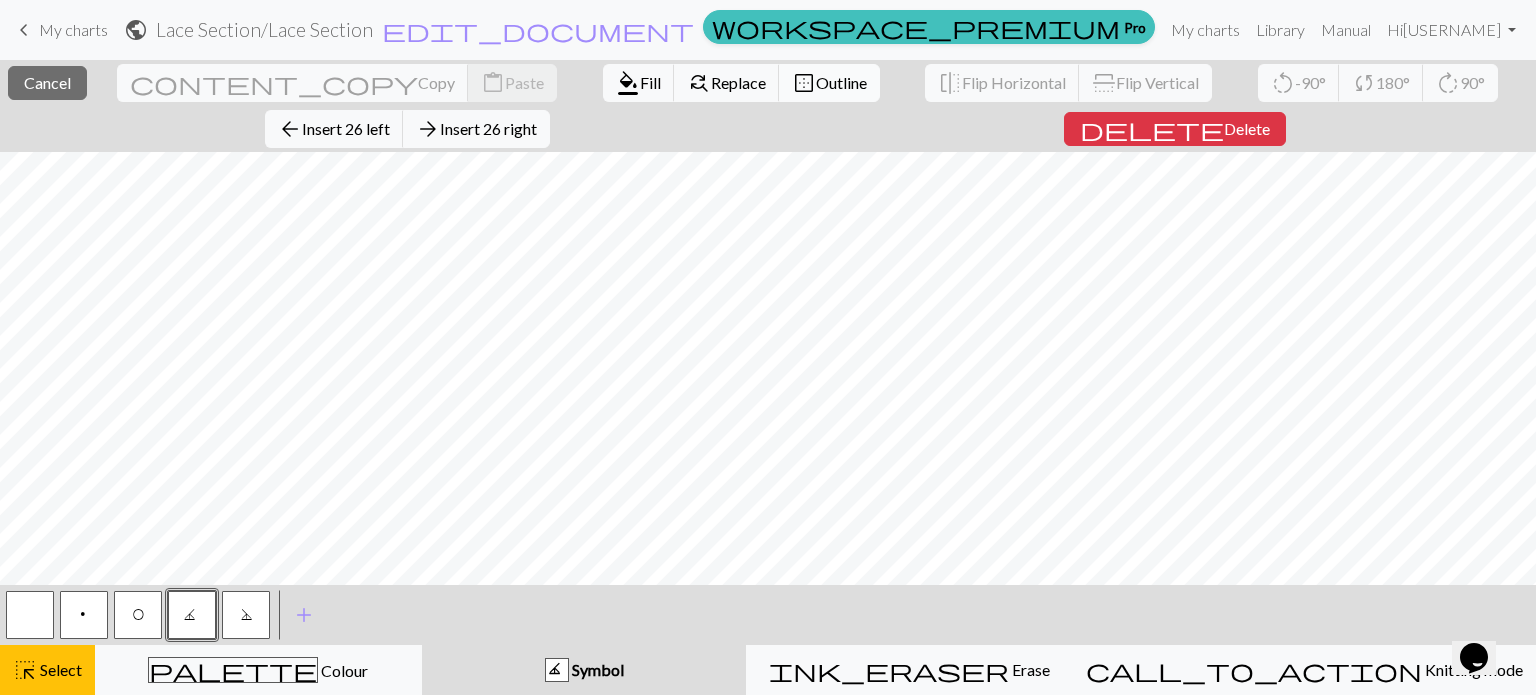 click on "border_outer" at bounding box center (804, 83) 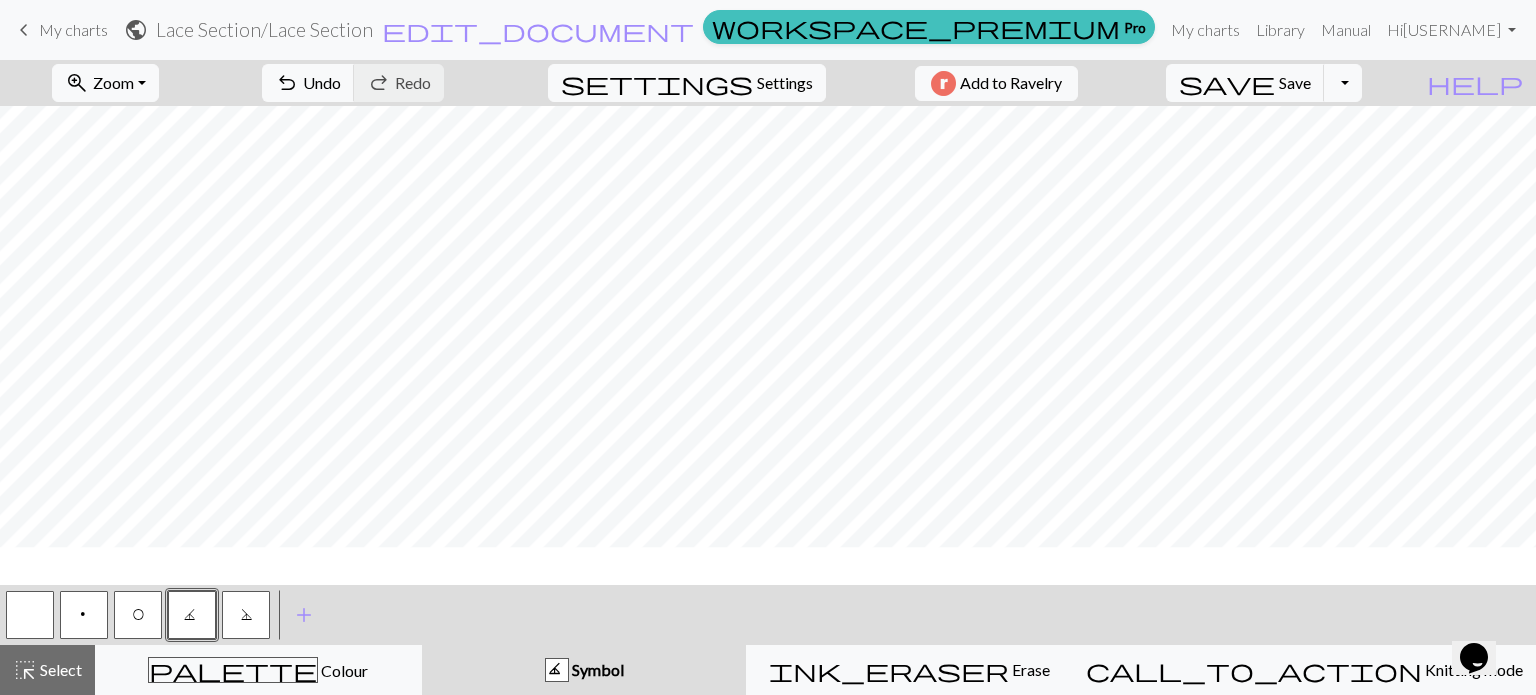 scroll, scrollTop: 48, scrollLeft: 0, axis: vertical 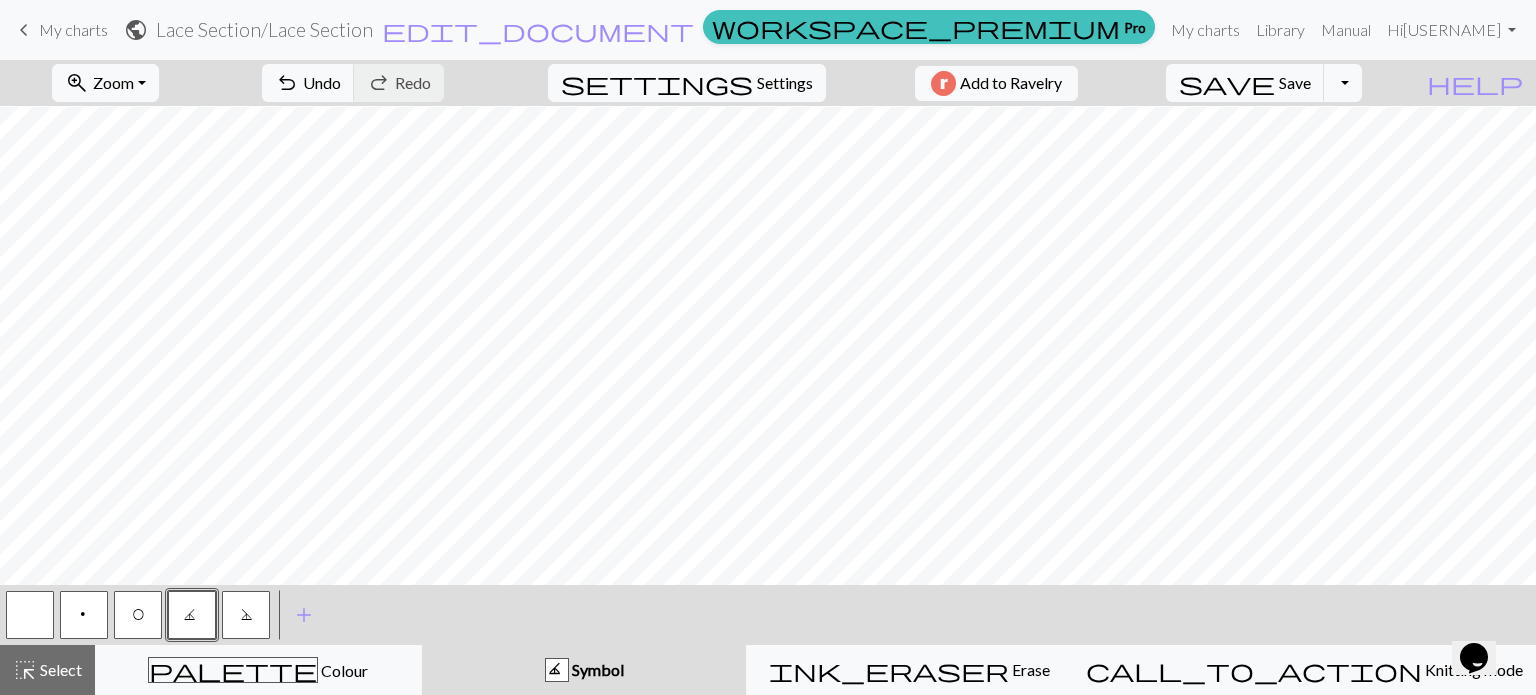 click on "D" at bounding box center [246, 617] 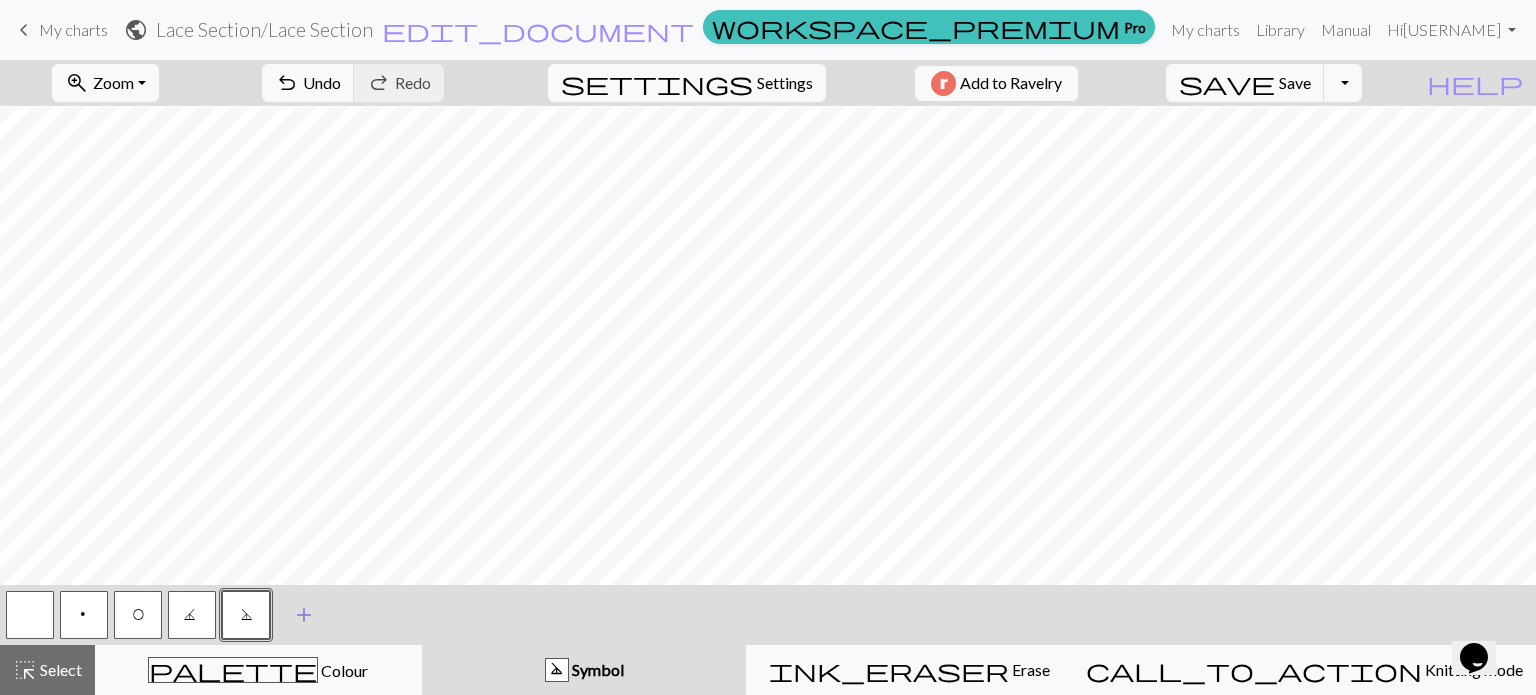 click on "add" at bounding box center (304, 615) 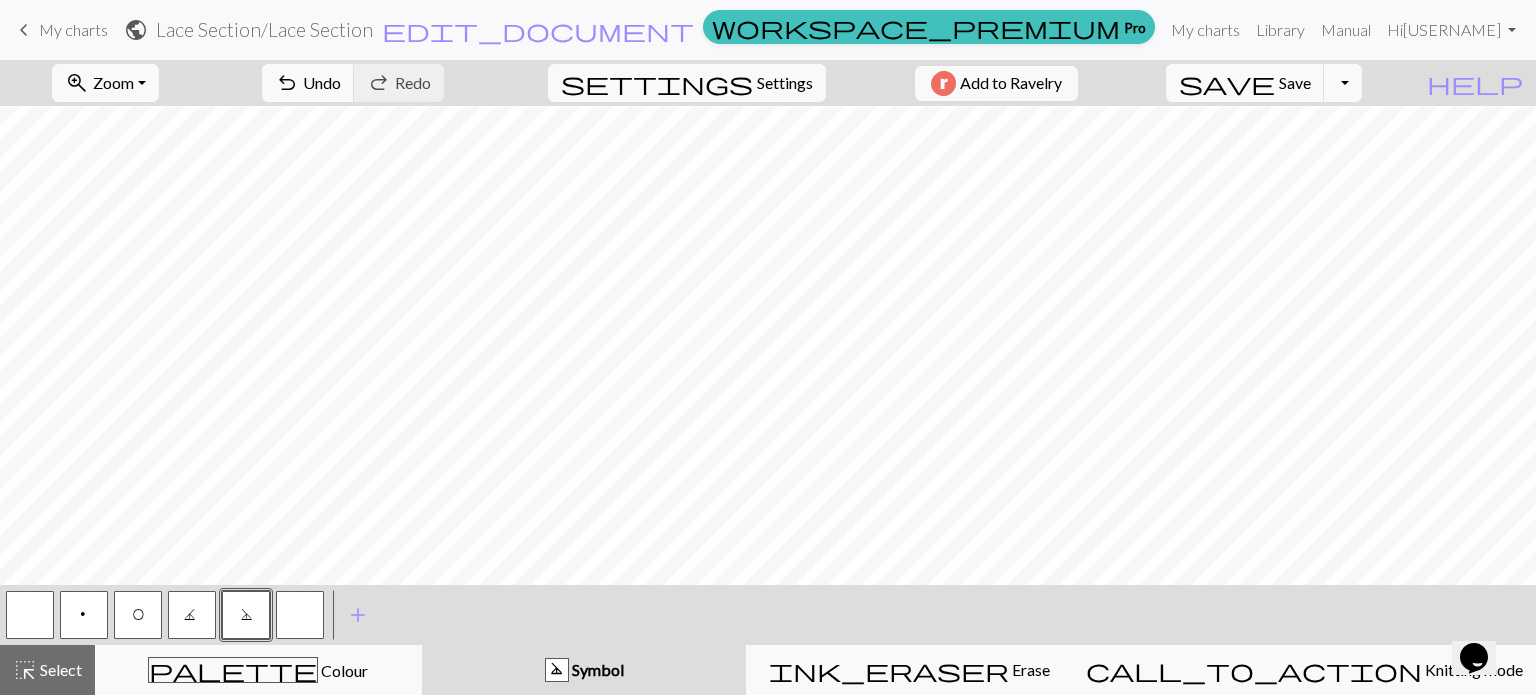 click at bounding box center [300, 615] 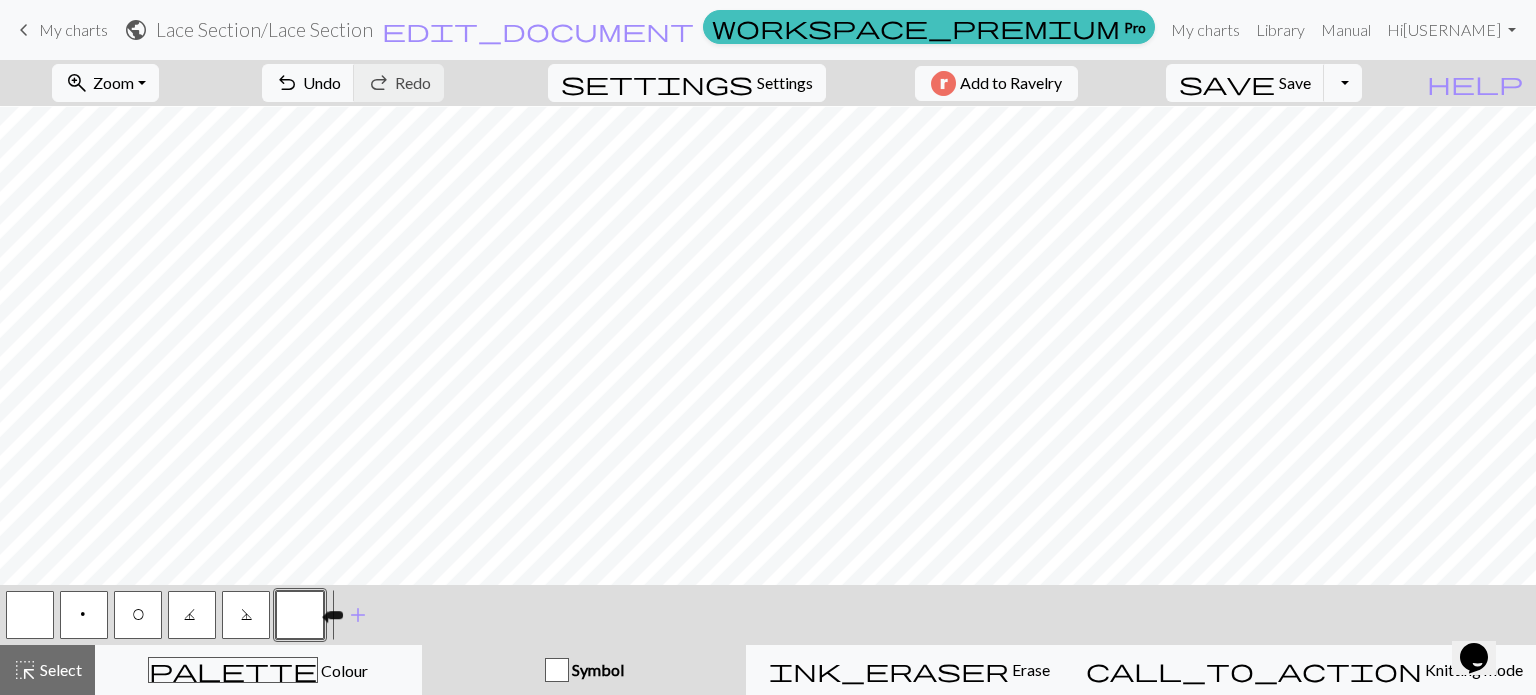 click at bounding box center (300, 615) 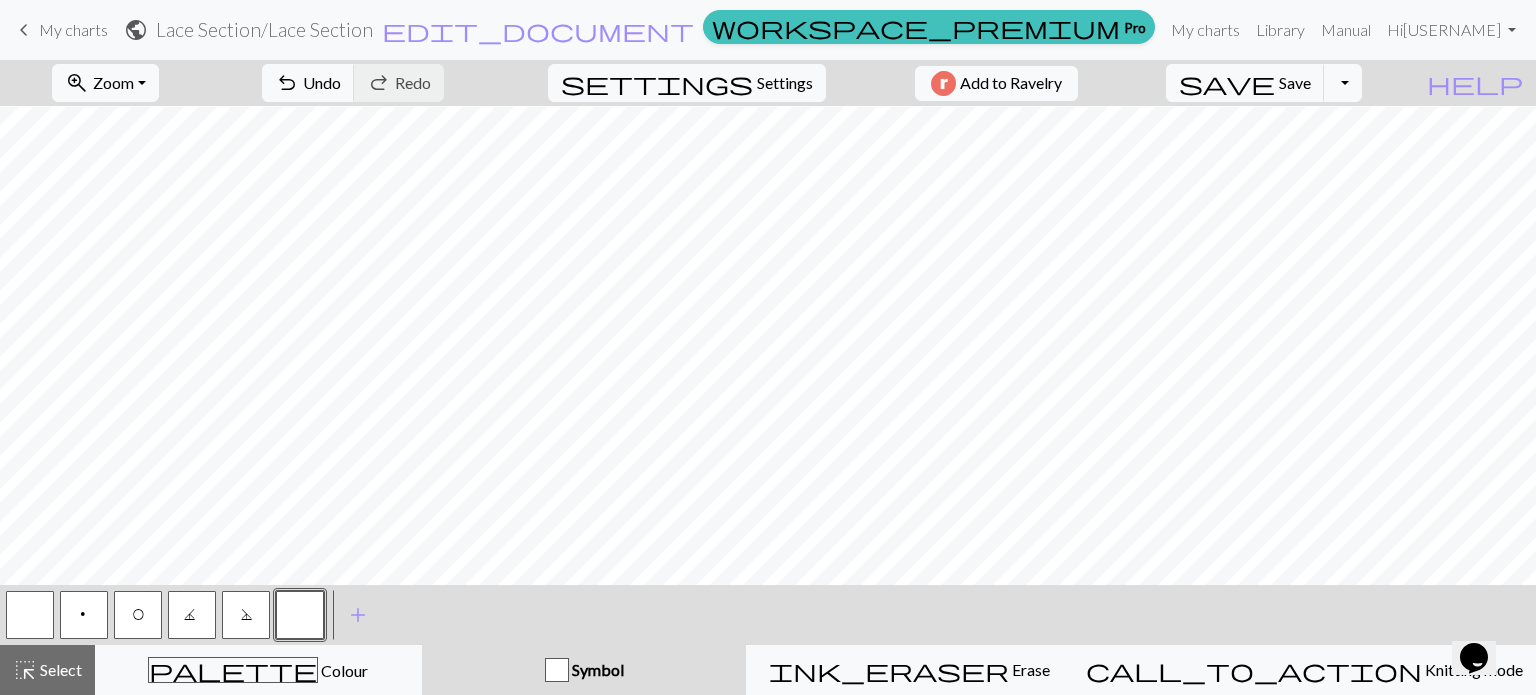 click at bounding box center (300, 615) 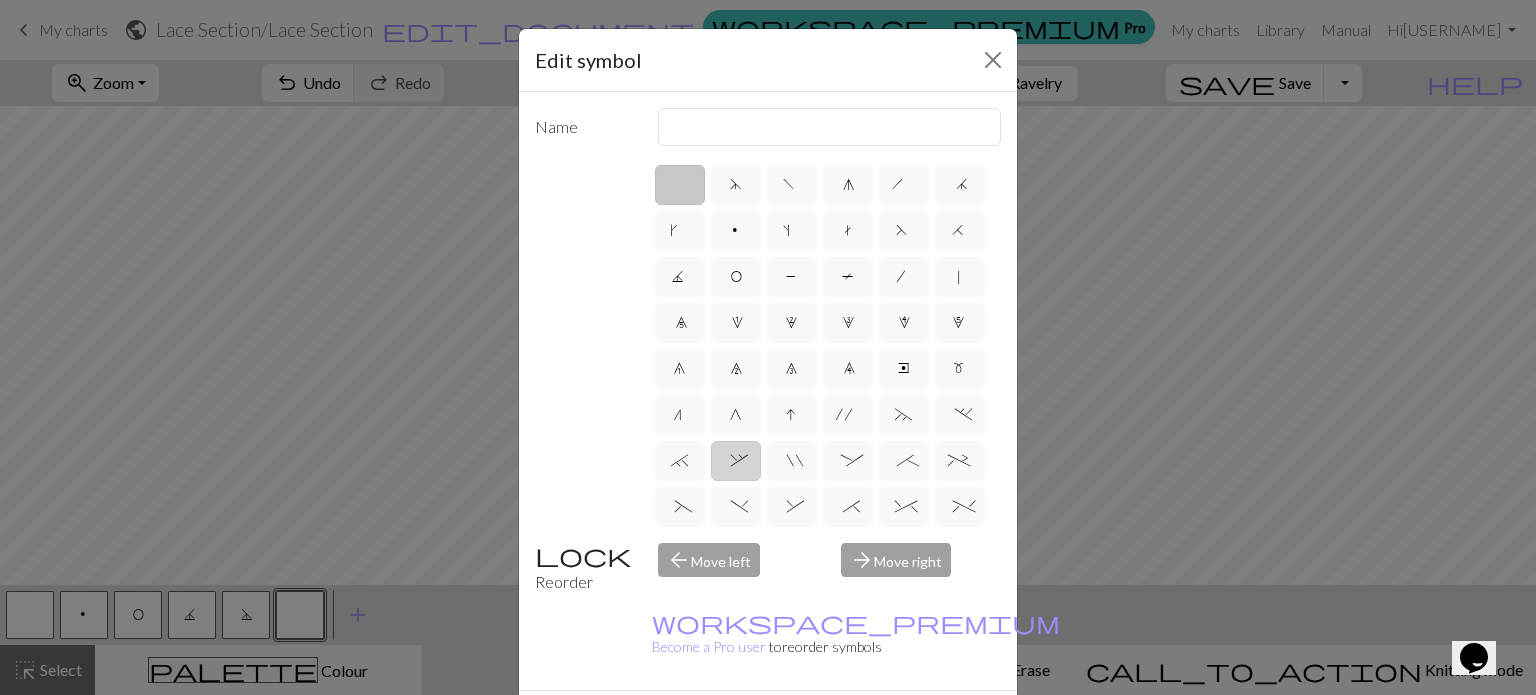 scroll, scrollTop: 0, scrollLeft: 0, axis: both 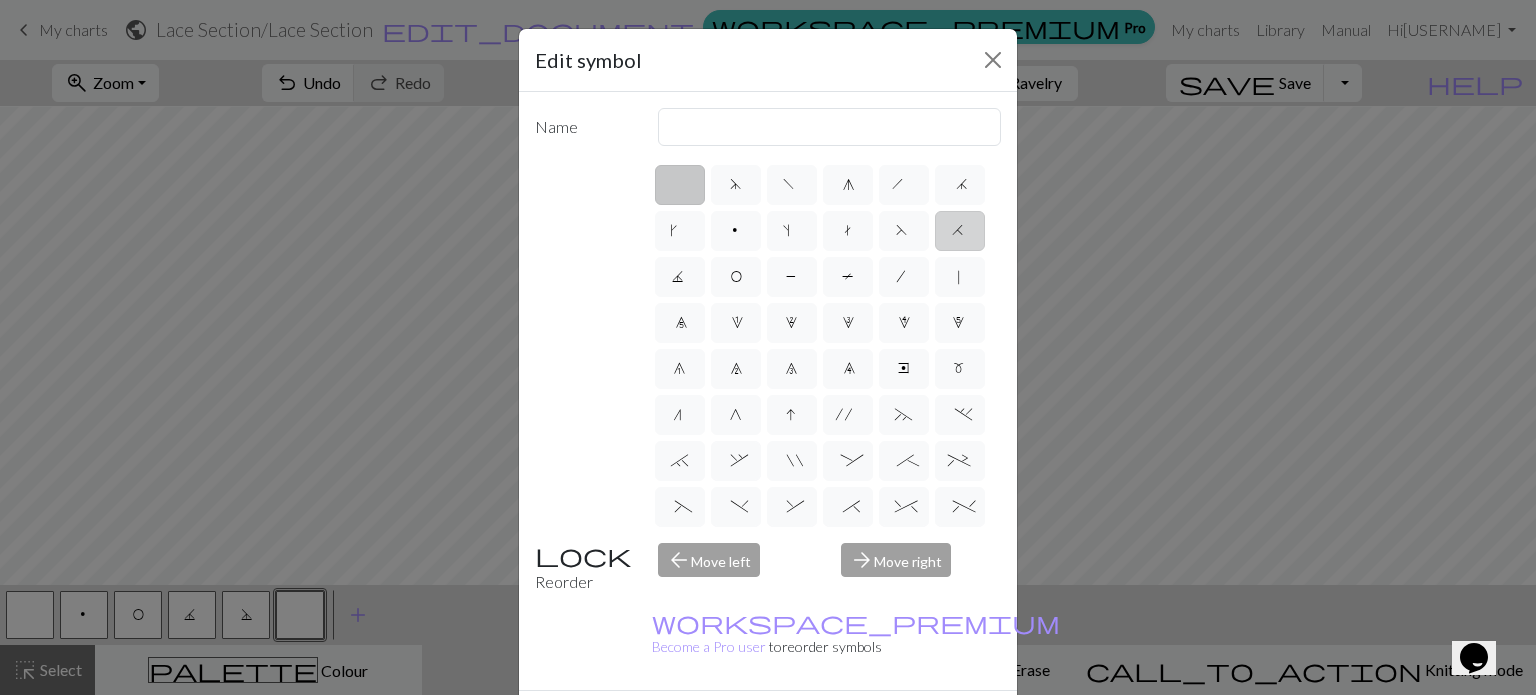 click on "H" at bounding box center (960, 231) 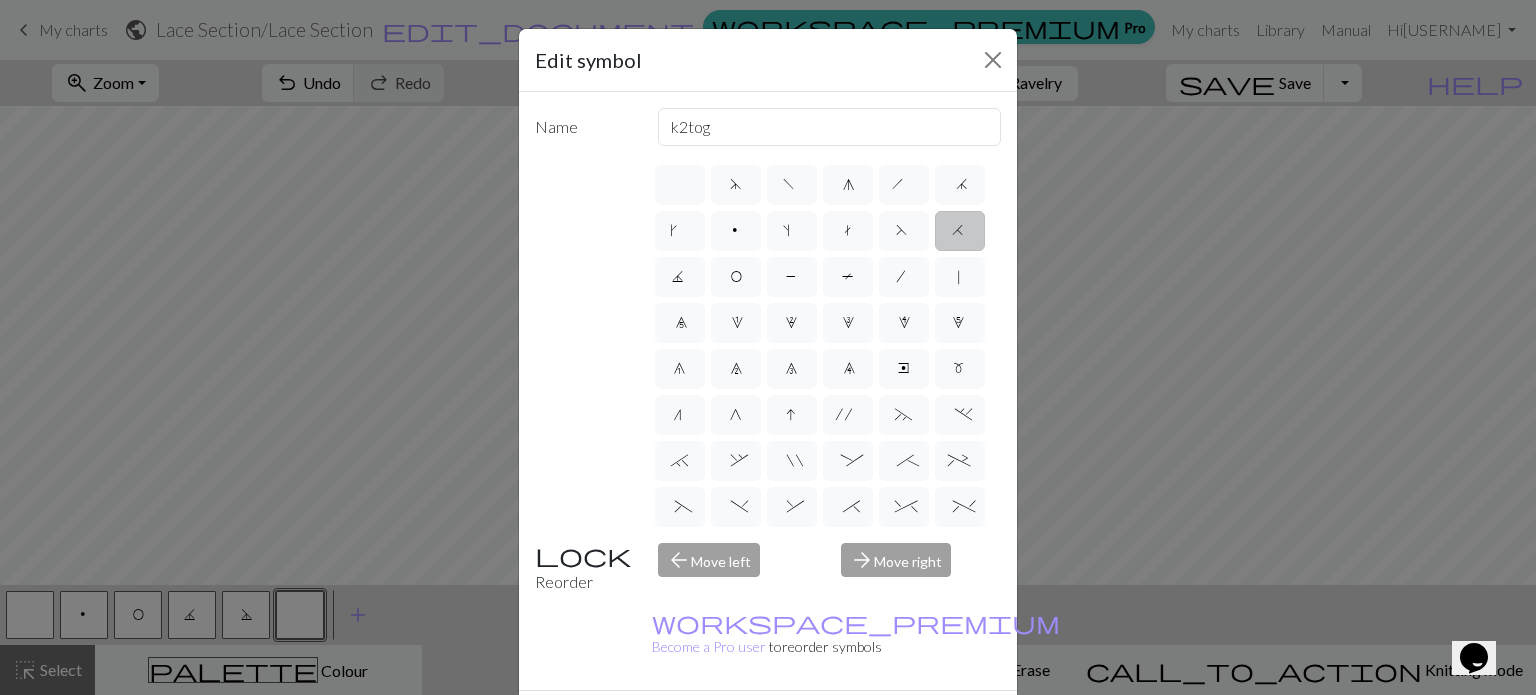 click on "Done" at bounding box center (888, 726) 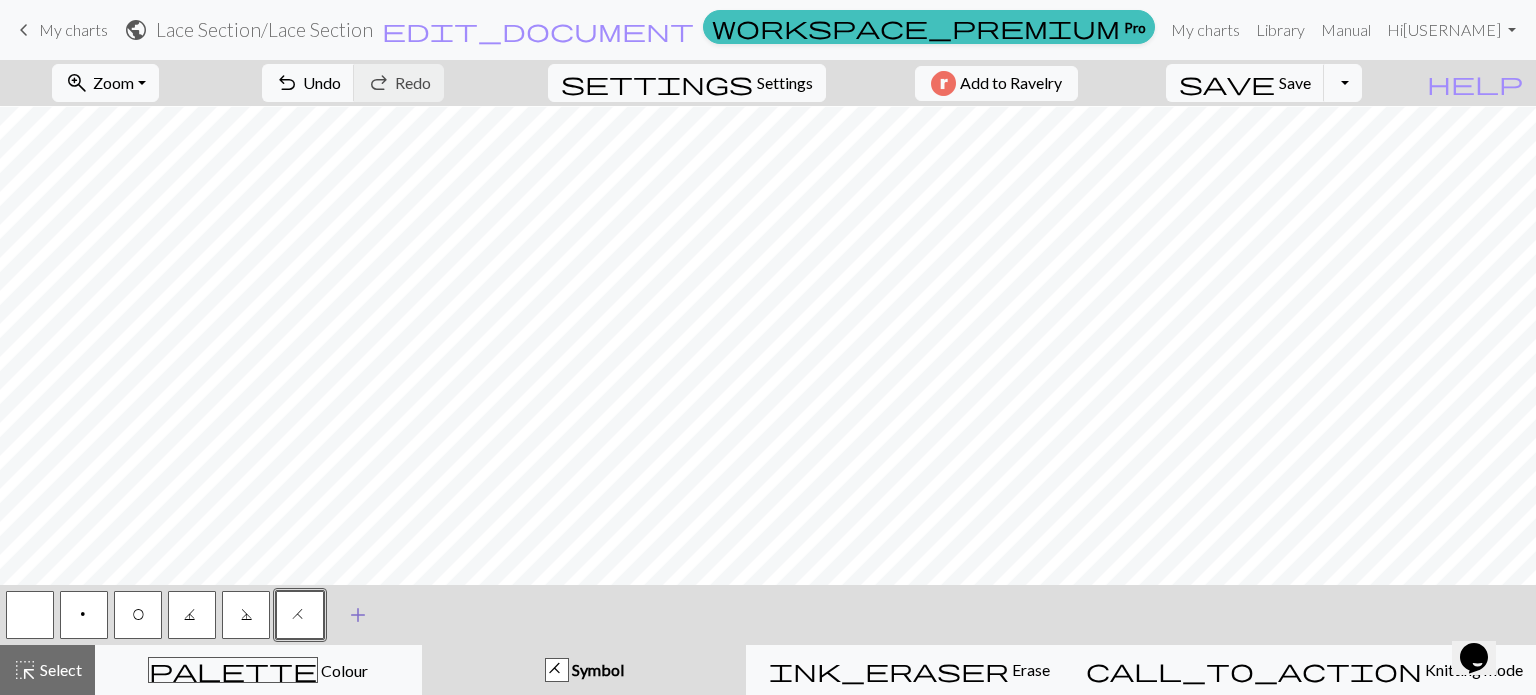 click on "add" at bounding box center [358, 615] 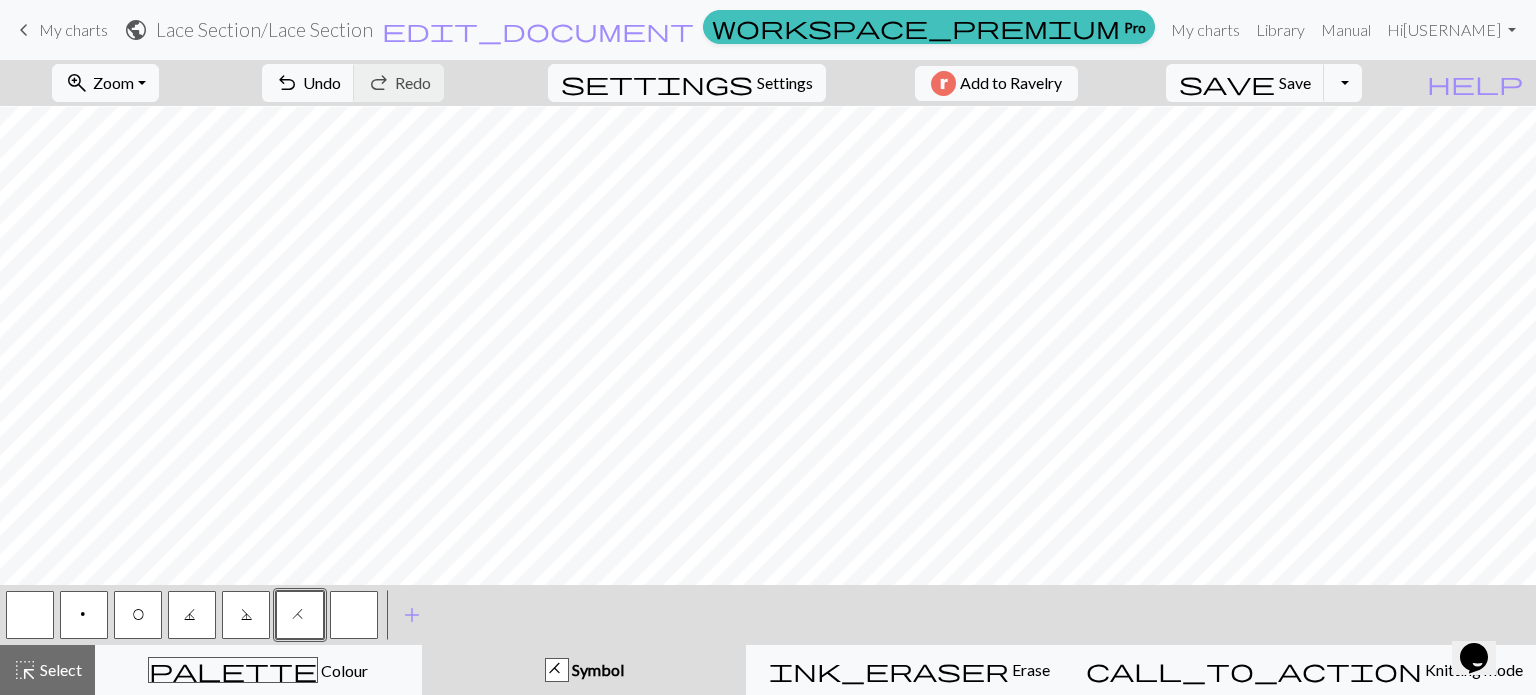 click at bounding box center (354, 615) 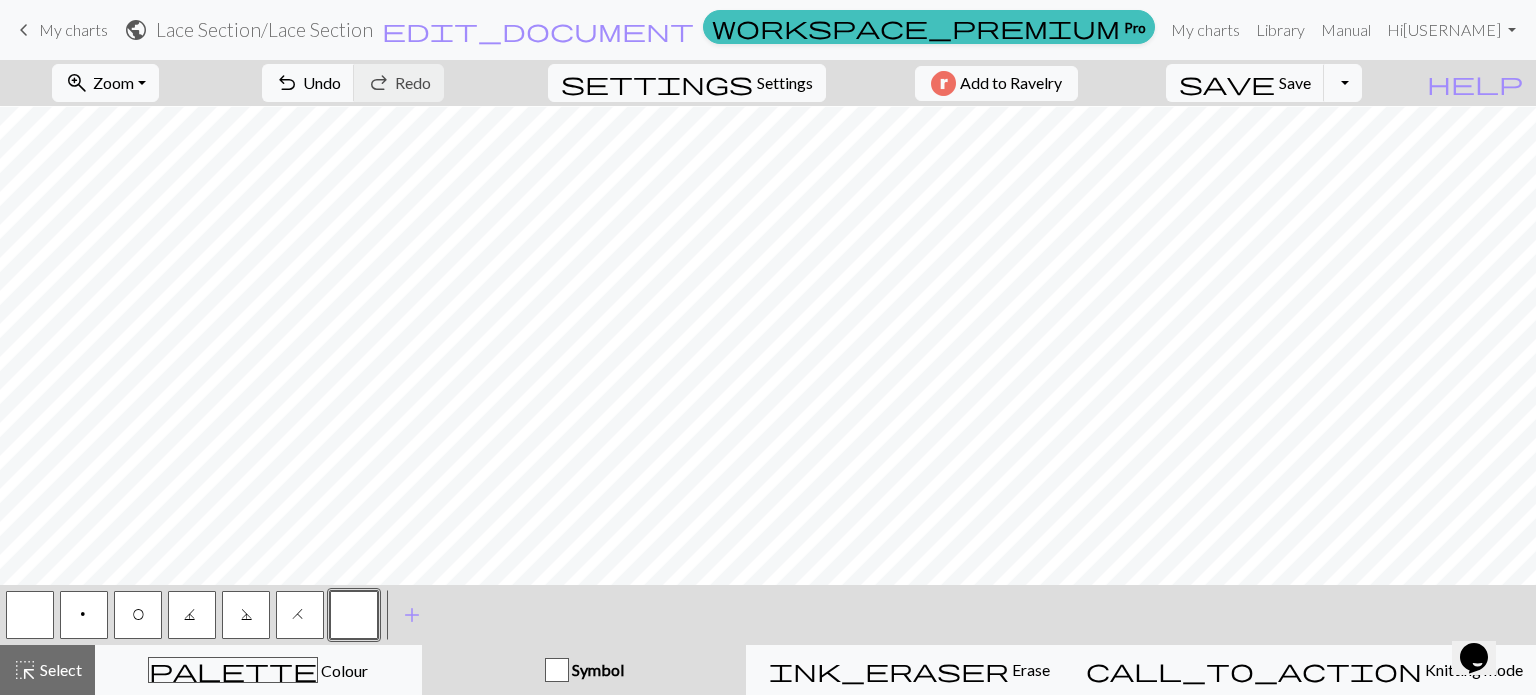 click at bounding box center [354, 615] 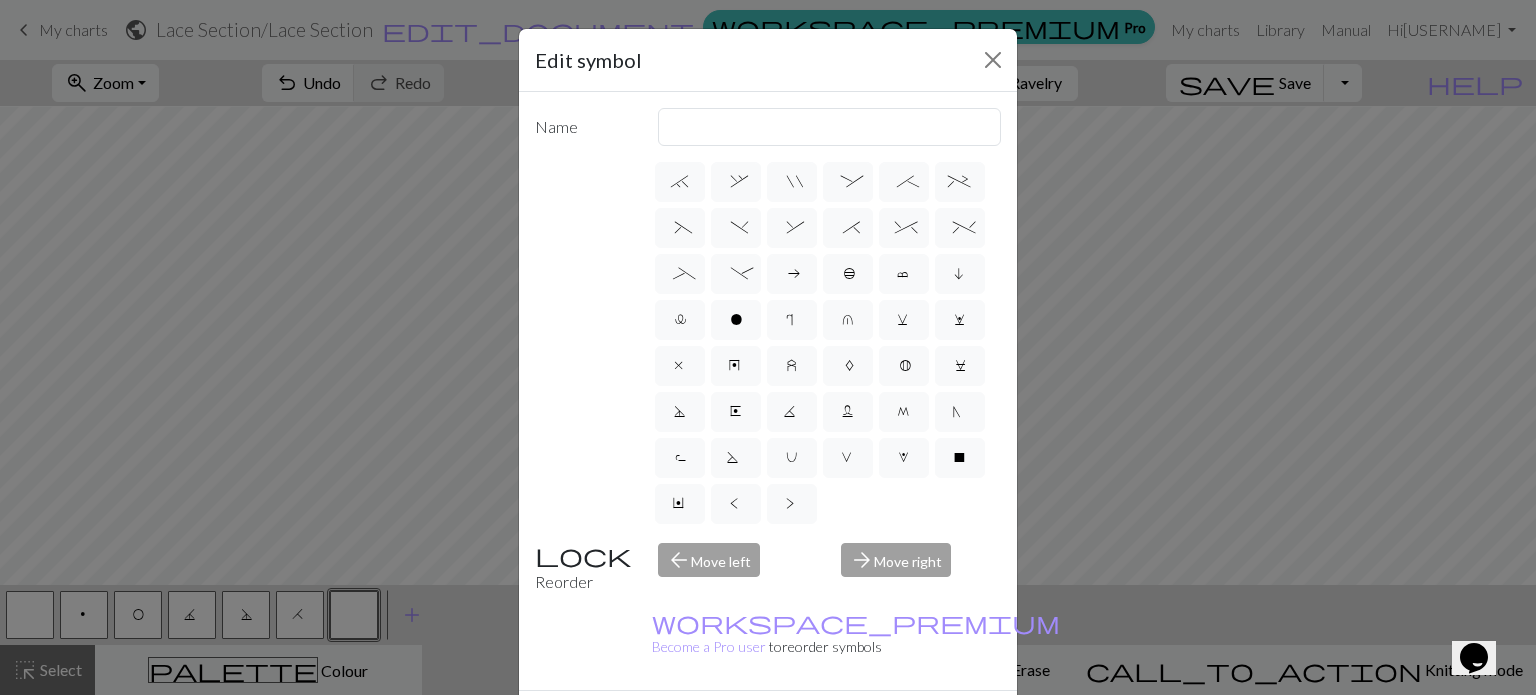 scroll, scrollTop: 216, scrollLeft: 0, axis: vertical 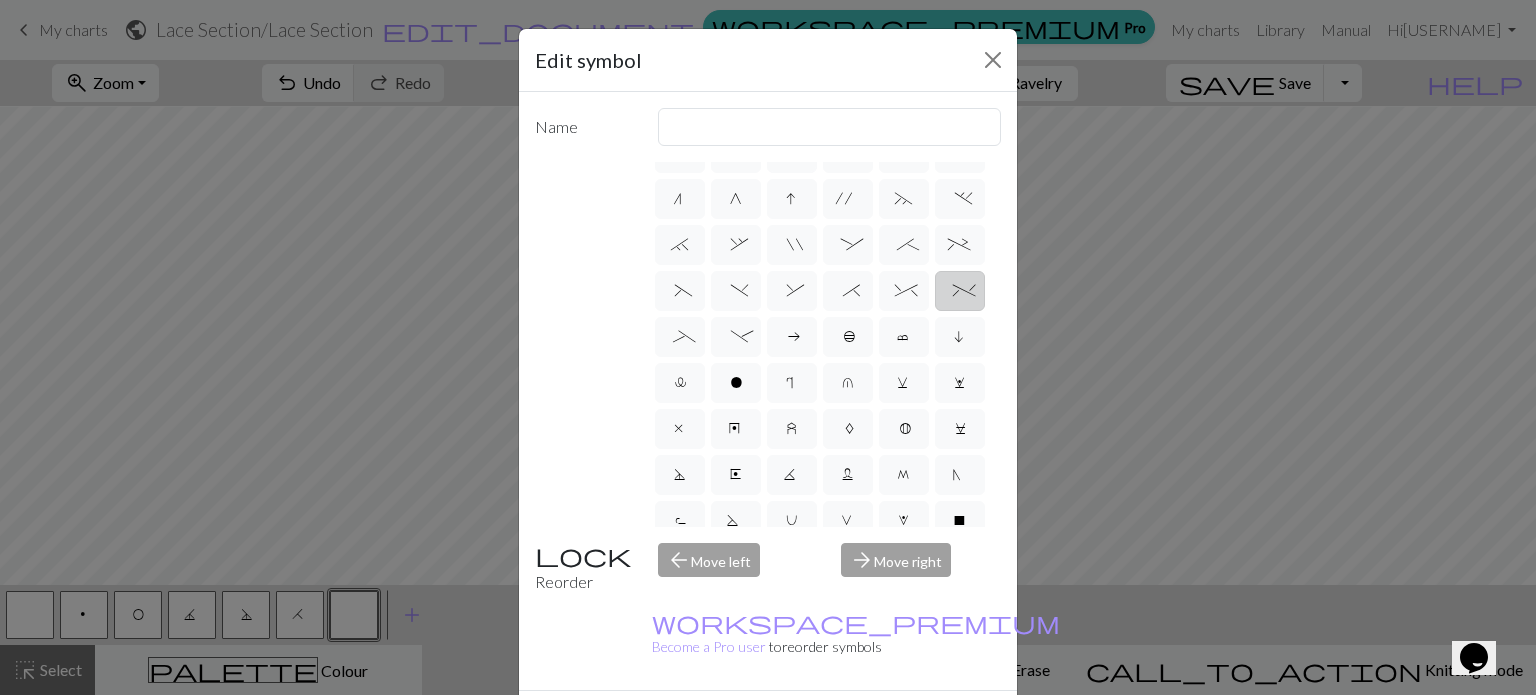 click on "%" at bounding box center [960, 293] 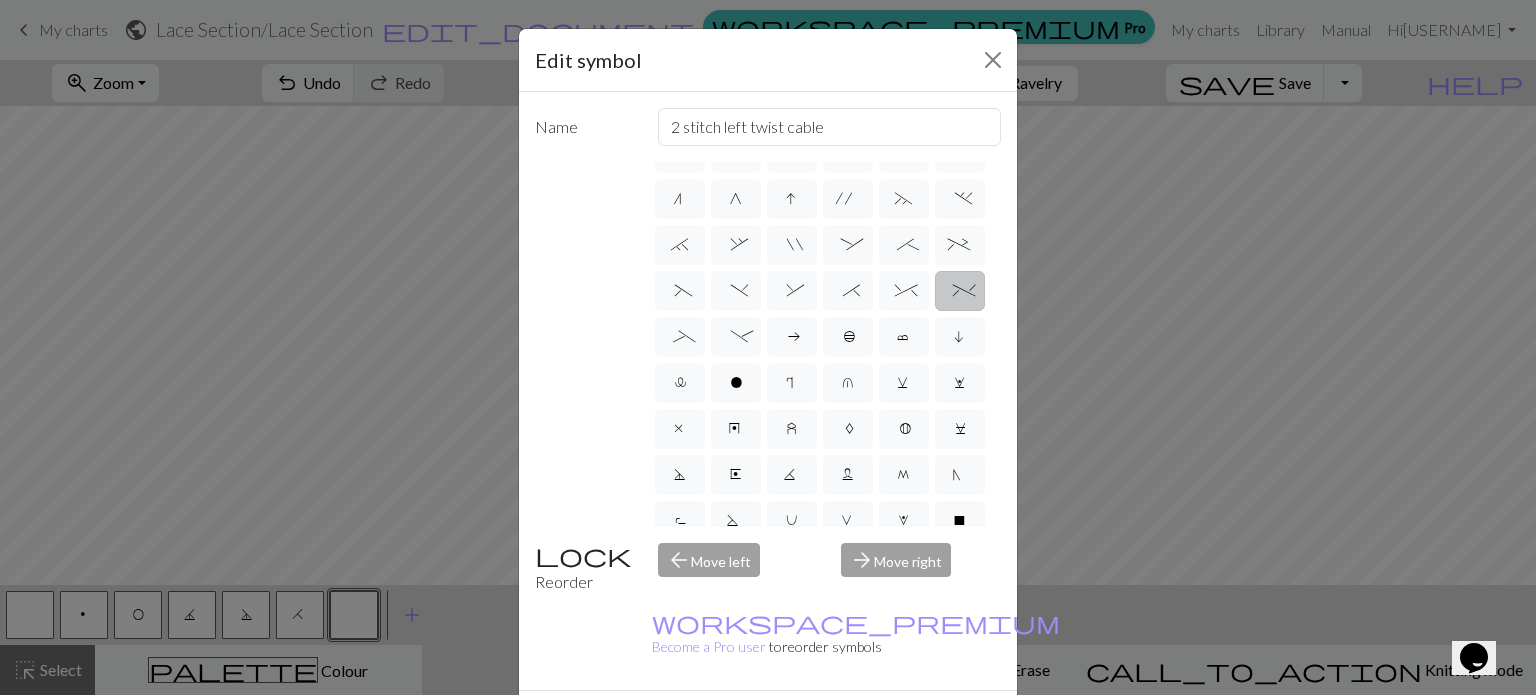 click on "Done" at bounding box center (888, 726) 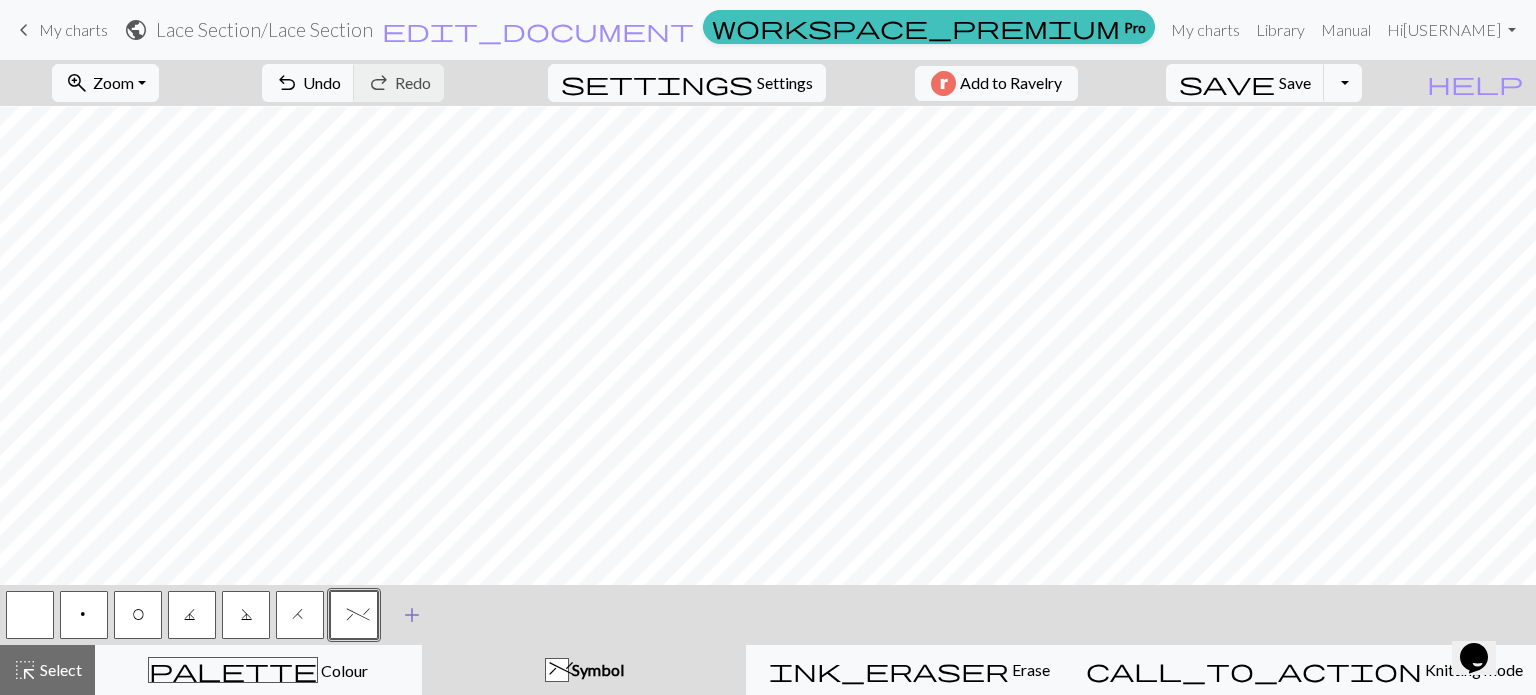 click on "add" at bounding box center (412, 615) 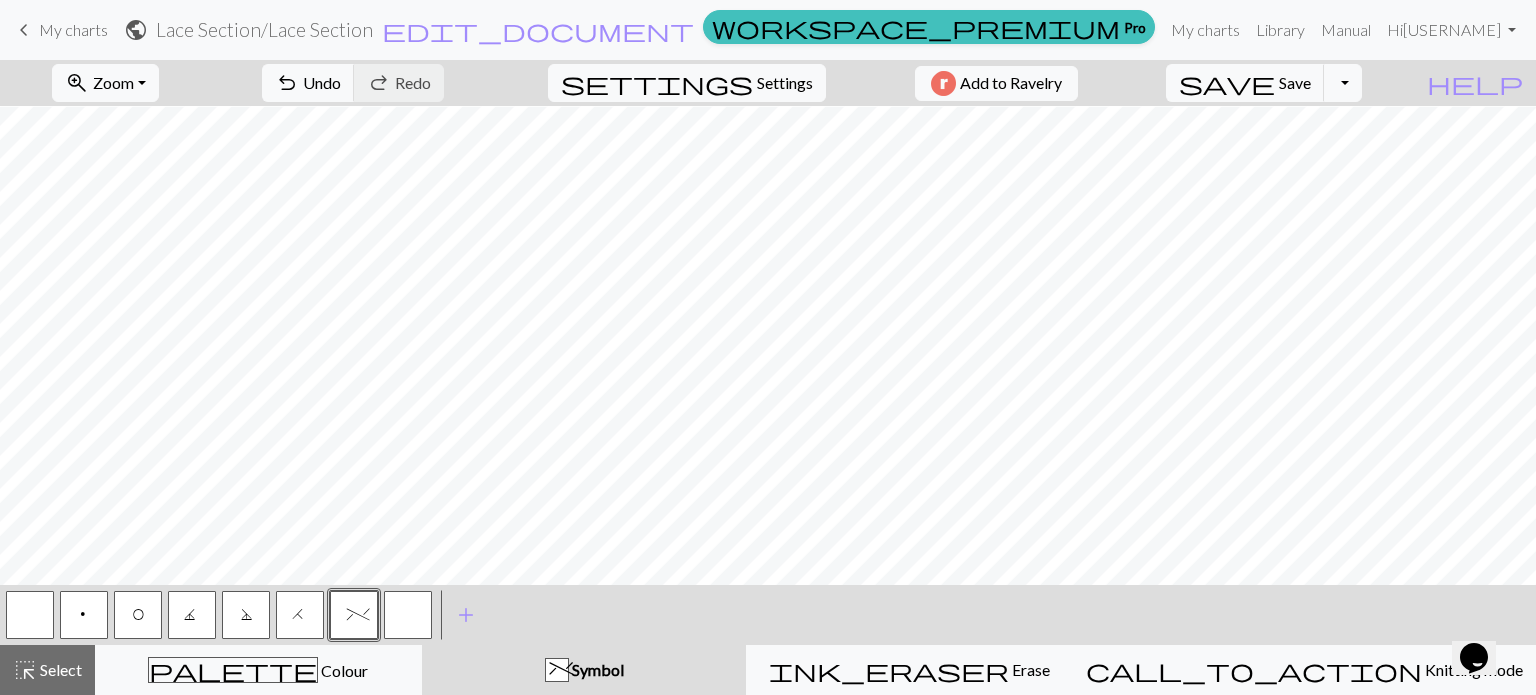 click at bounding box center (408, 615) 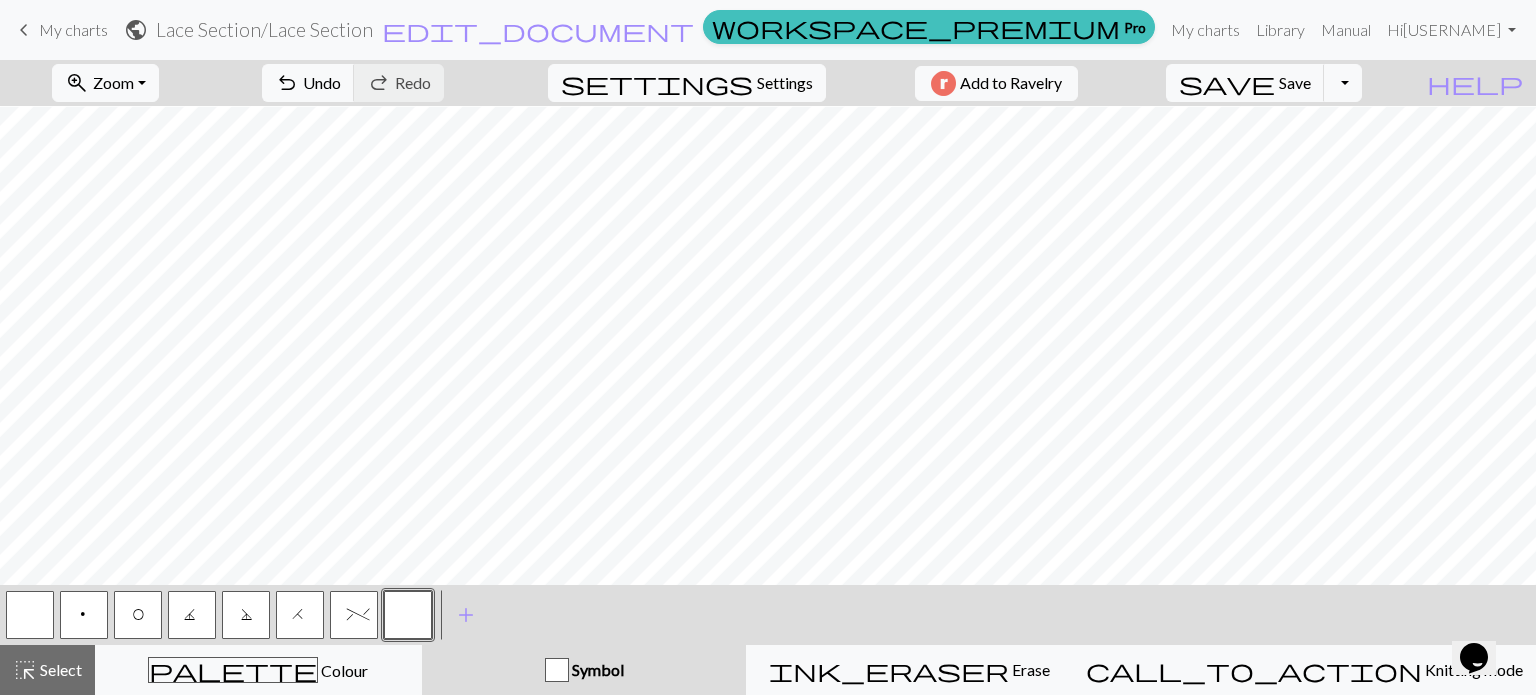 click at bounding box center [408, 615] 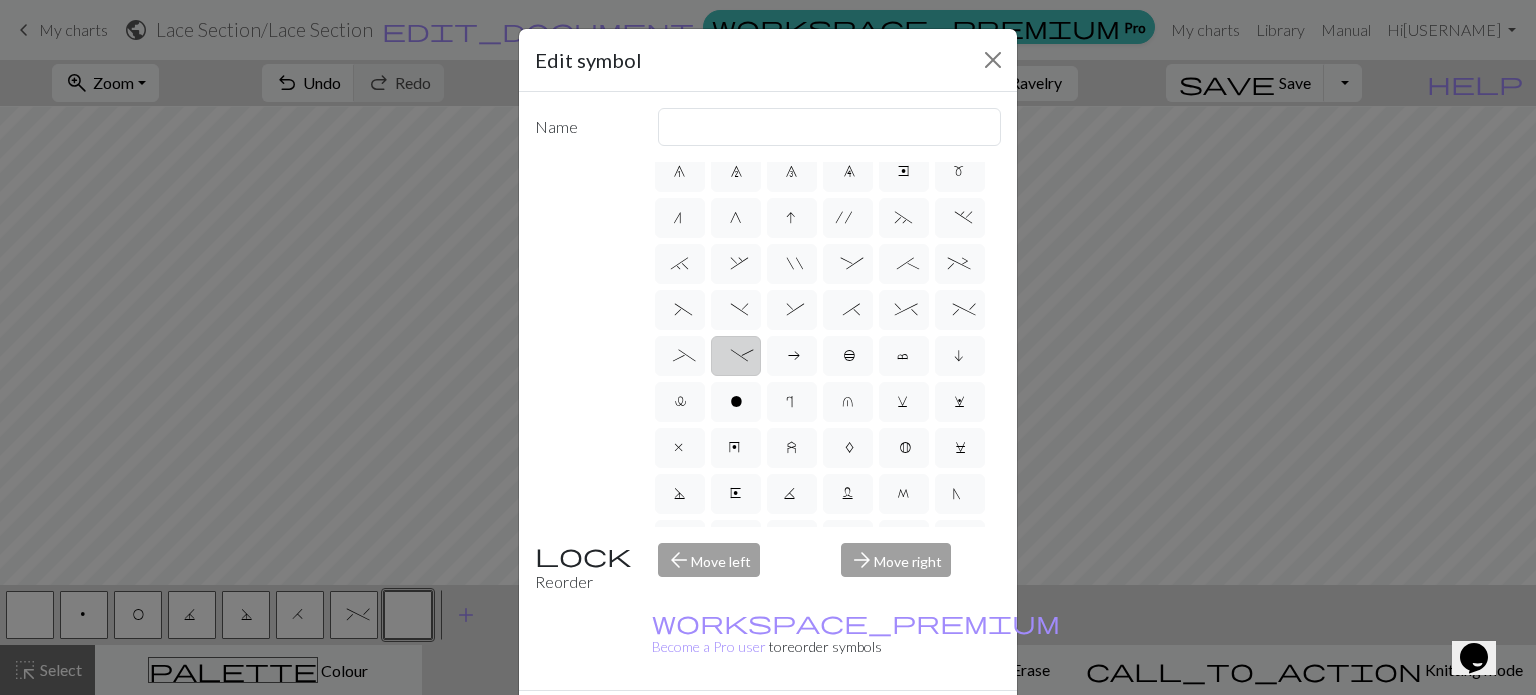scroll, scrollTop: 200, scrollLeft: 0, axis: vertical 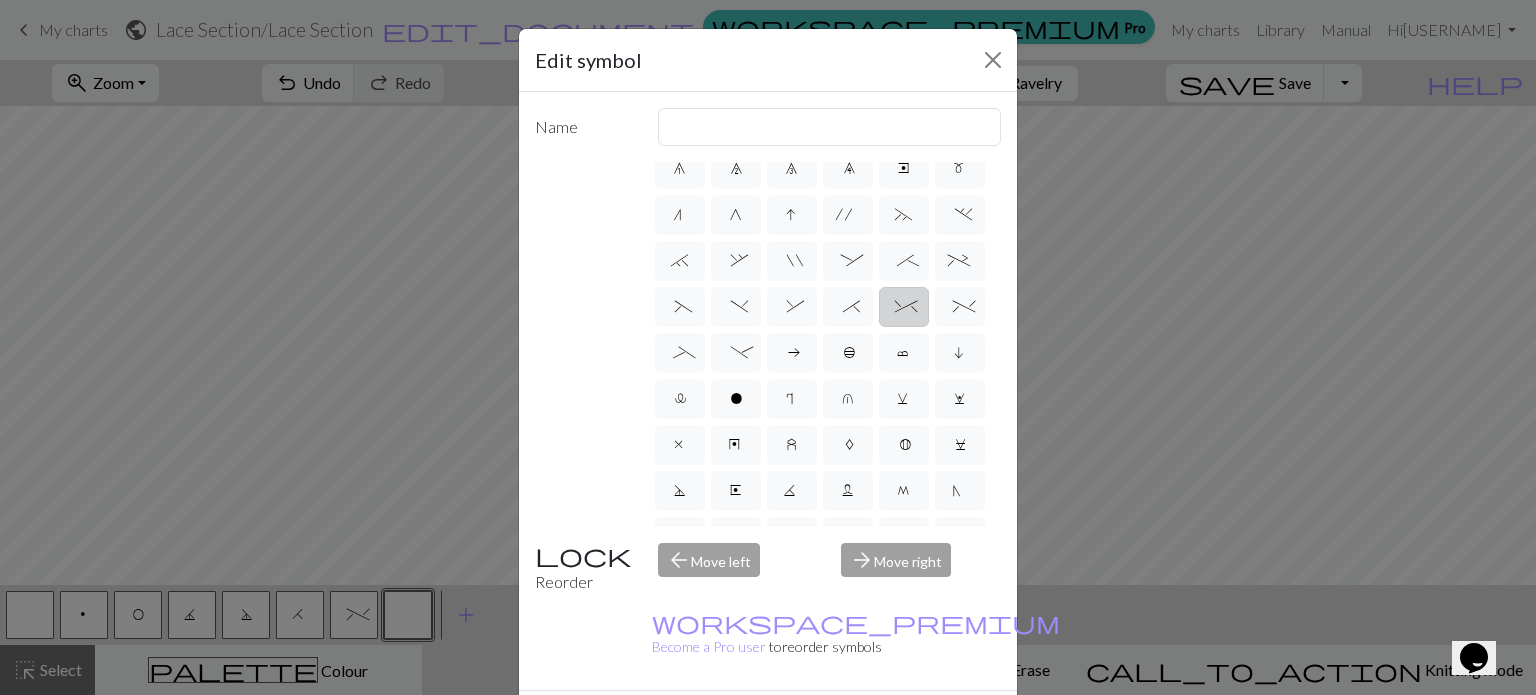 click on "^" at bounding box center [904, 307] 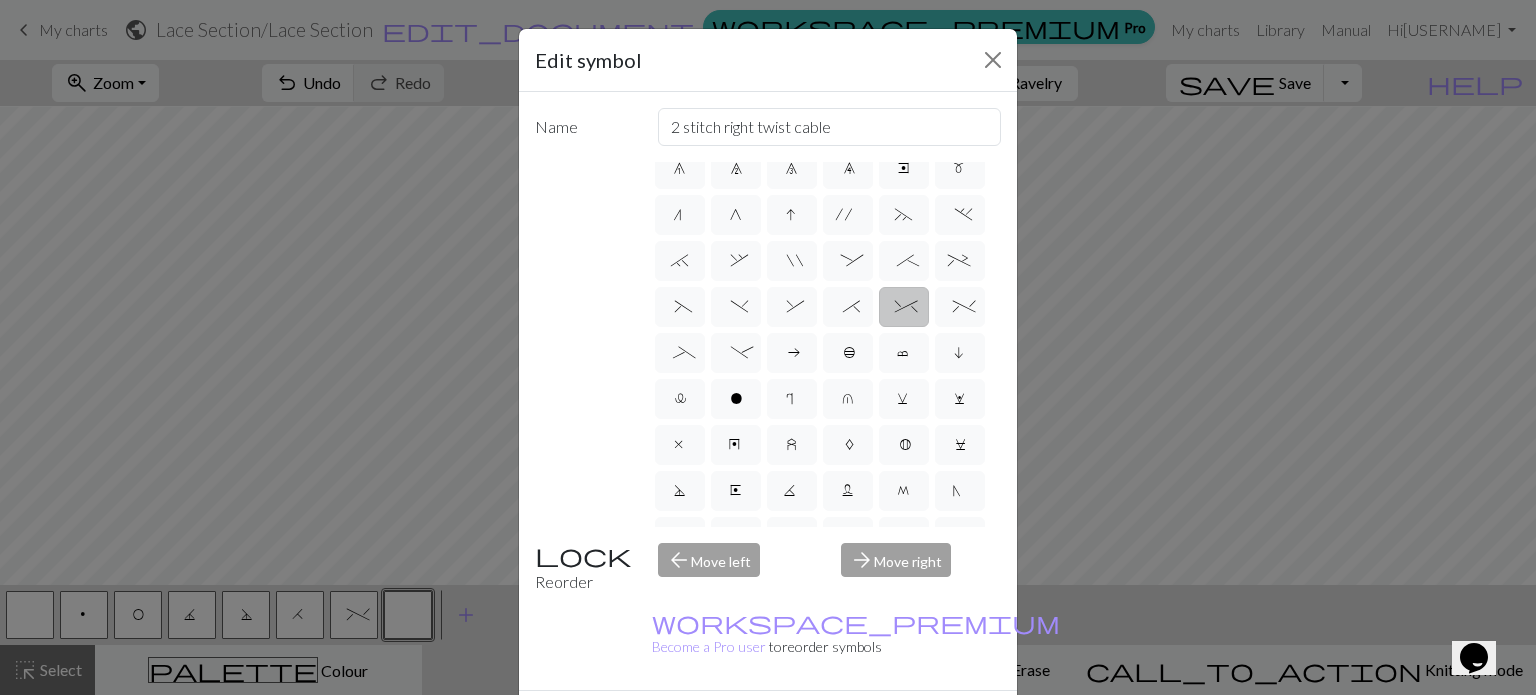 click on "Done" at bounding box center [888, 726] 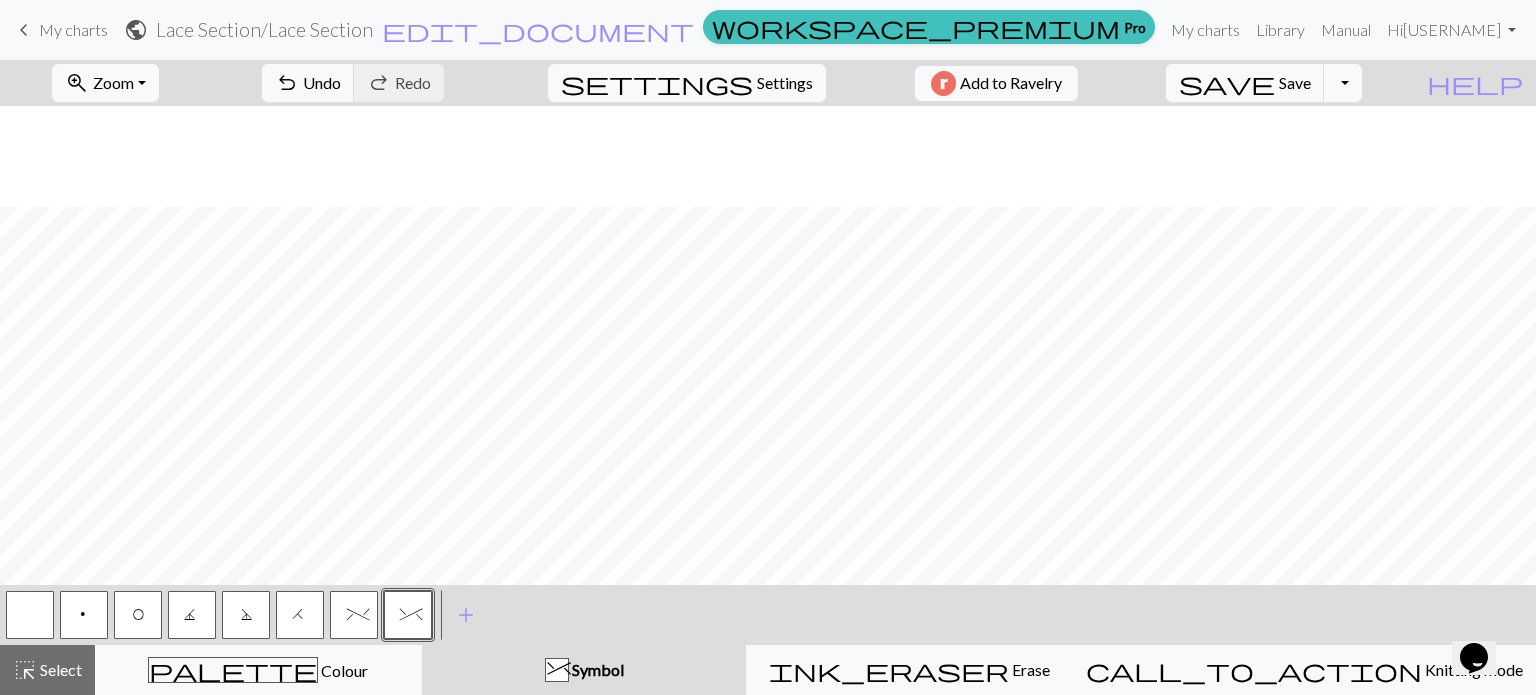 scroll, scrollTop: 148, scrollLeft: 0, axis: vertical 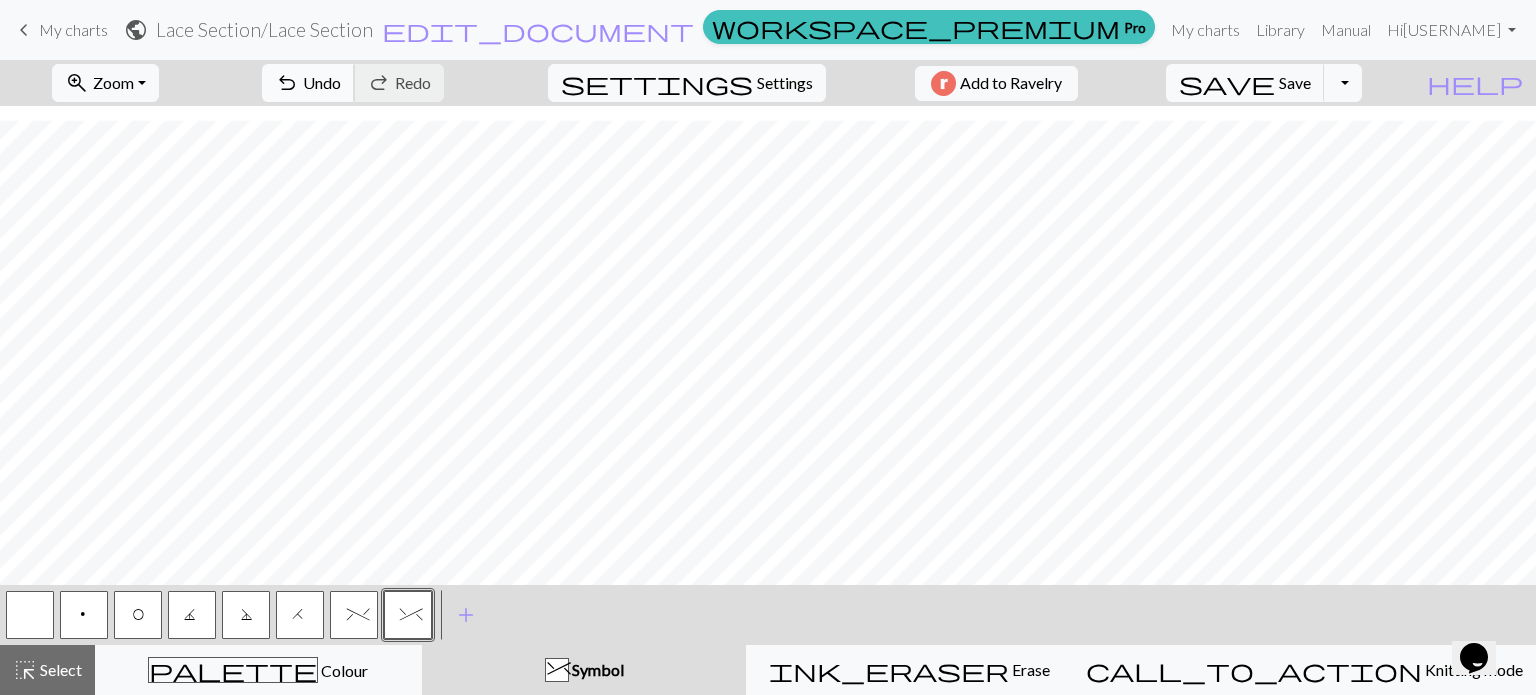 click on "undo Undo Undo" at bounding box center (308, 83) 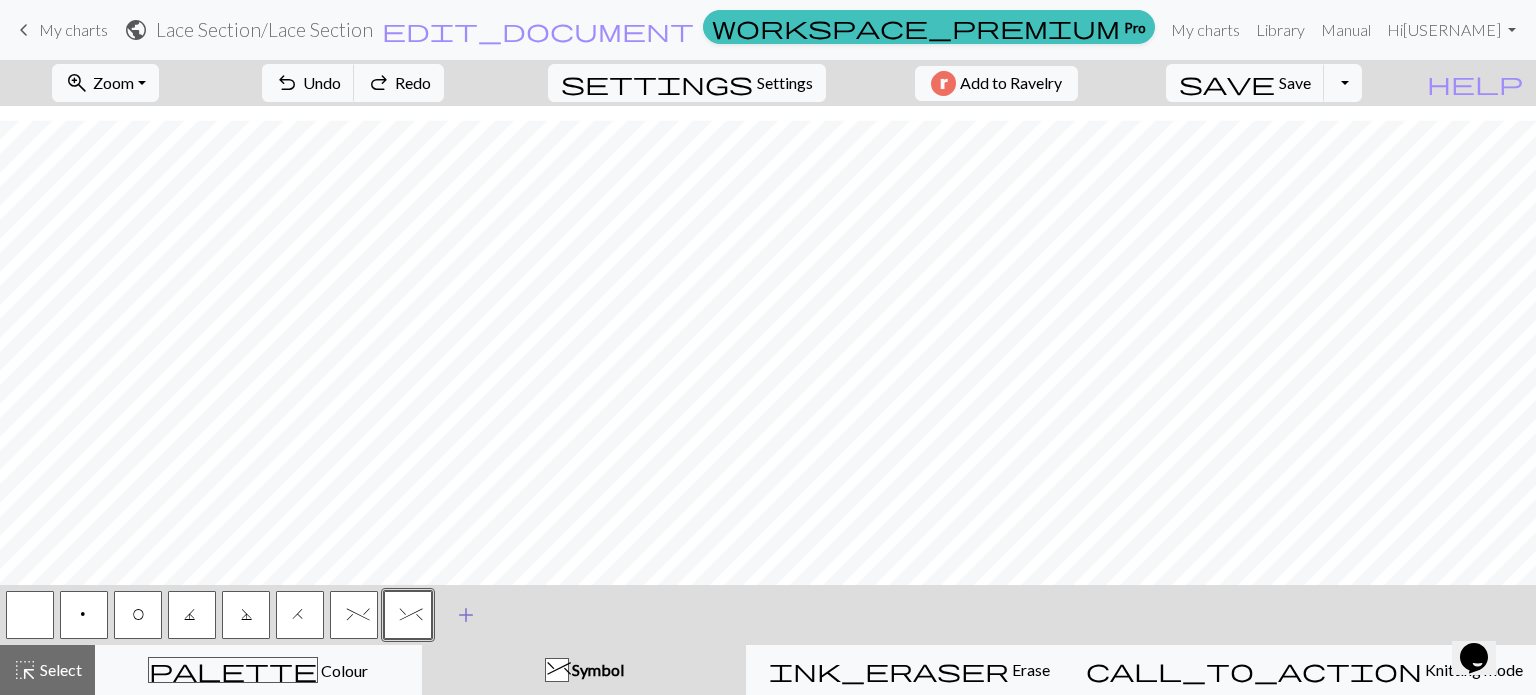 click on "add" at bounding box center (466, 615) 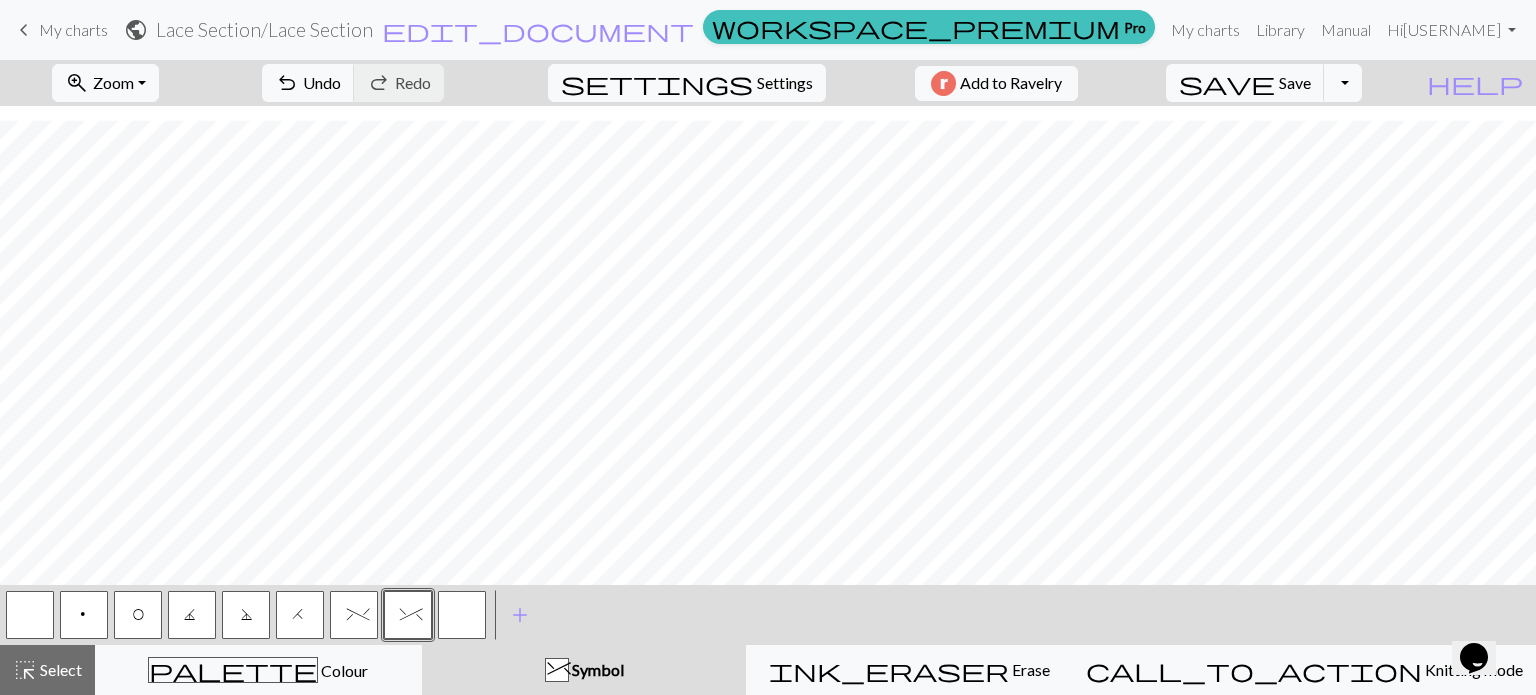 click at bounding box center (462, 615) 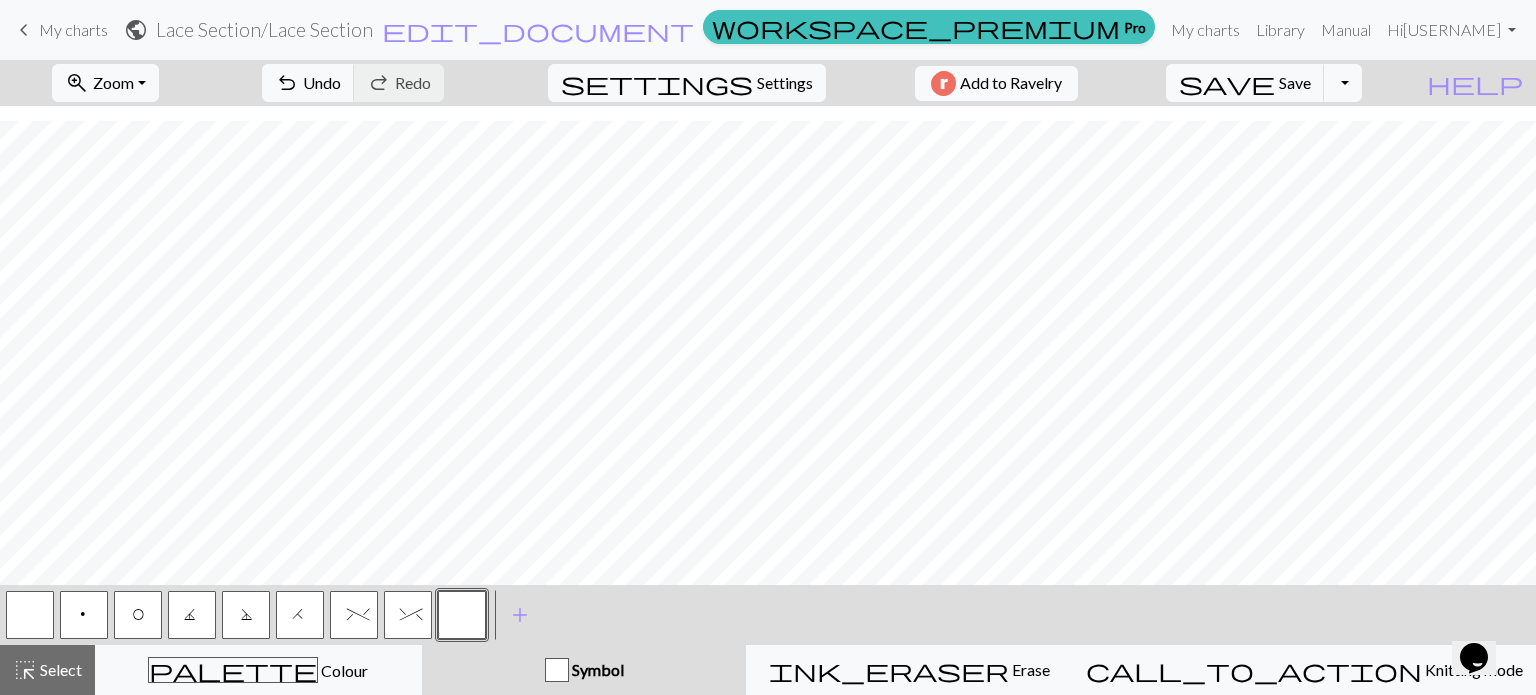 click at bounding box center [462, 615] 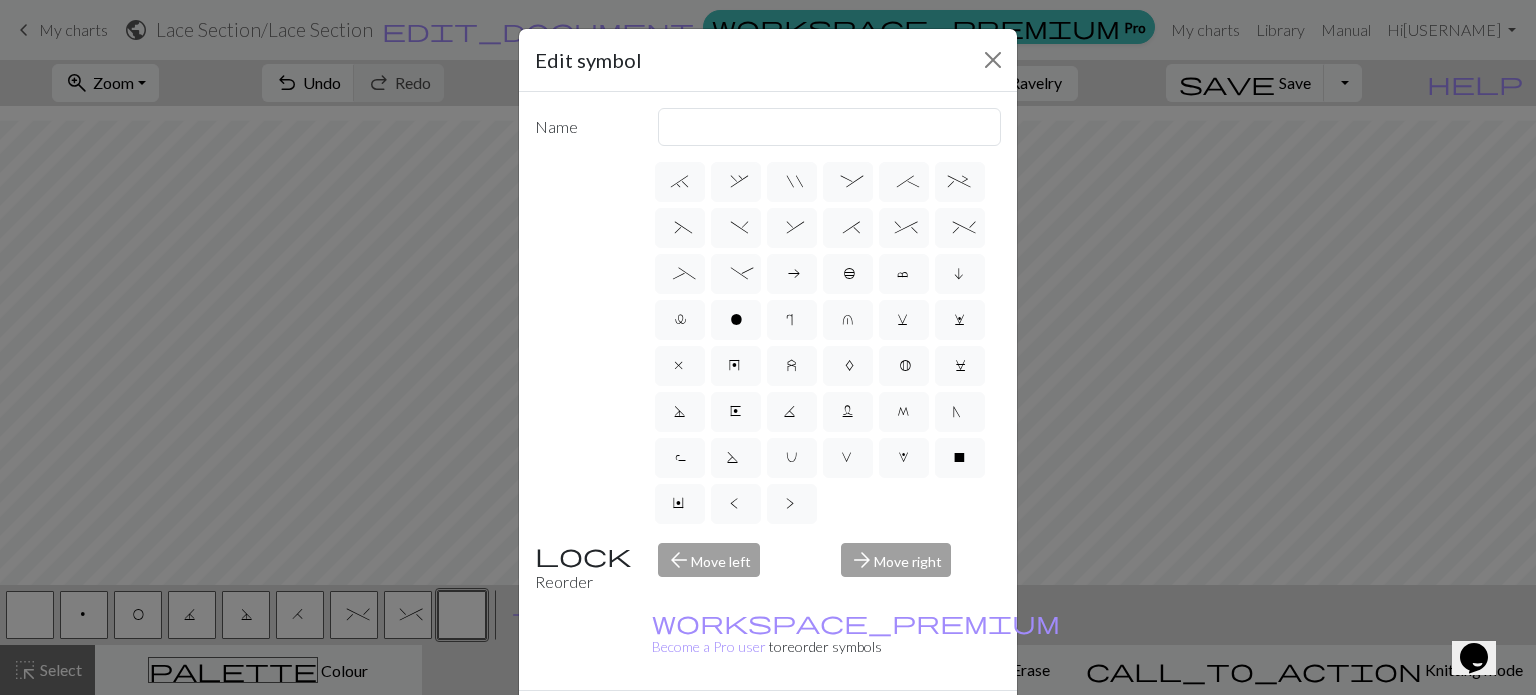 scroll, scrollTop: 416, scrollLeft: 0, axis: vertical 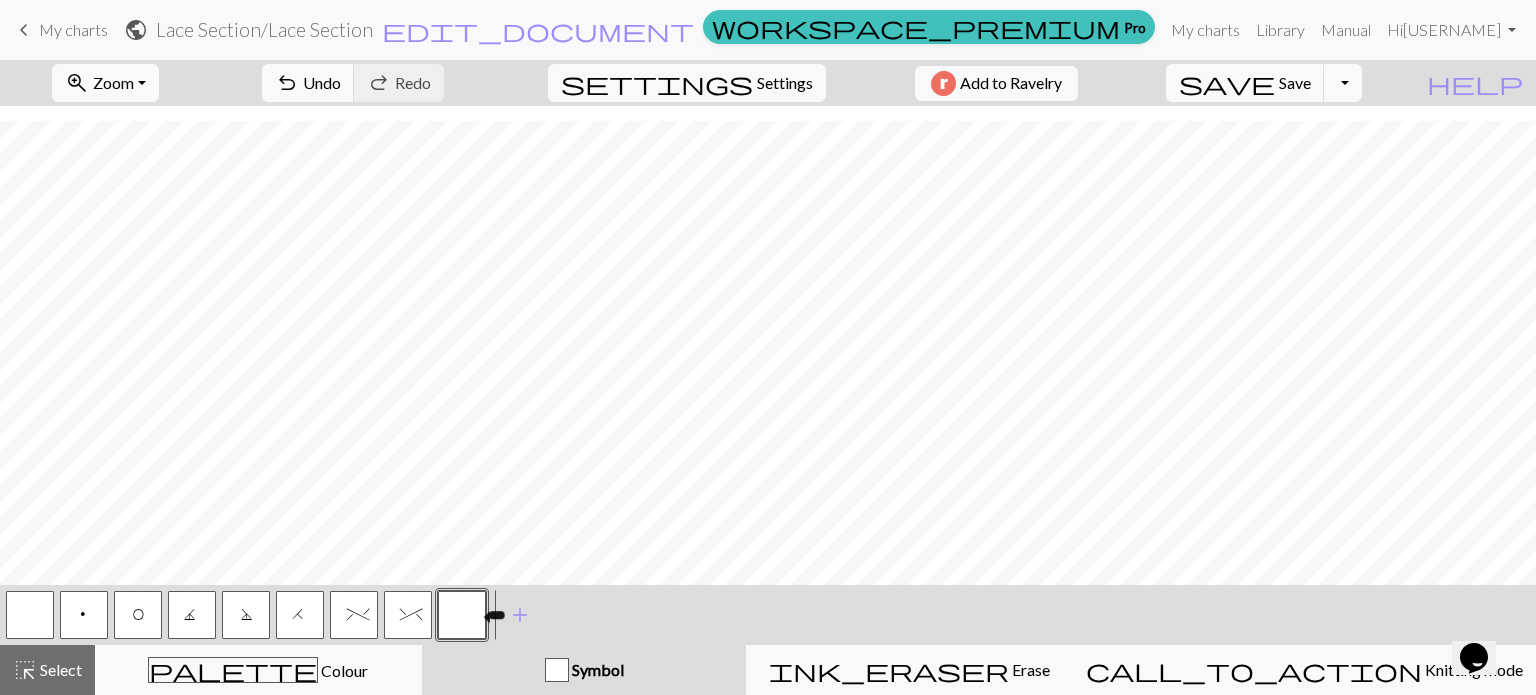 drag, startPoint x: 452, startPoint y: 611, endPoint x: 460, endPoint y: 620, distance: 12.0415945 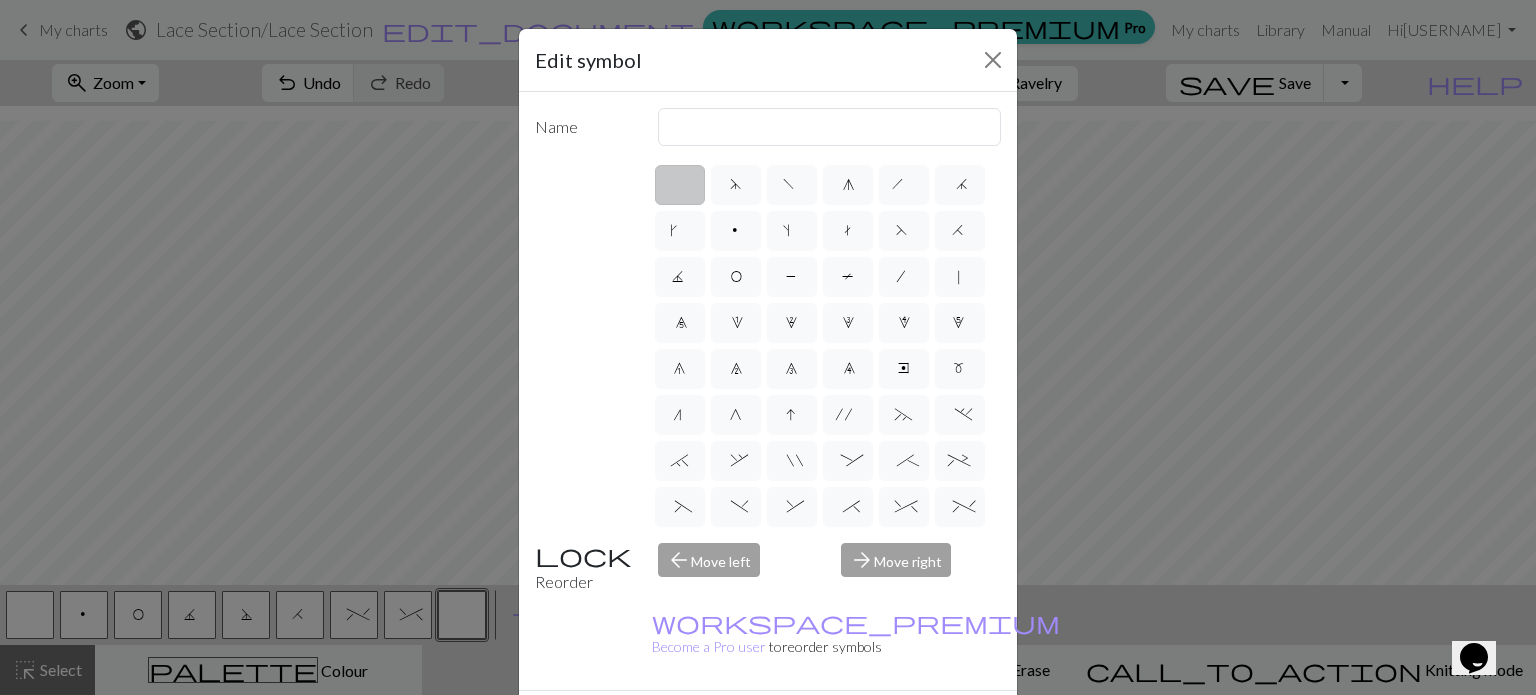 click on "Delete" at bounding box center [571, 726] 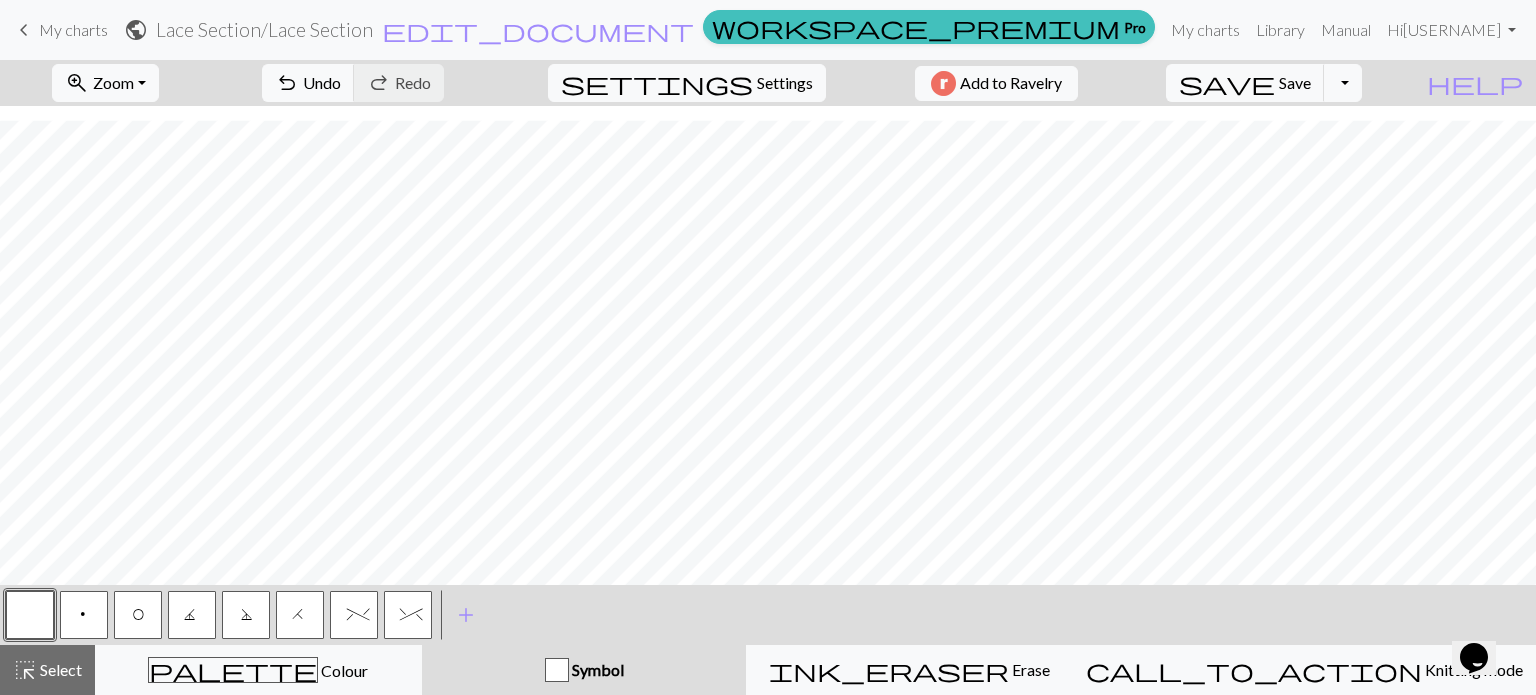 click on "^" at bounding box center [408, 615] 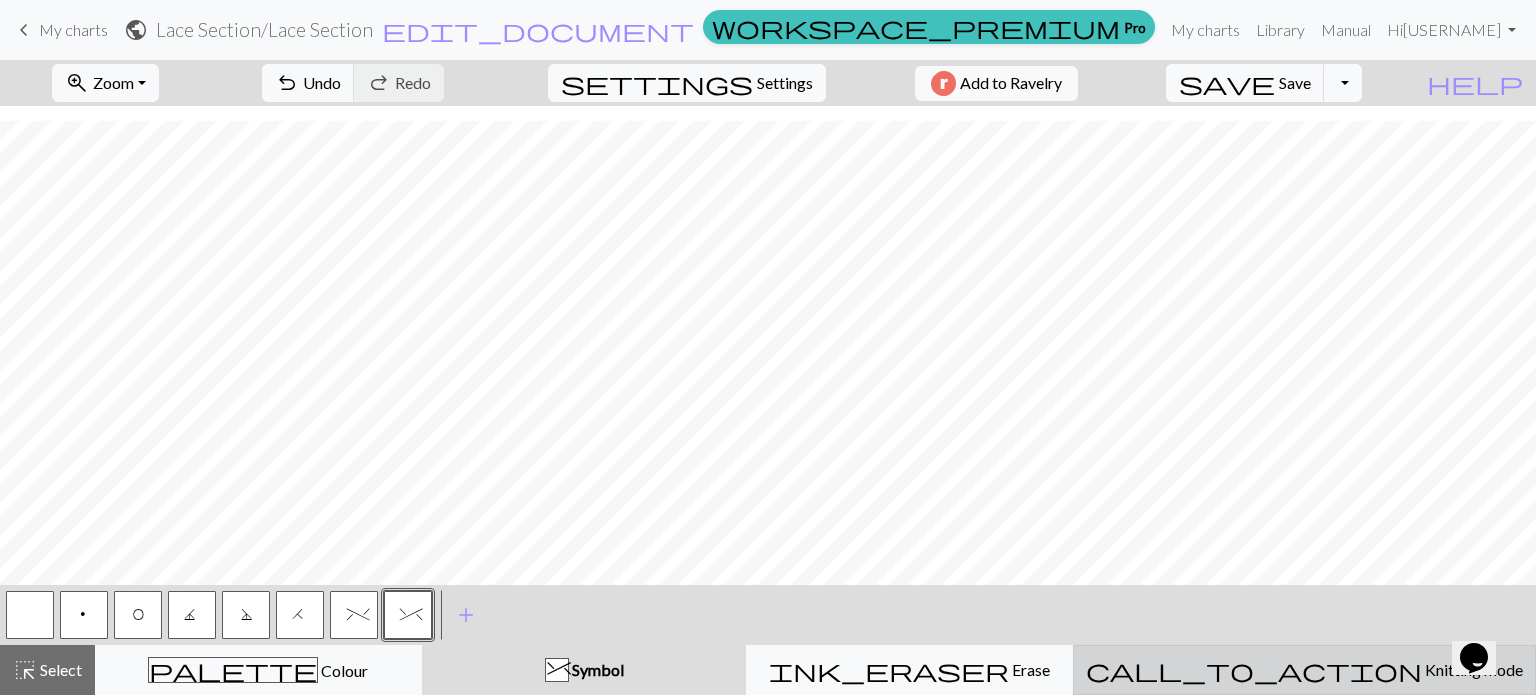 click on "Knitting mode" at bounding box center [1472, 669] 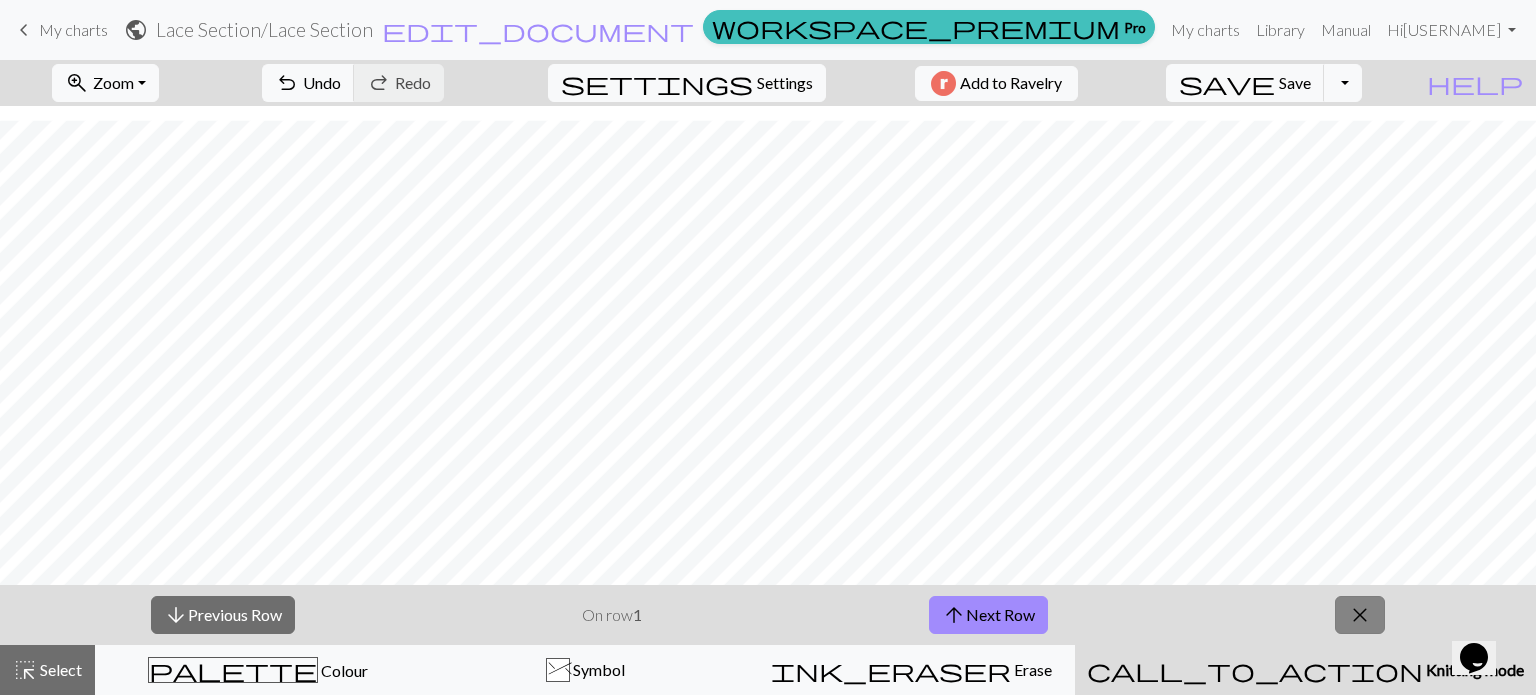 click on "close" at bounding box center [1360, 615] 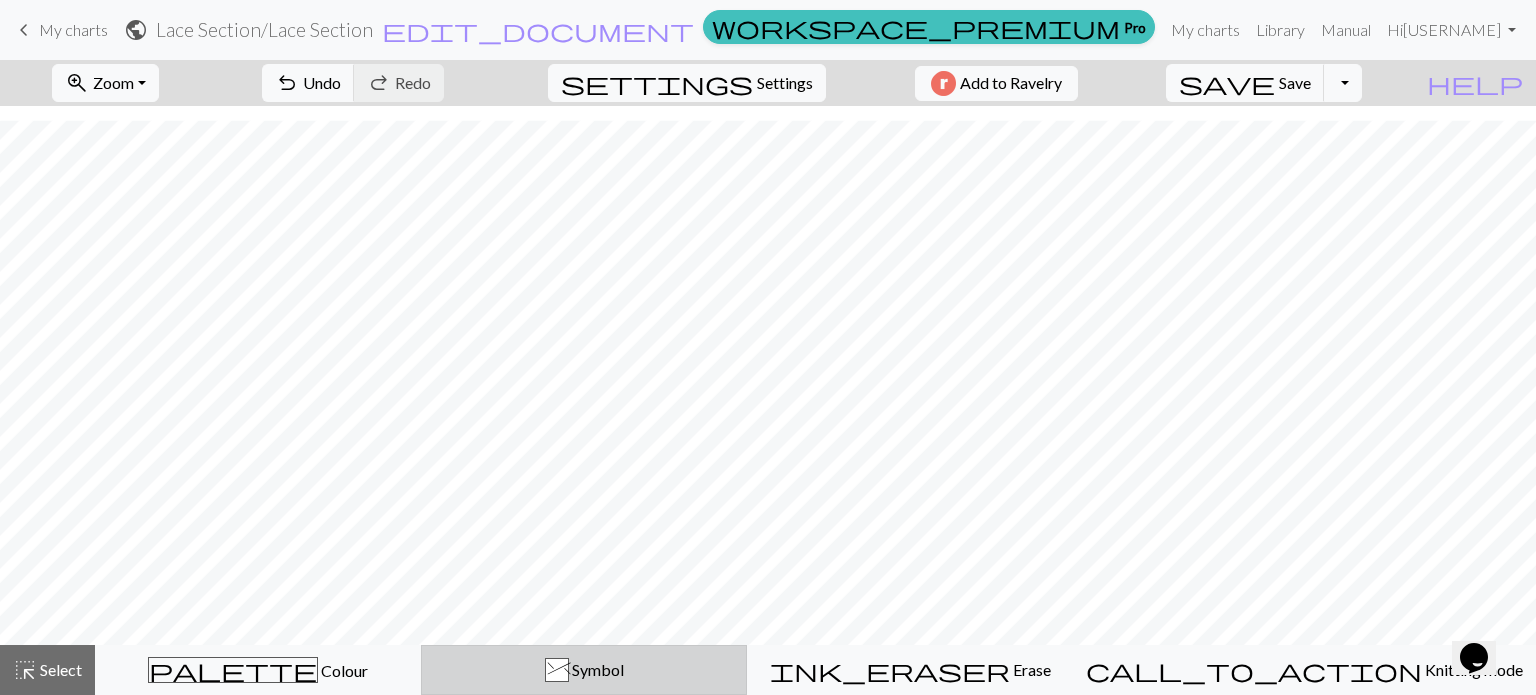 click on "^" at bounding box center [557, 671] 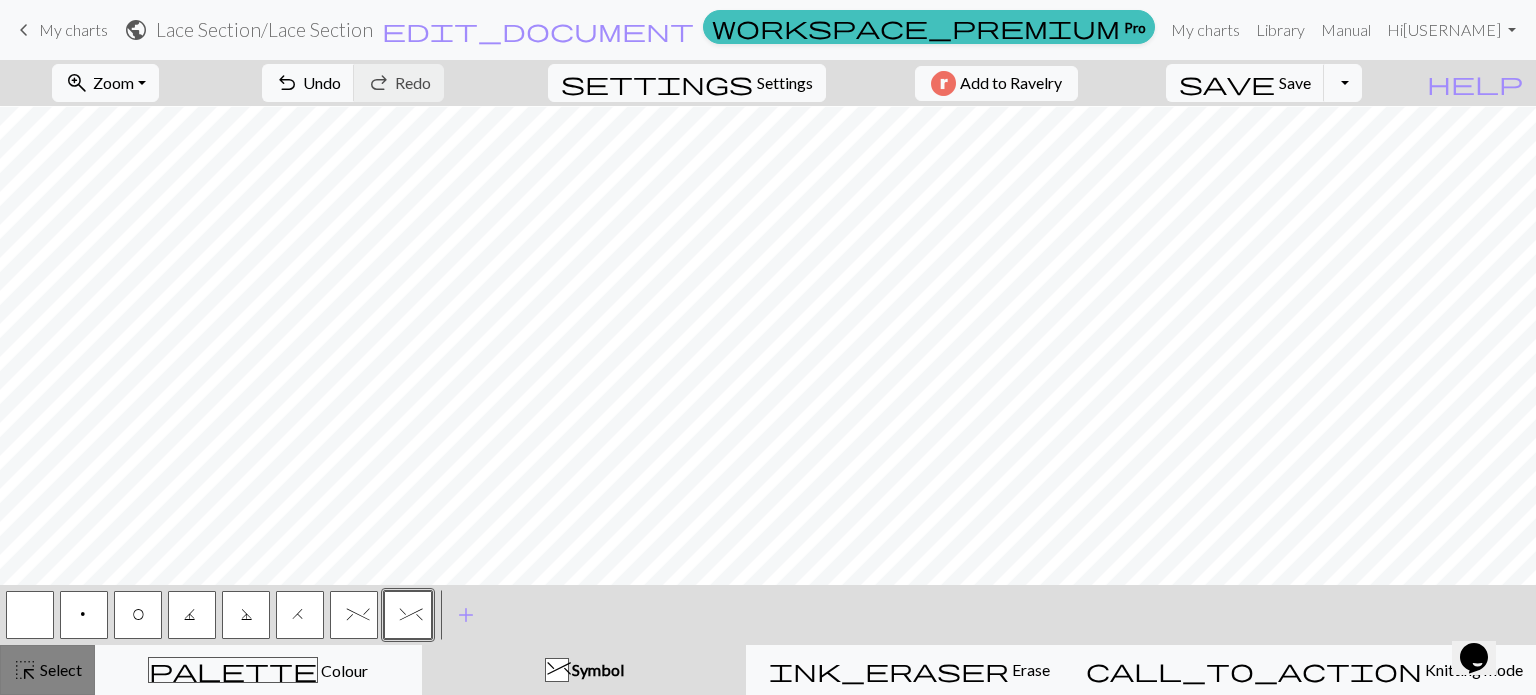 click on "highlight_alt" at bounding box center [25, 670] 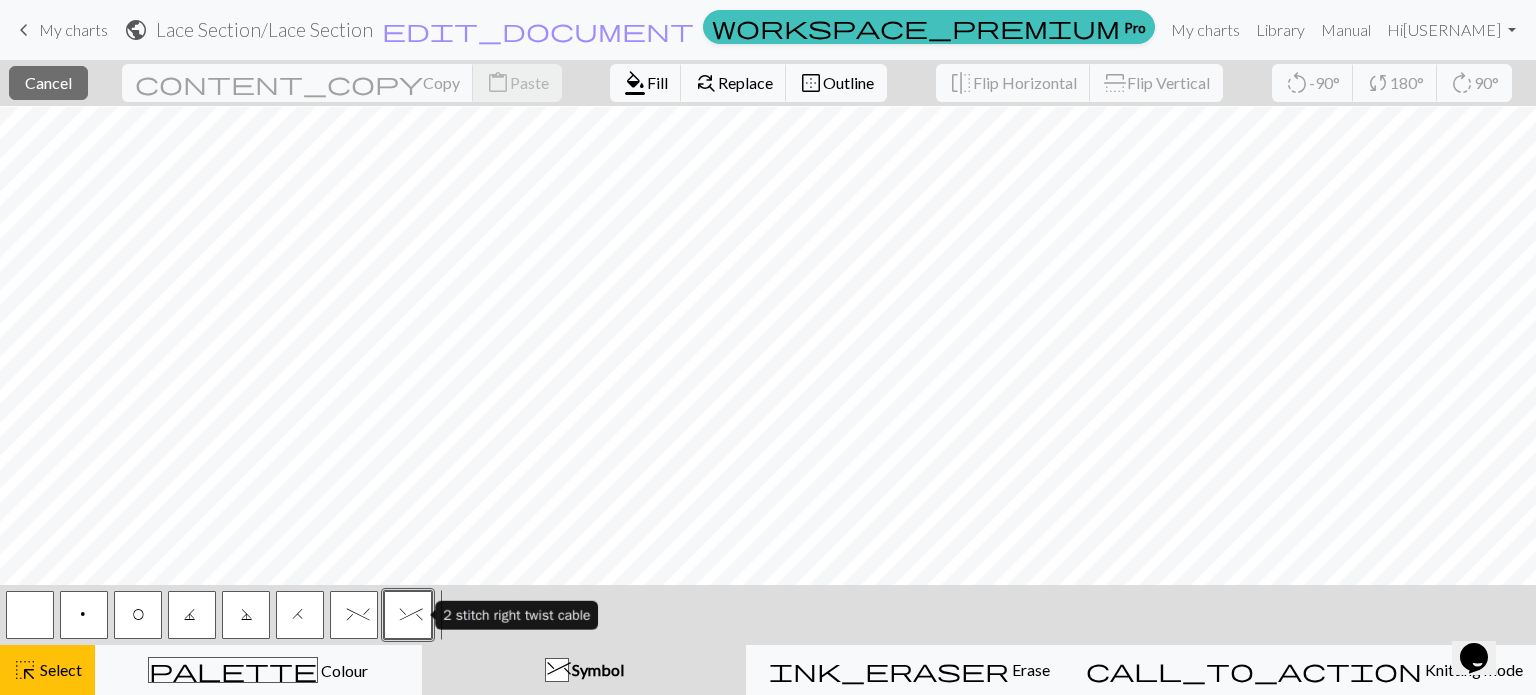 click on "^" at bounding box center (408, 615) 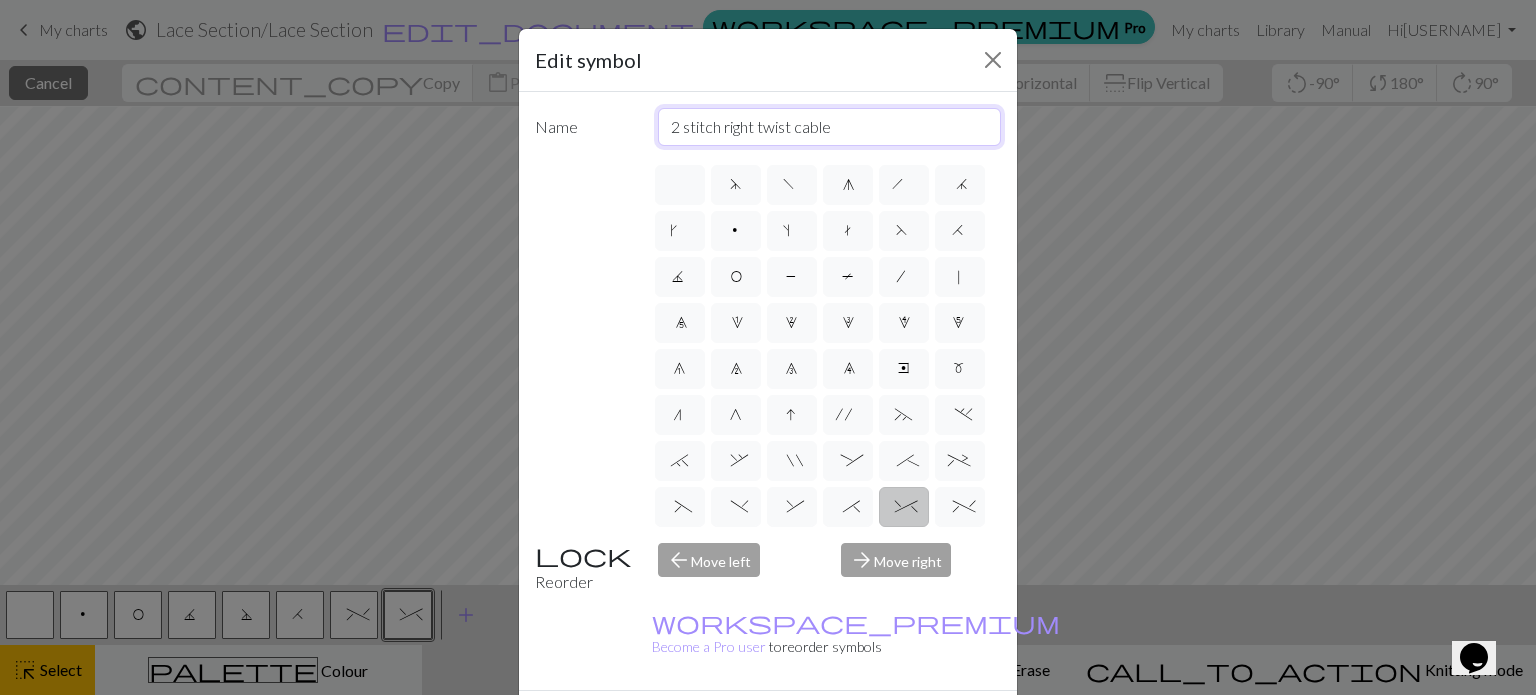 drag, startPoint x: 676, startPoint y: 130, endPoint x: 634, endPoint y: 133, distance: 42.107006 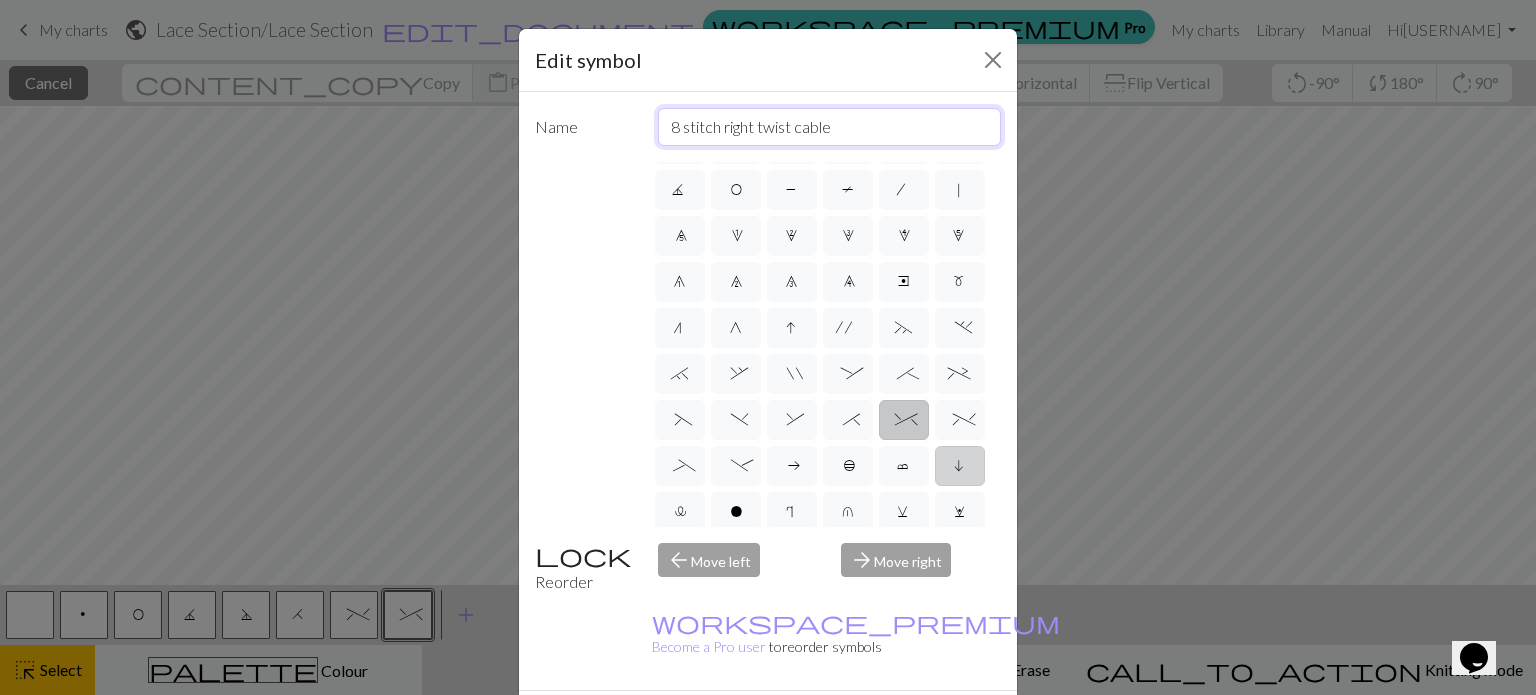 scroll, scrollTop: 200, scrollLeft: 0, axis: vertical 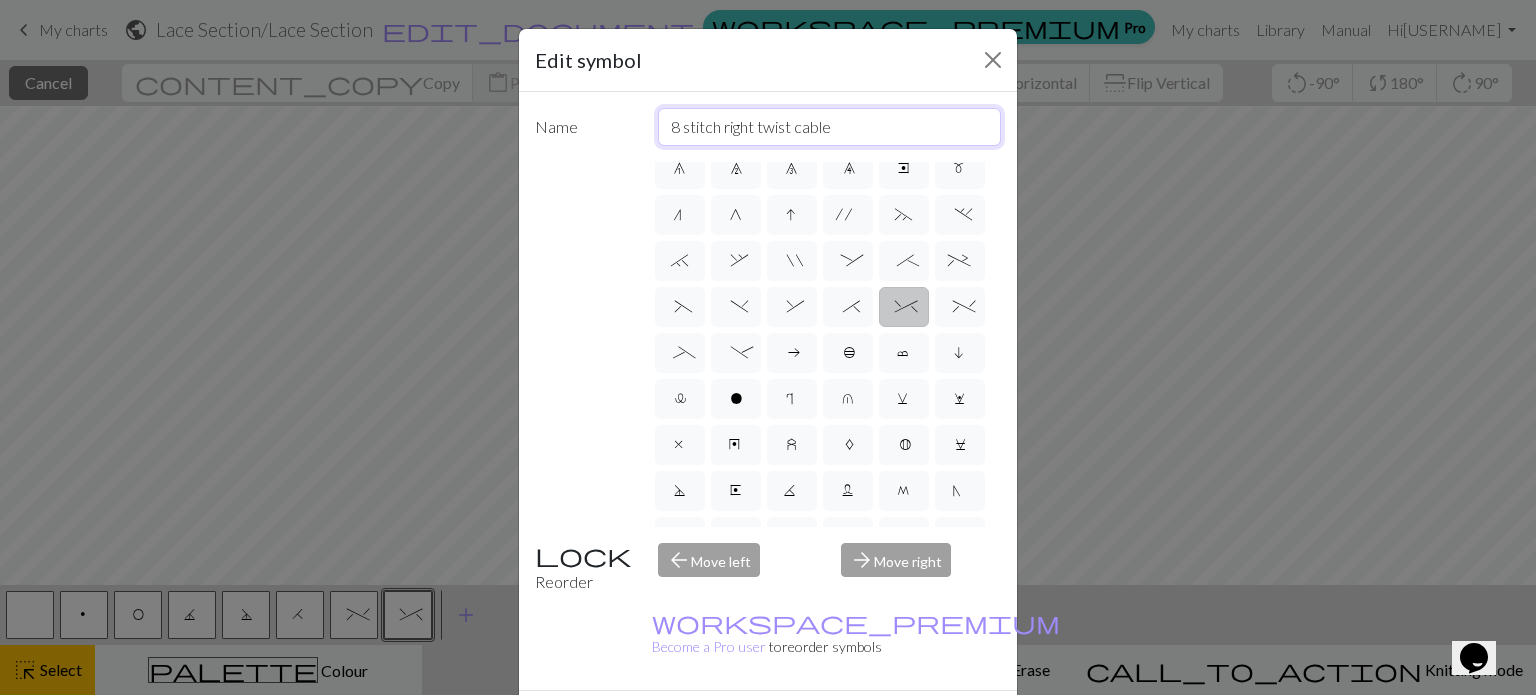 type on "8 stitch right twist cable" 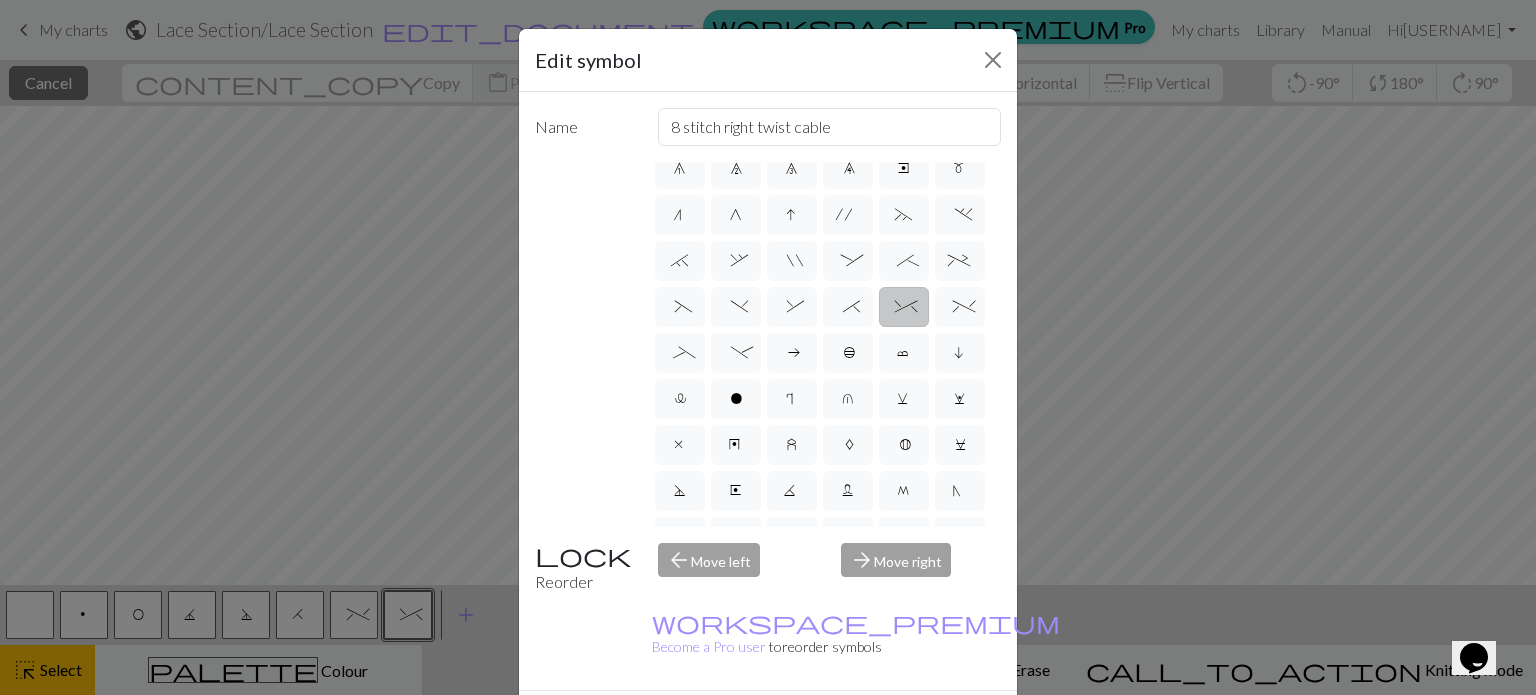 click on "Done" at bounding box center [888, 726] 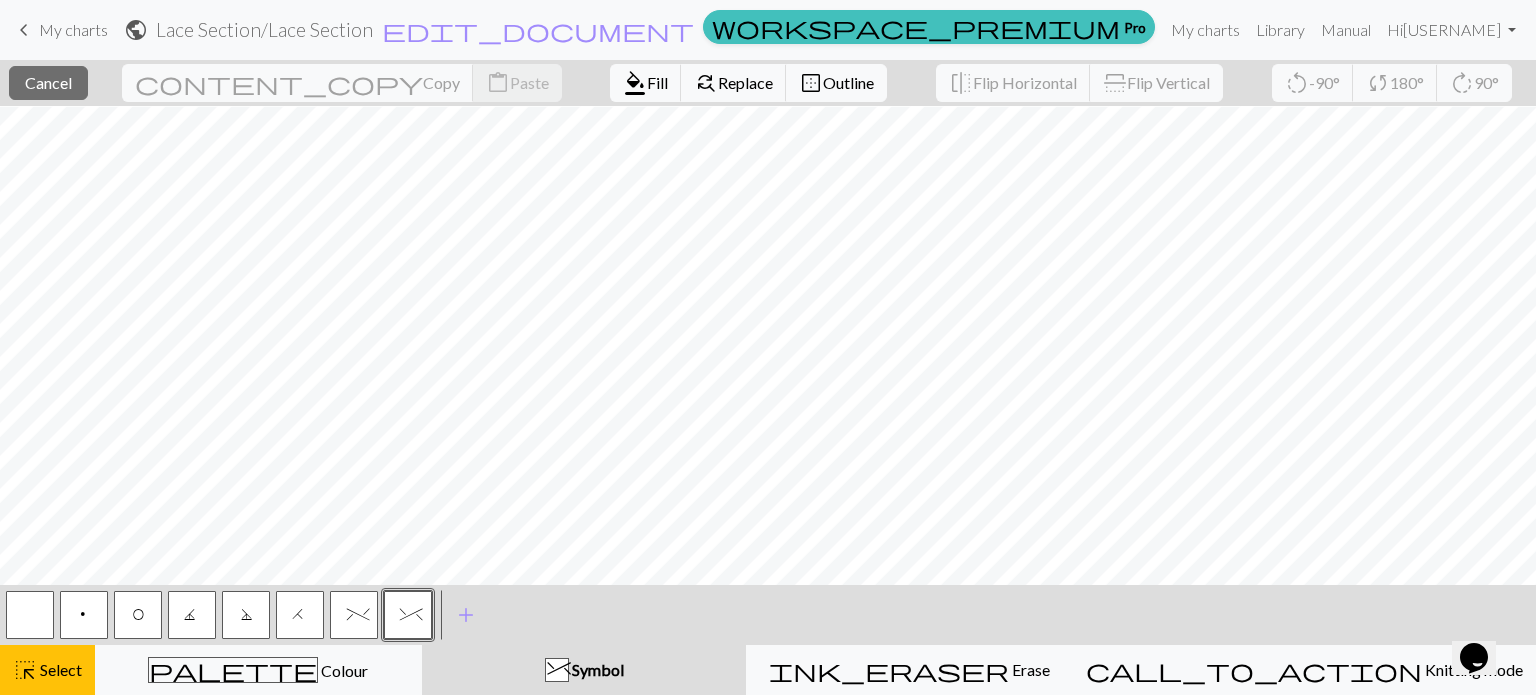 click on "^" at bounding box center (408, 617) 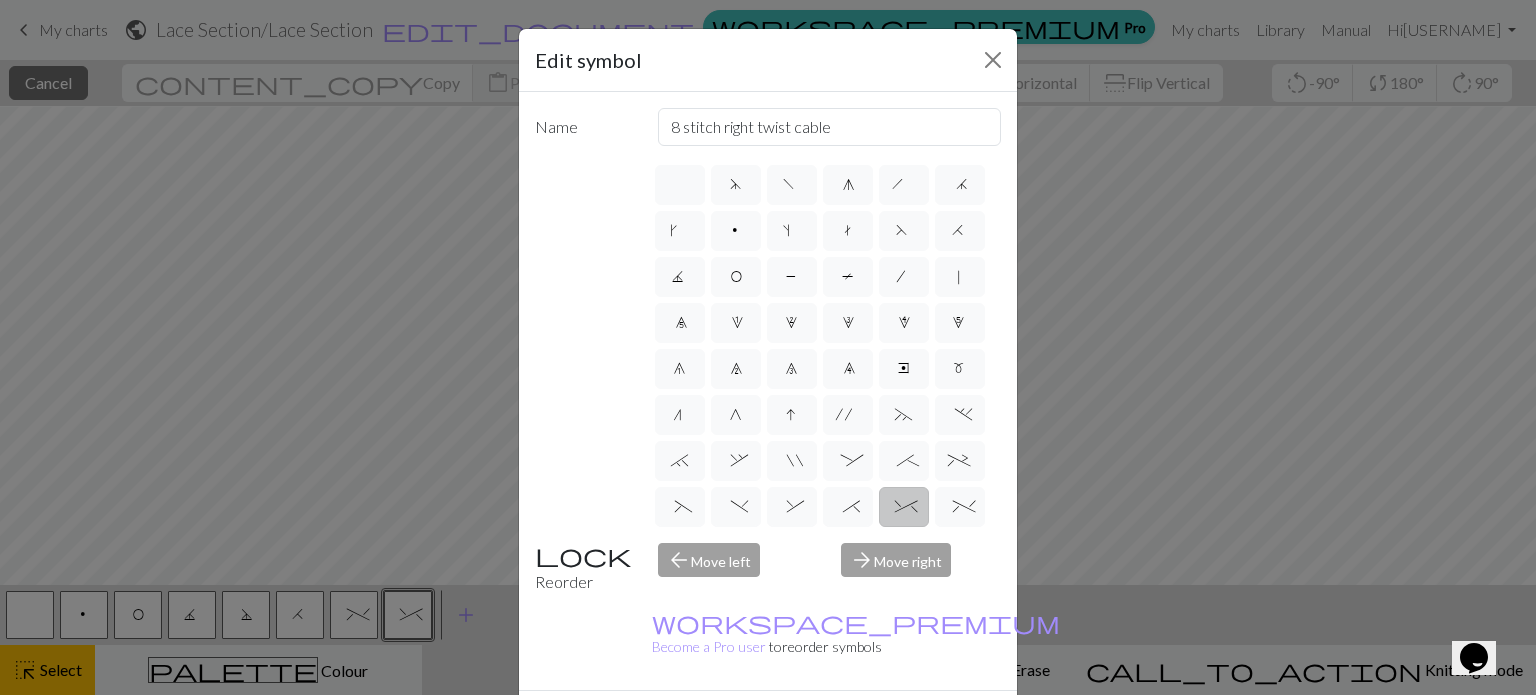click on "Cancel" at bounding box center [964, 726] 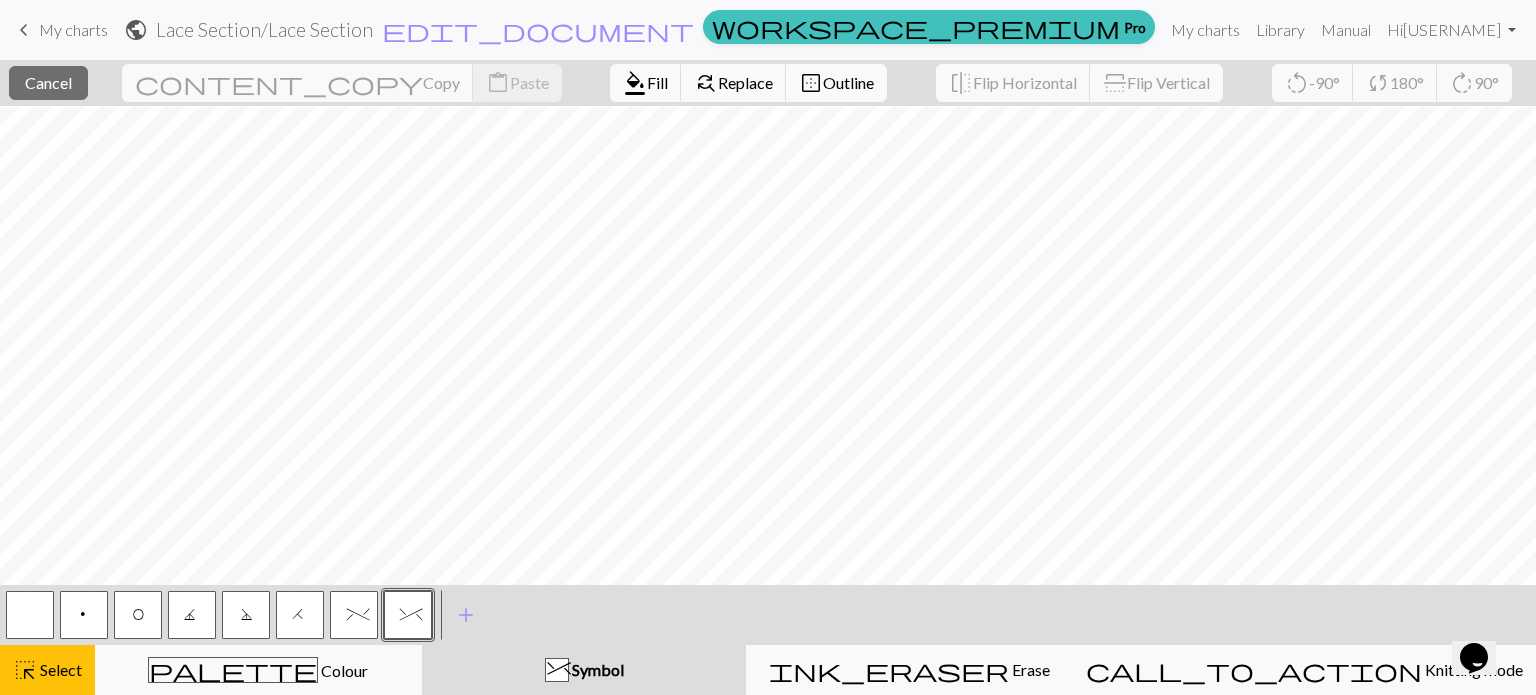click on "^" at bounding box center [557, 671] 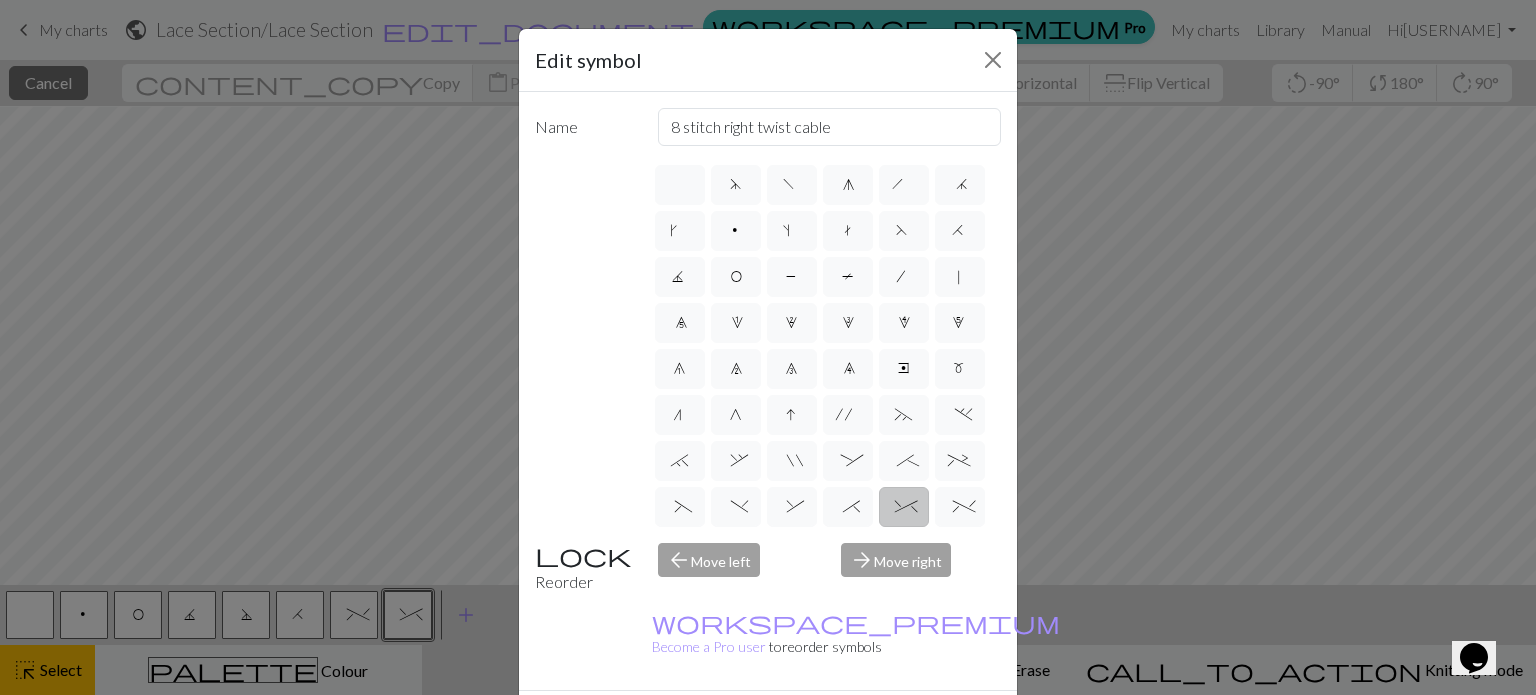 click on "Cancel" at bounding box center [964, 726] 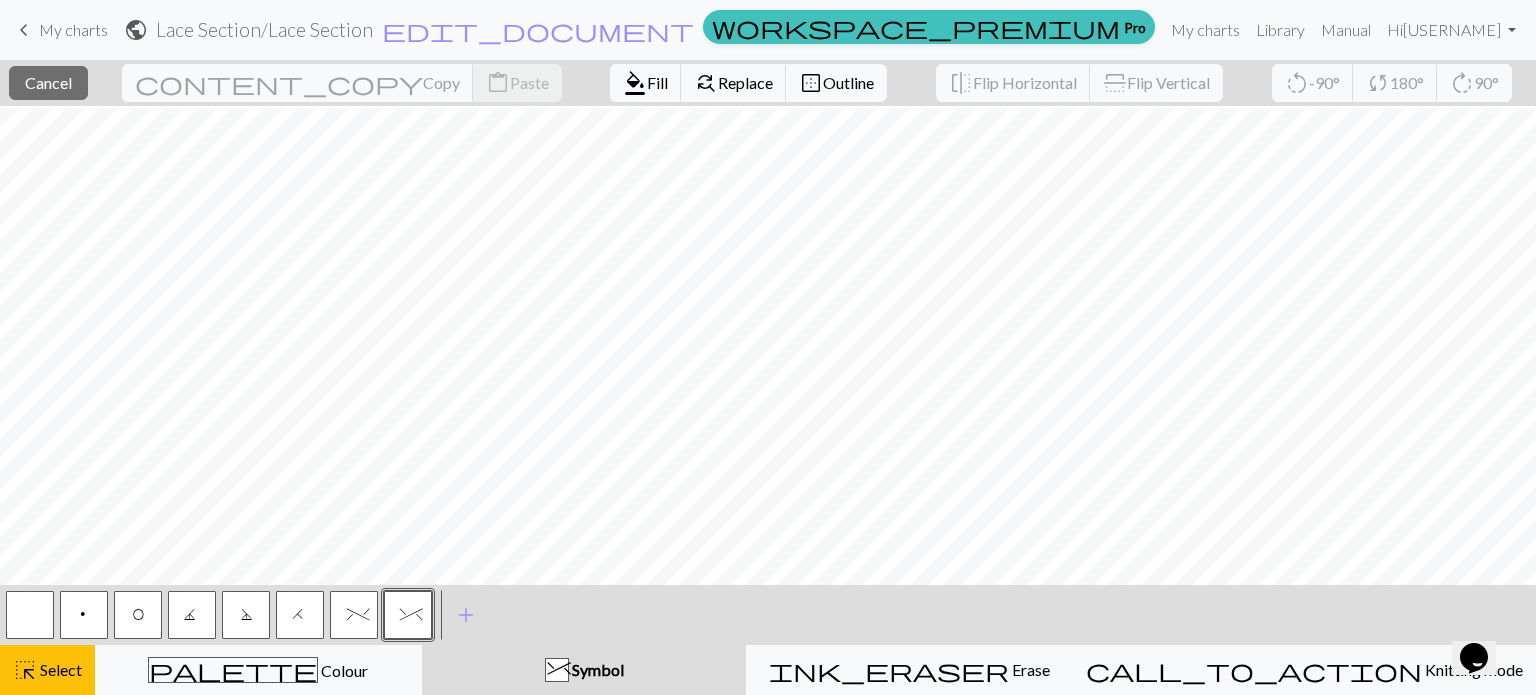 scroll, scrollTop: 148, scrollLeft: 0, axis: vertical 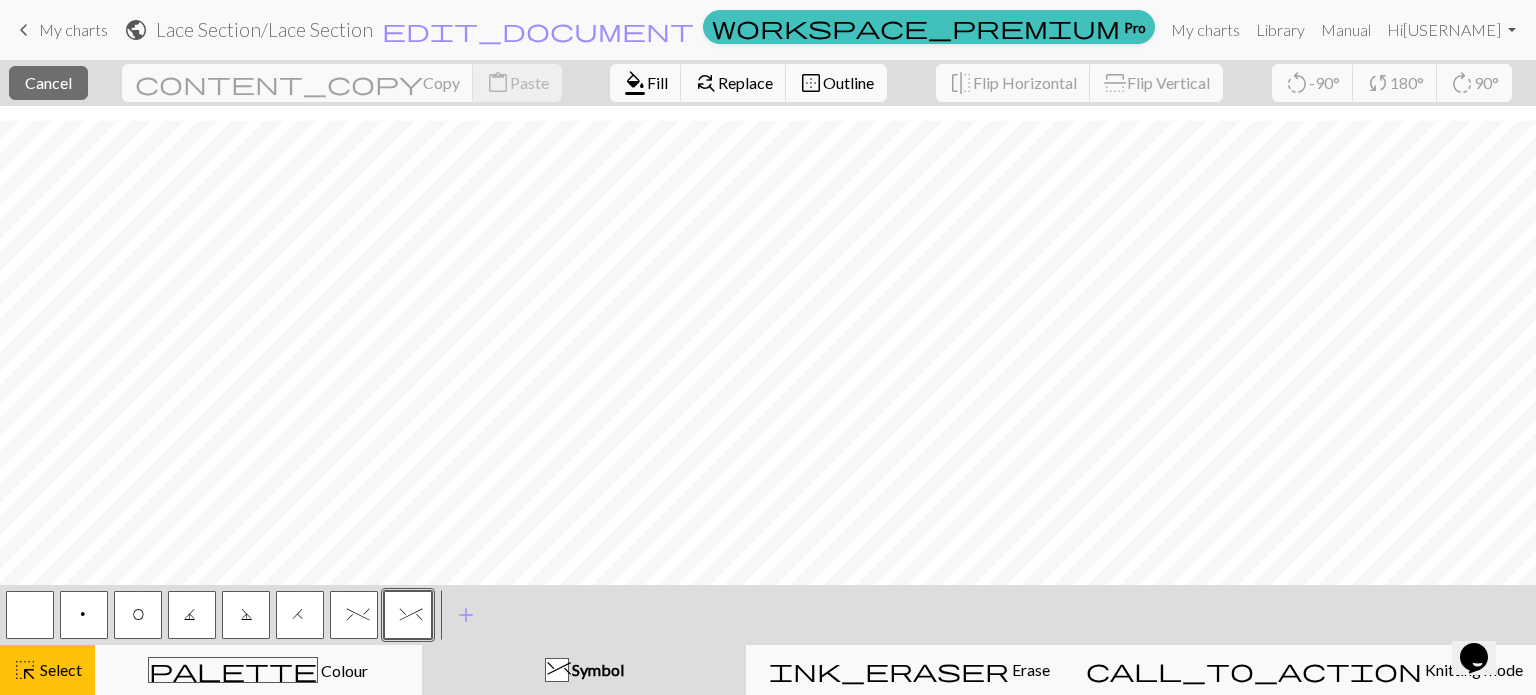 click on "%" at bounding box center [354, 617] 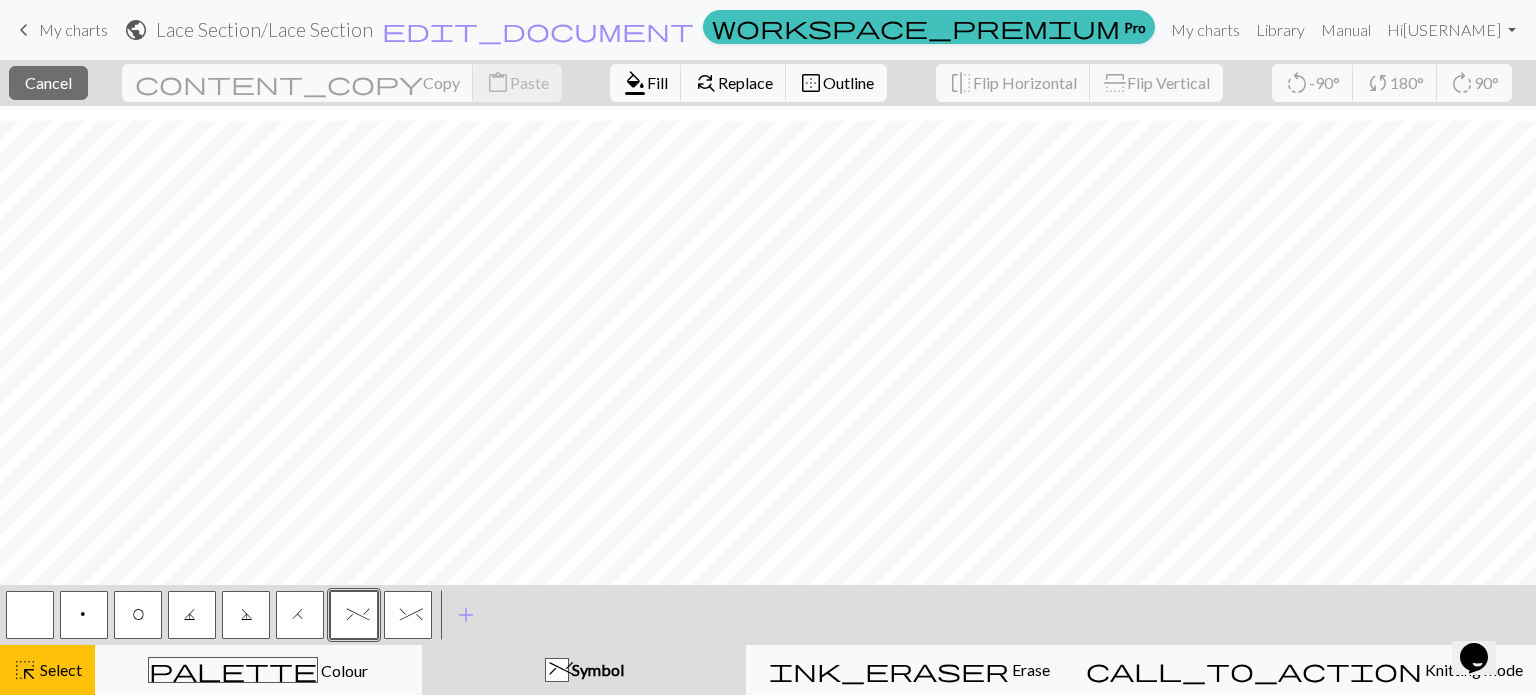 click on "H" at bounding box center (300, 617) 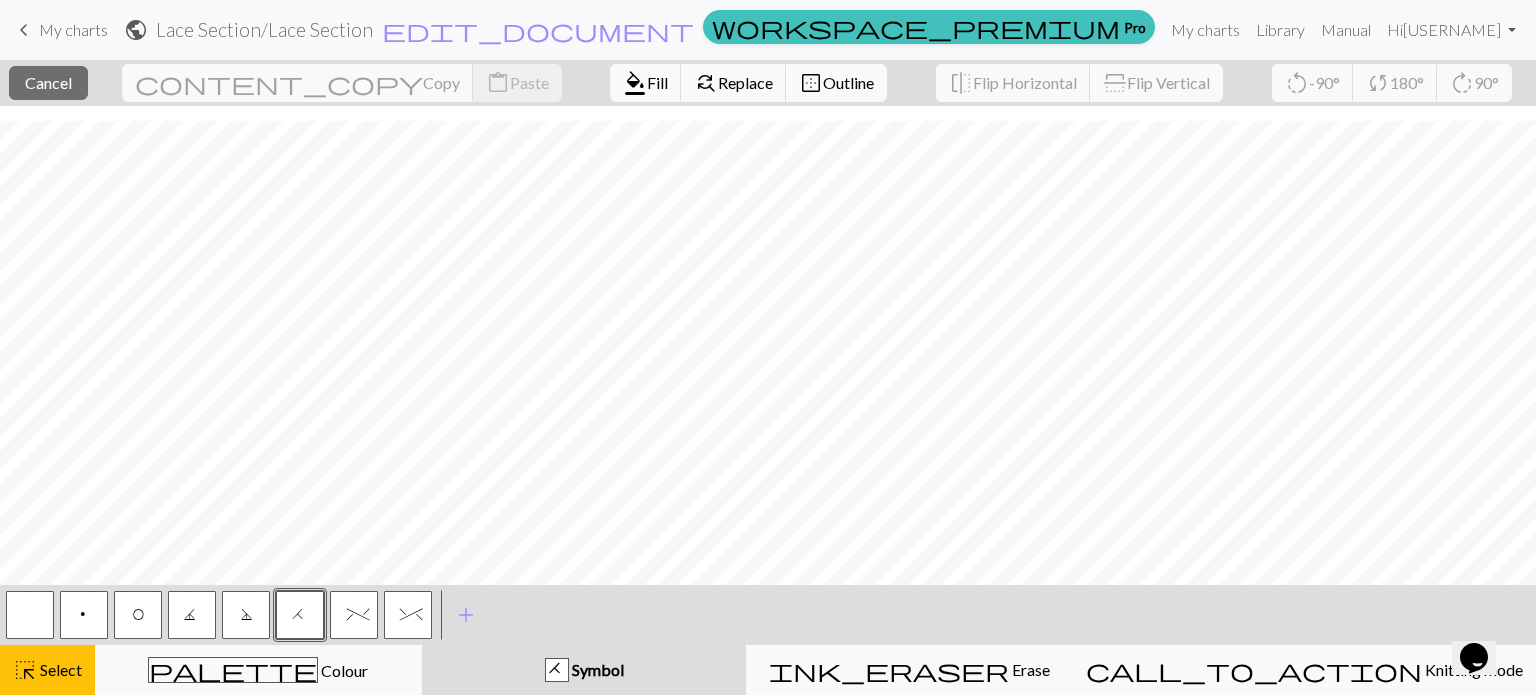click on "^" at bounding box center (408, 615) 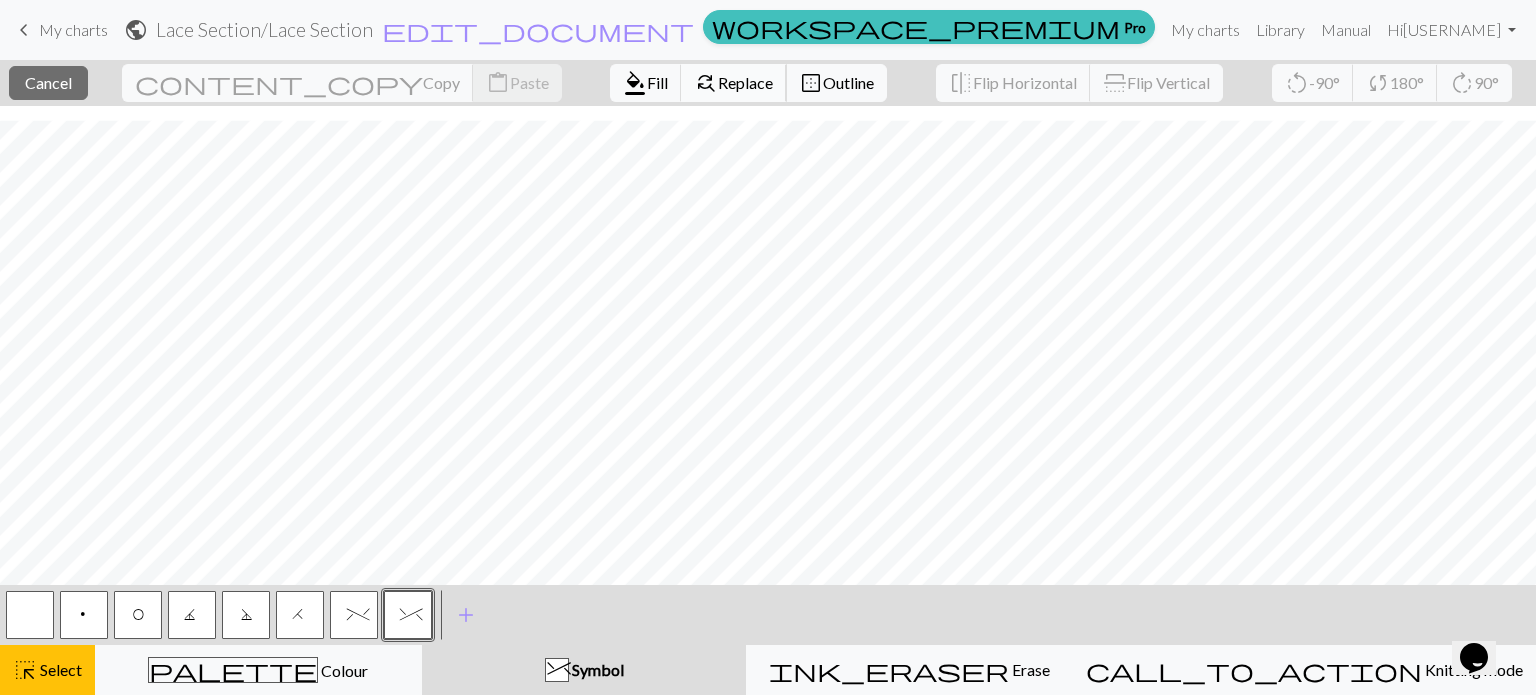 click on "Replace" at bounding box center [745, 82] 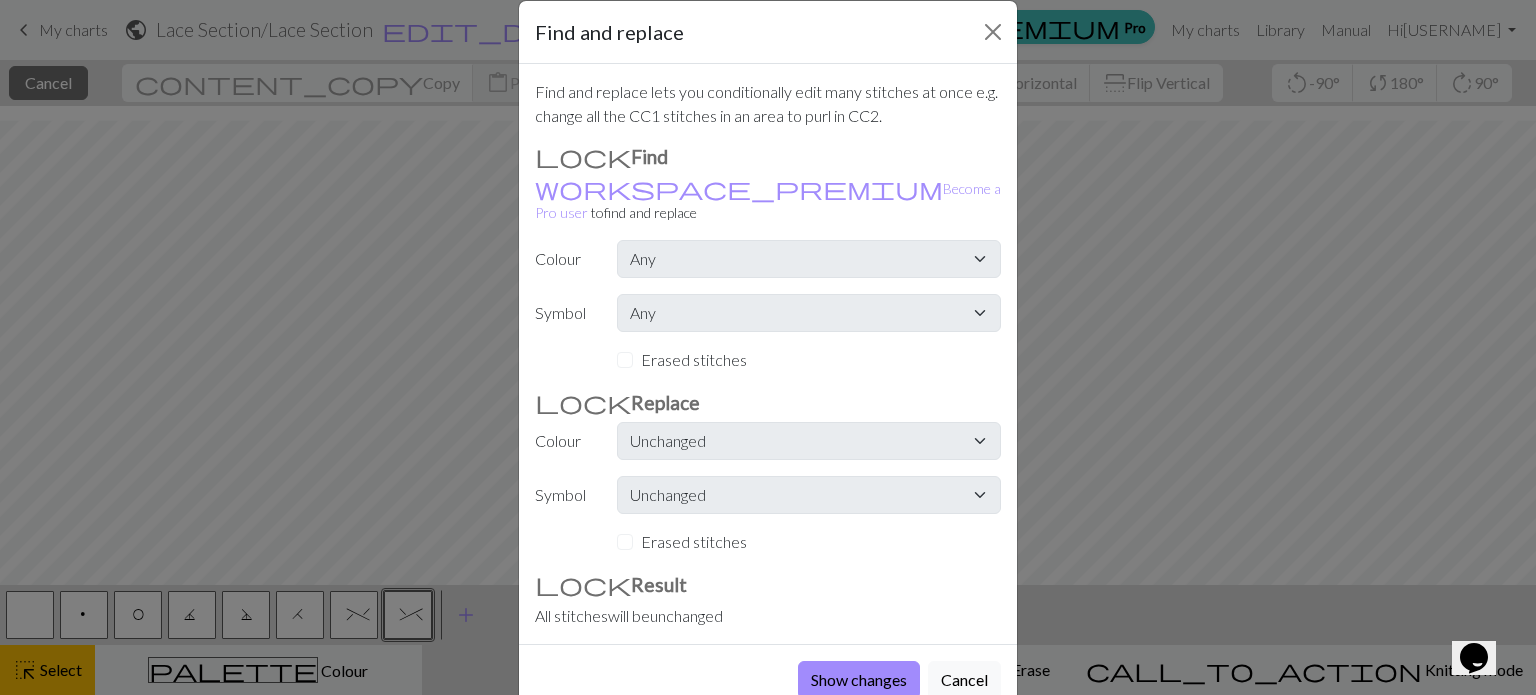scroll, scrollTop: 53, scrollLeft: 0, axis: vertical 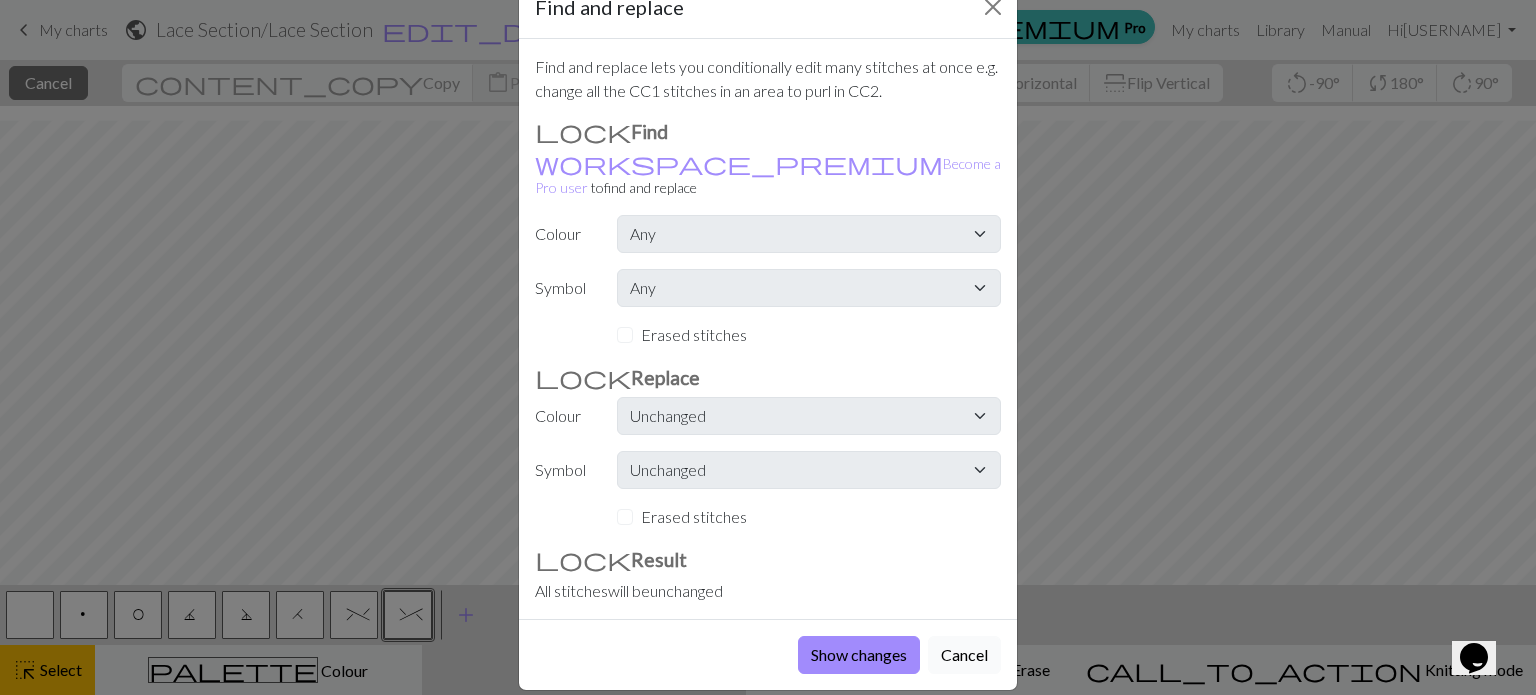 click on "Cancel" at bounding box center (964, 655) 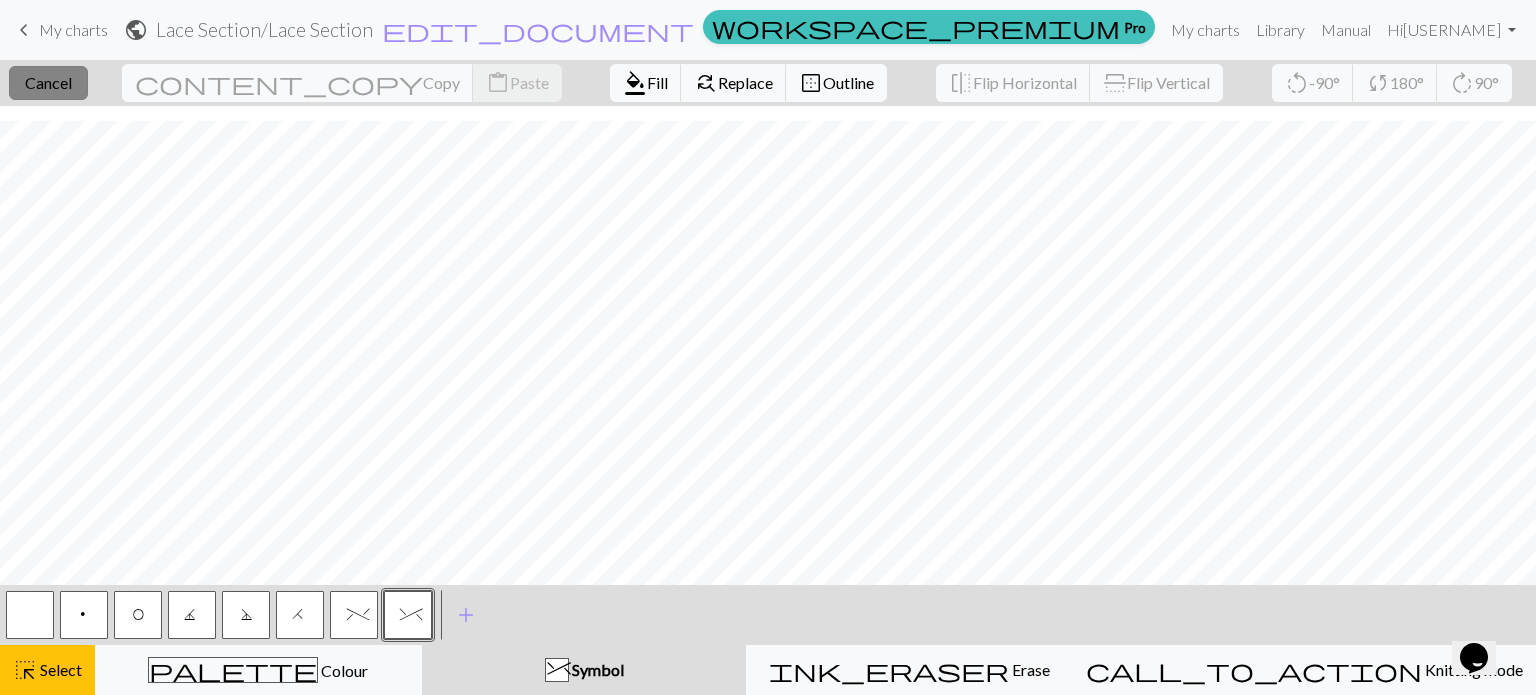 click on "Cancel" at bounding box center [48, 82] 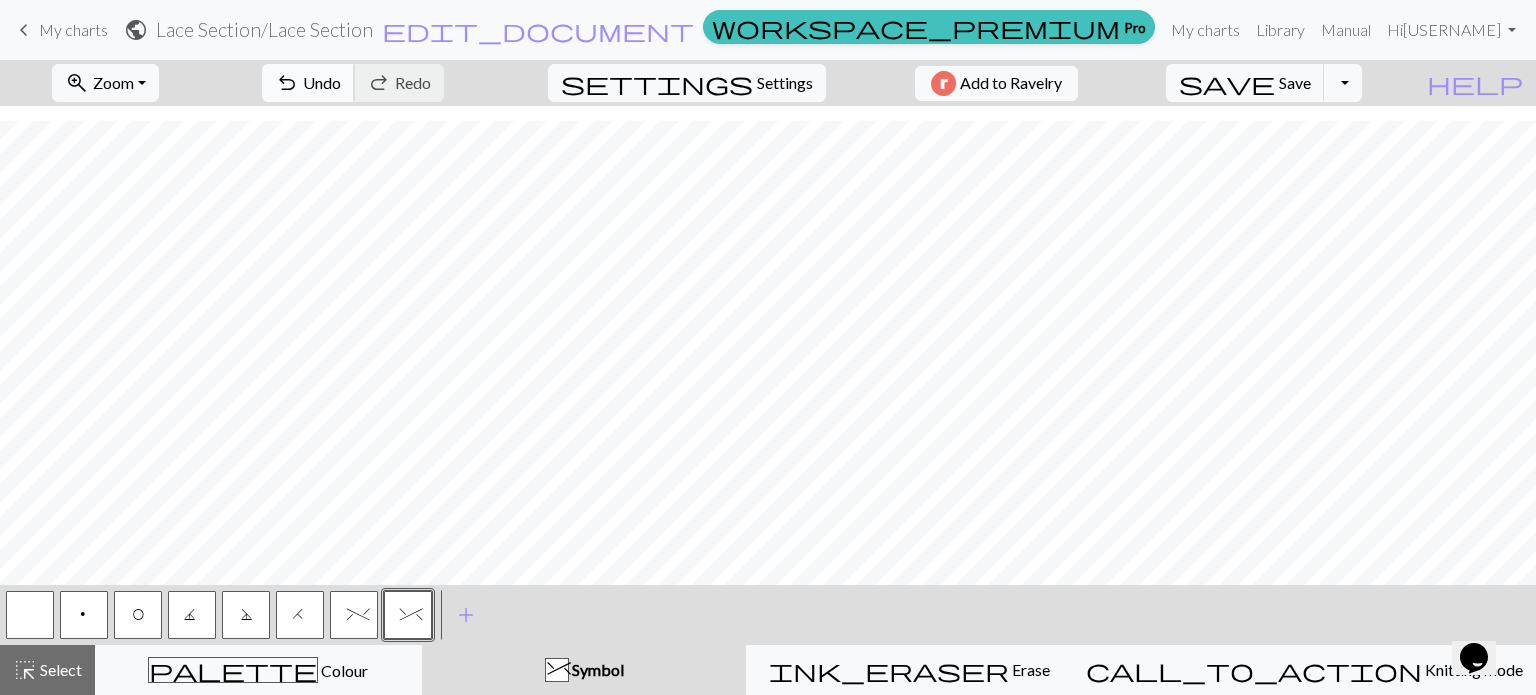 click on "Undo" at bounding box center [322, 82] 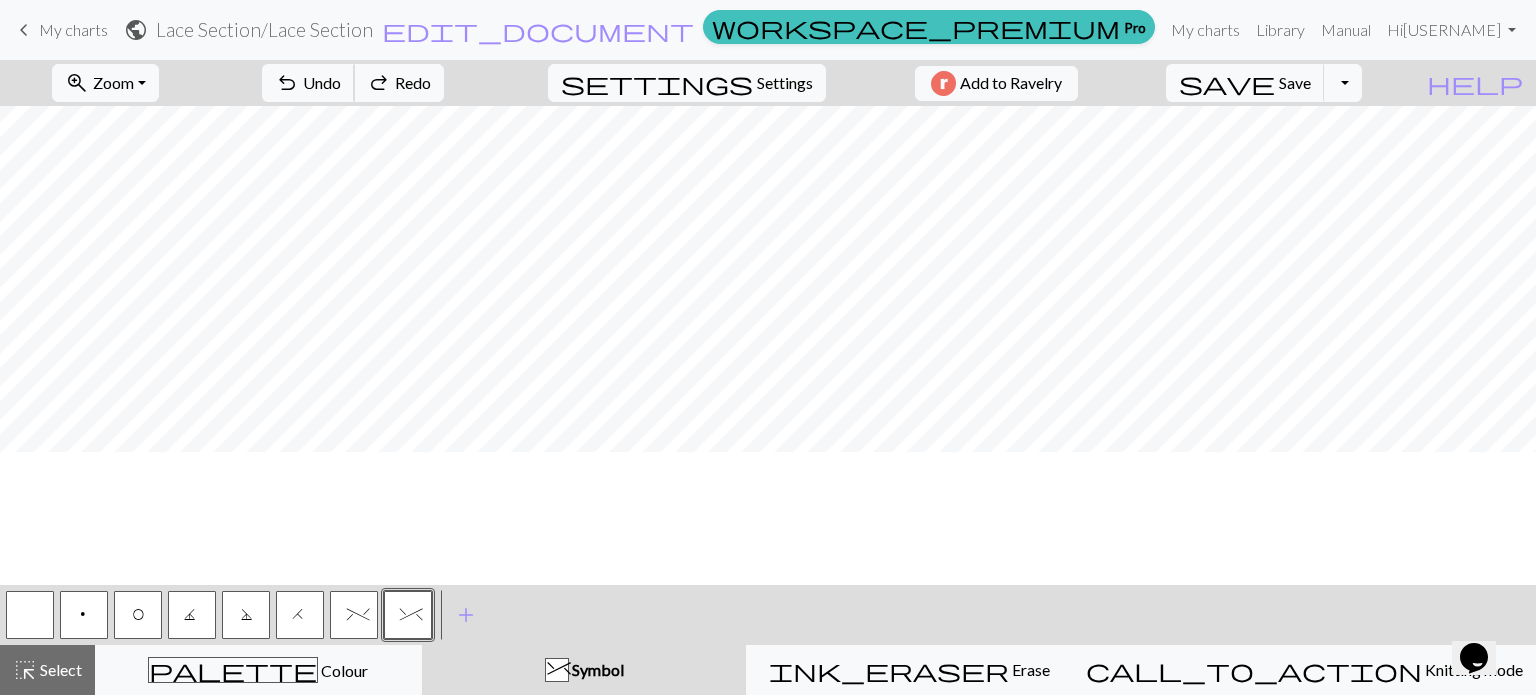 scroll, scrollTop: 0, scrollLeft: 0, axis: both 